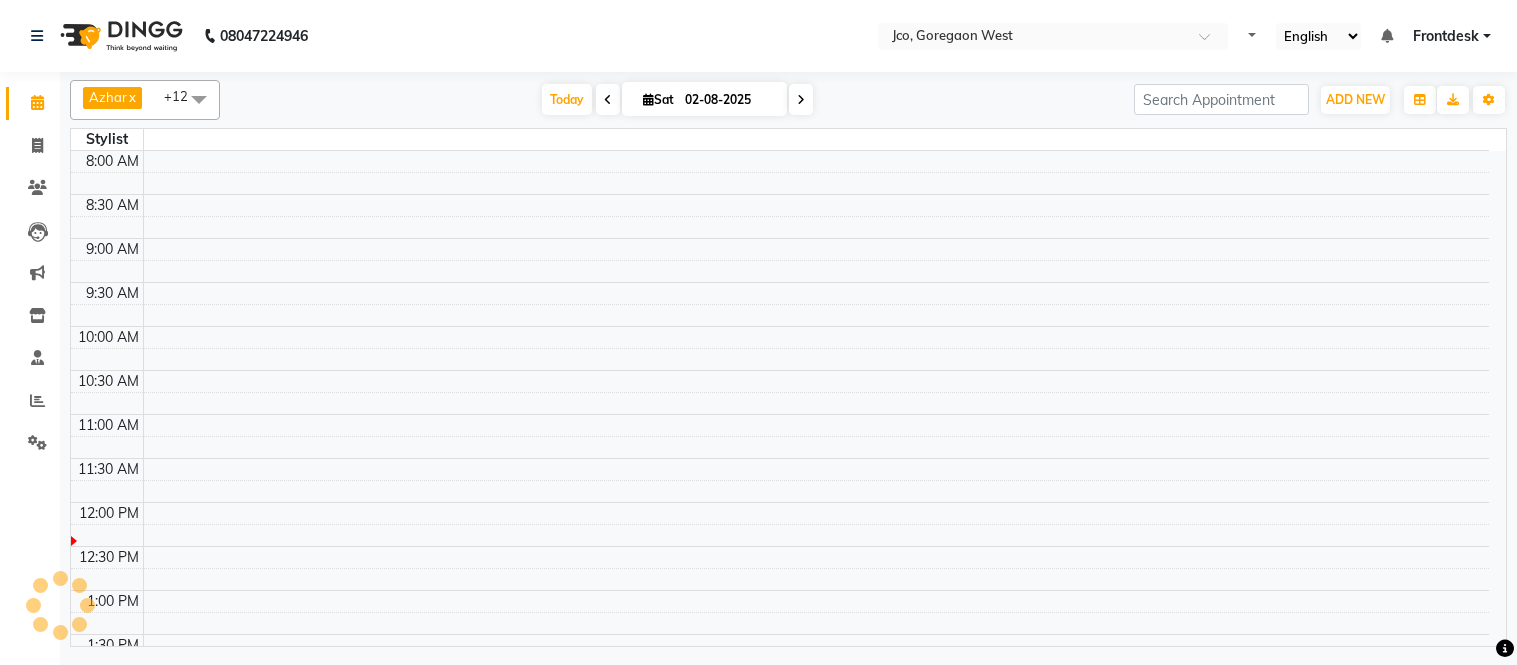 scroll, scrollTop: 0, scrollLeft: 0, axis: both 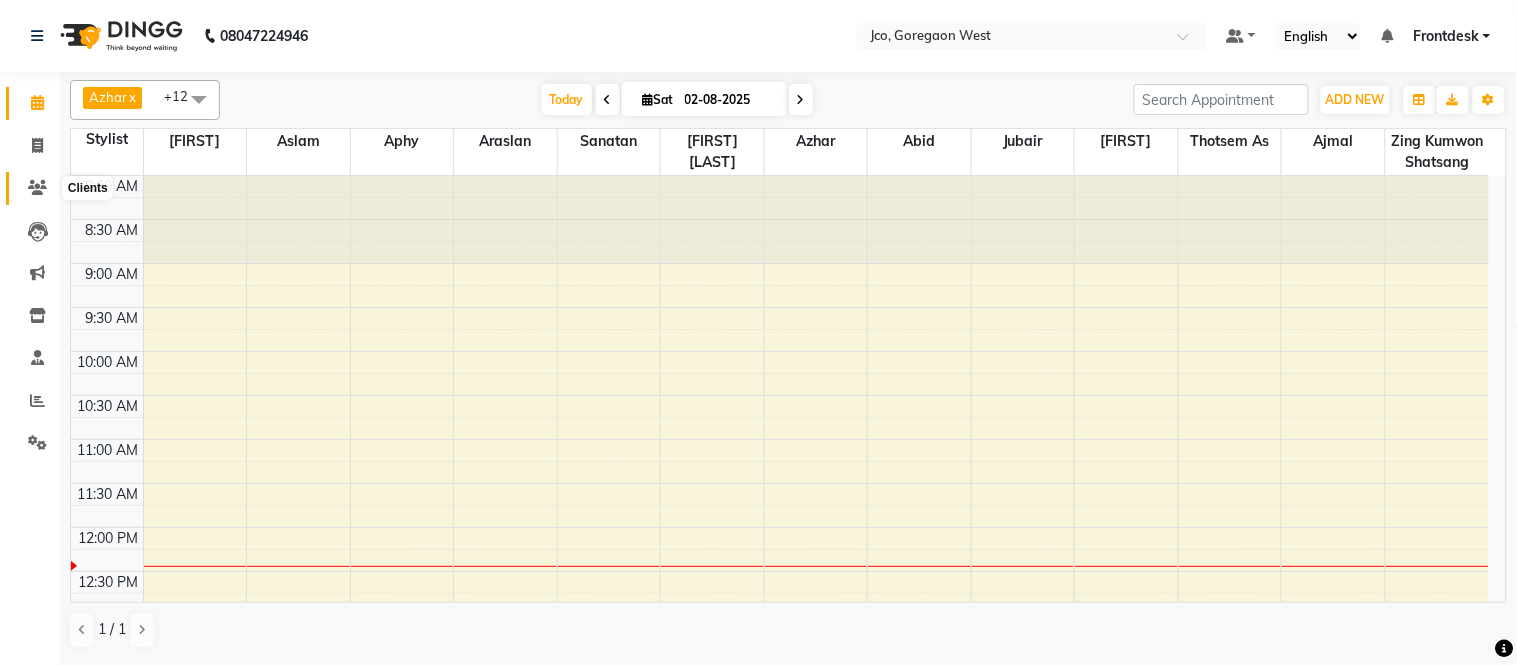 click 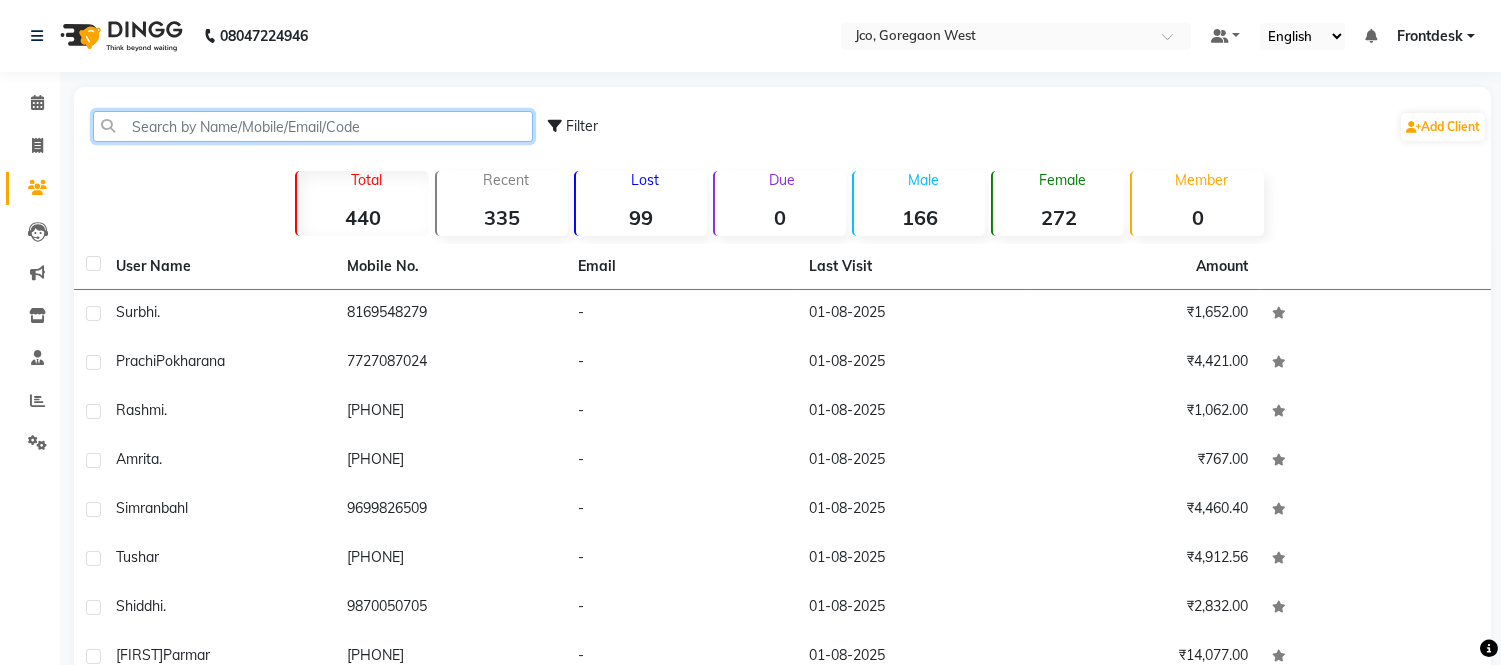 click 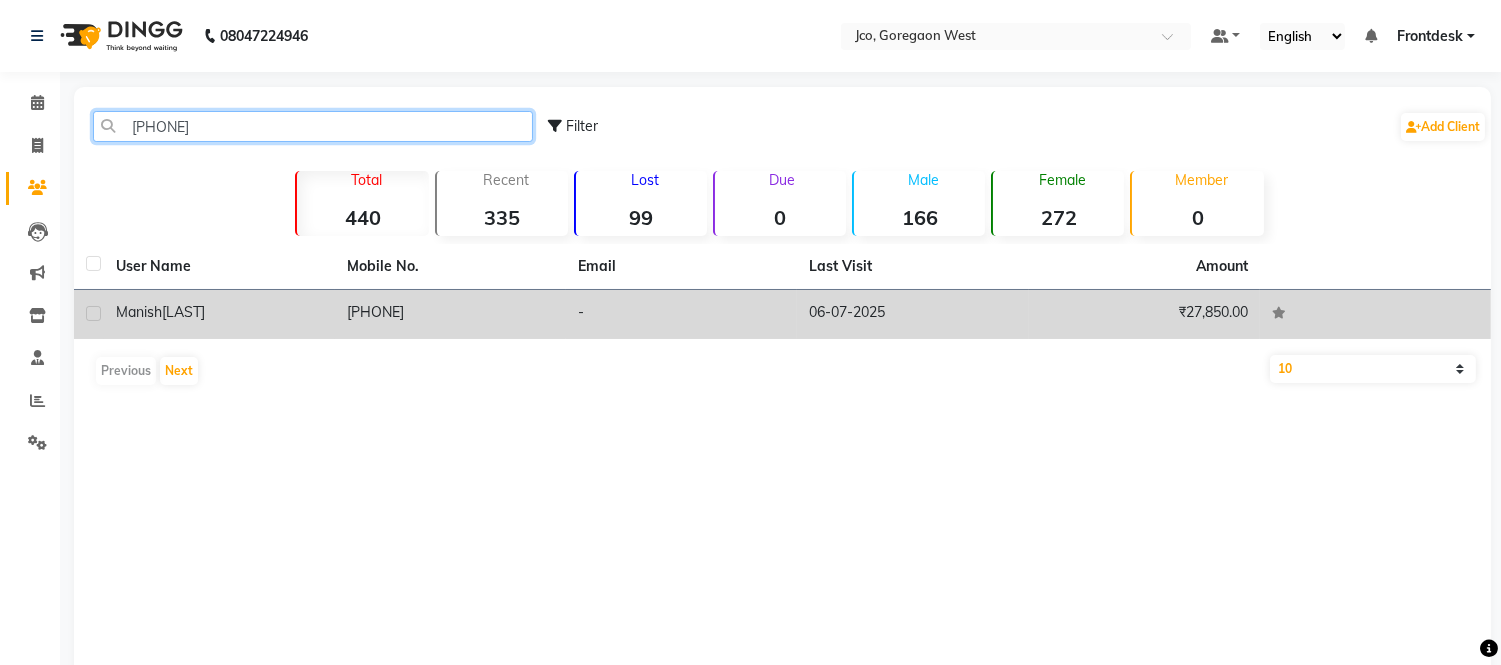 type on "[PHONE]" 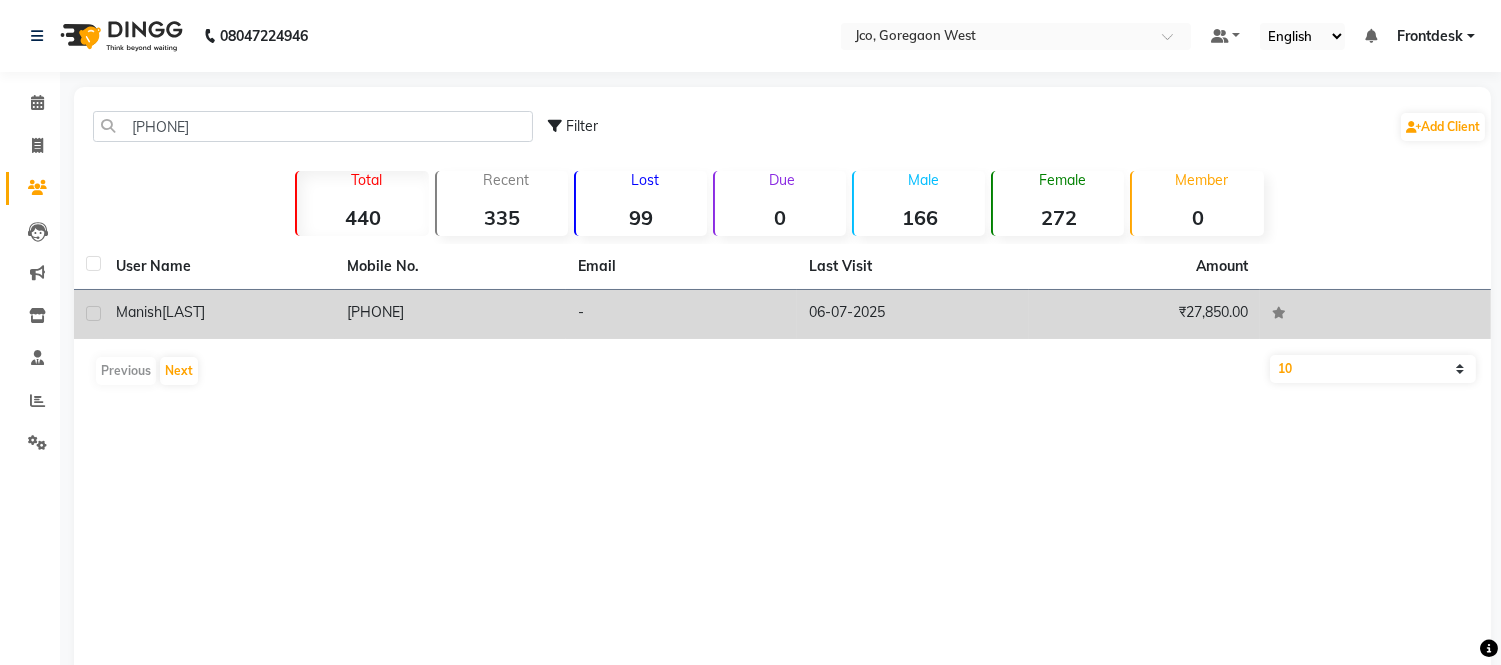 click on "[FIRST]  [LAST]" 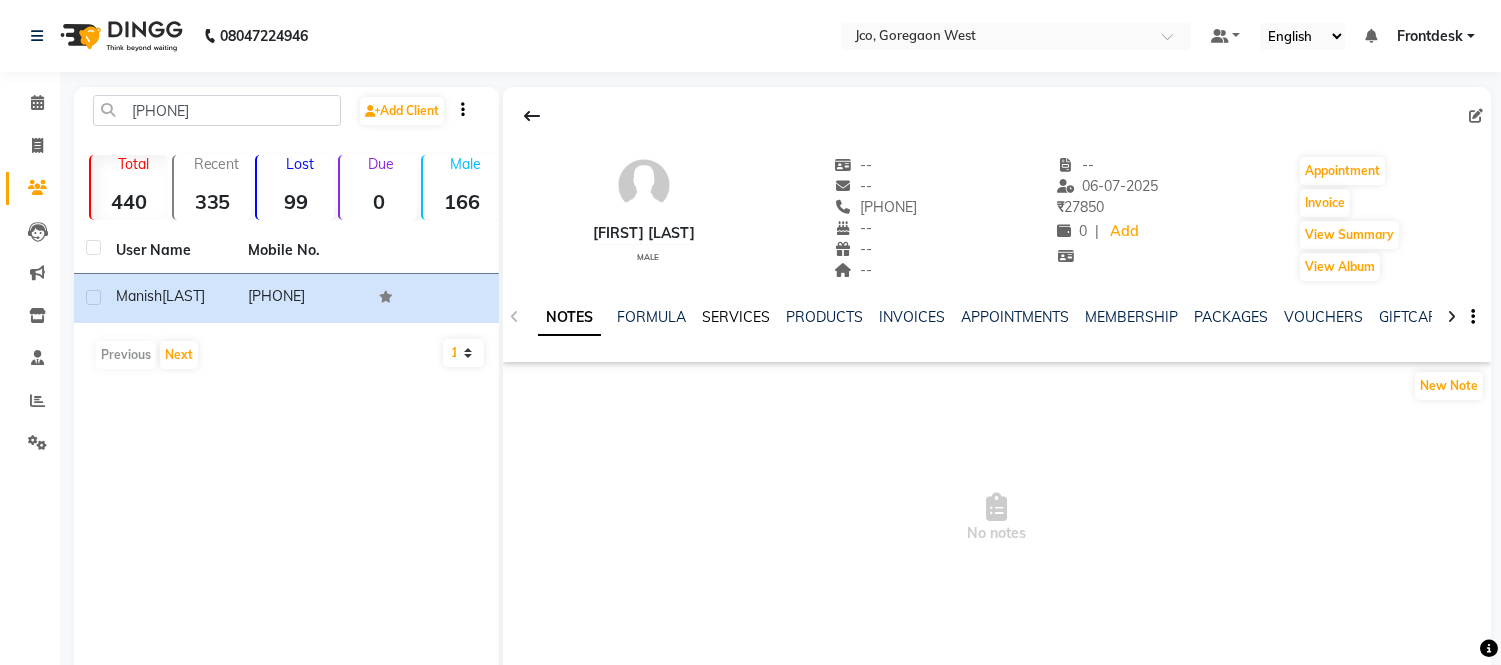 click on "SERVICES" 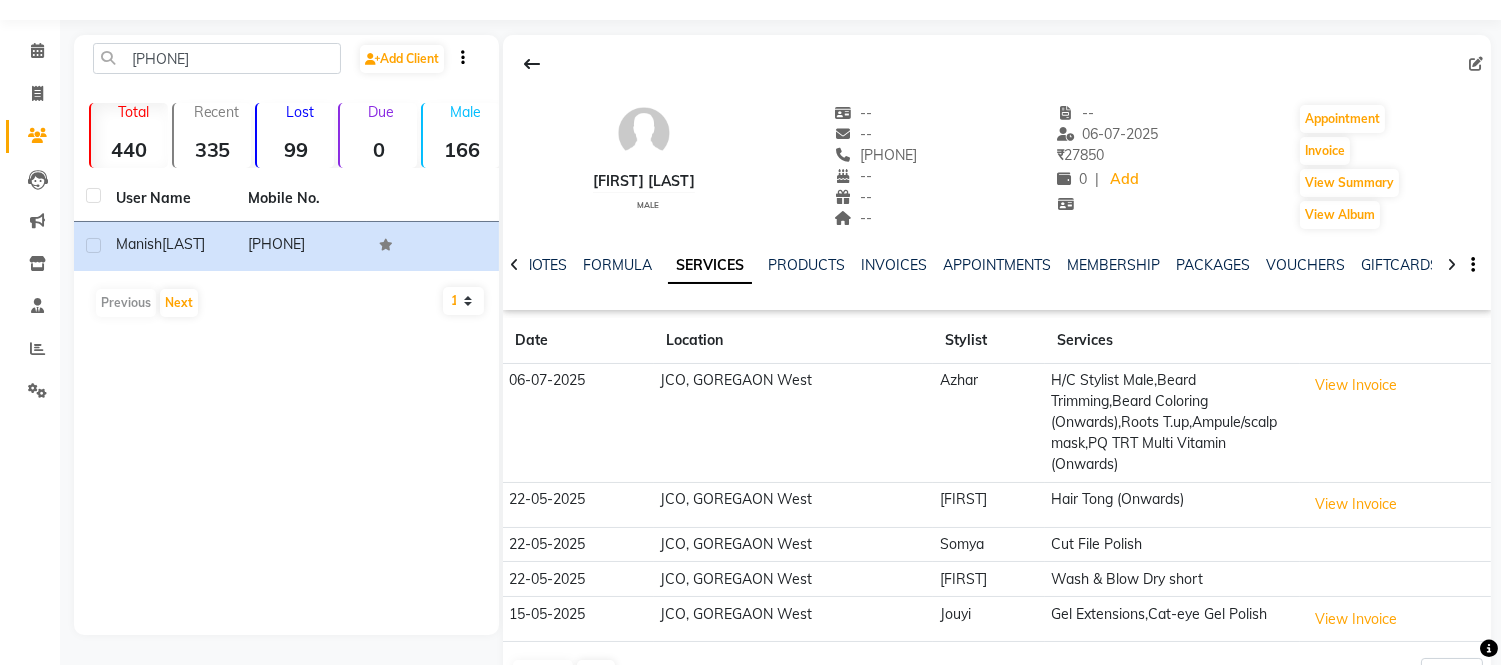 scroll, scrollTop: 0, scrollLeft: 0, axis: both 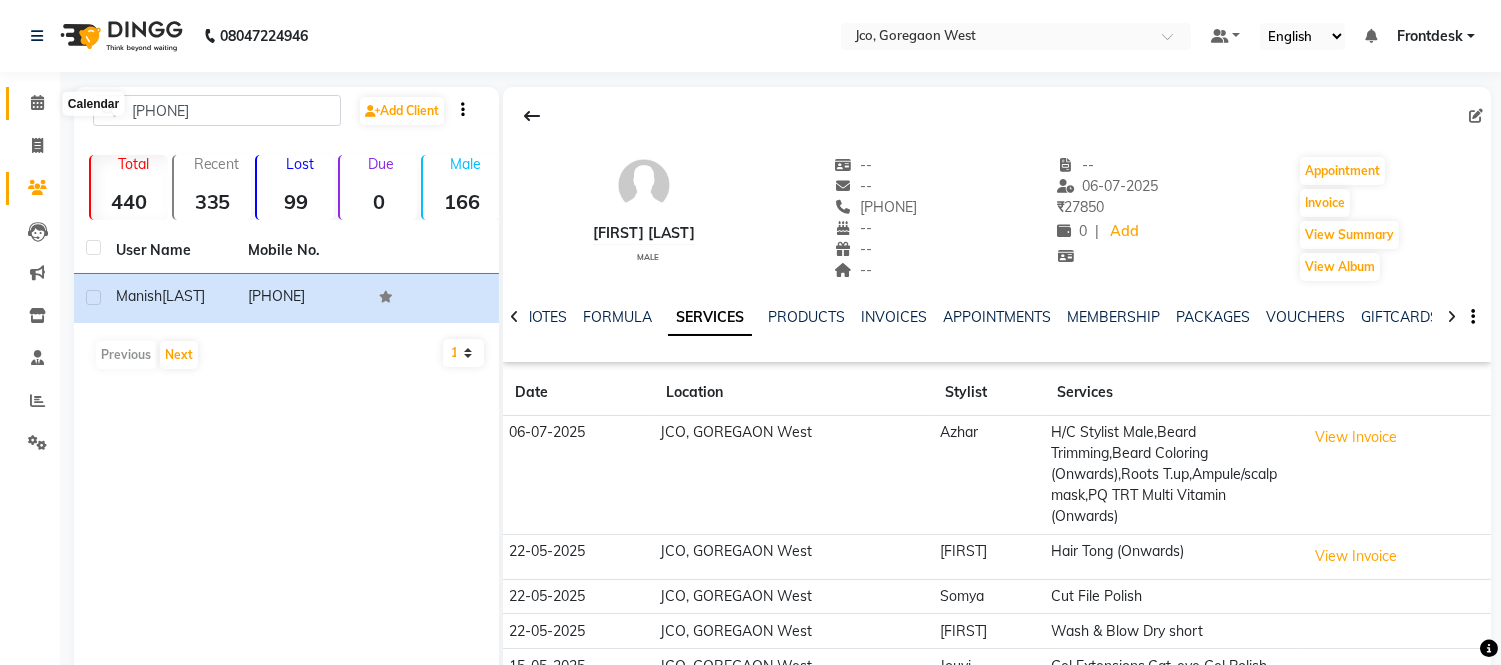 click 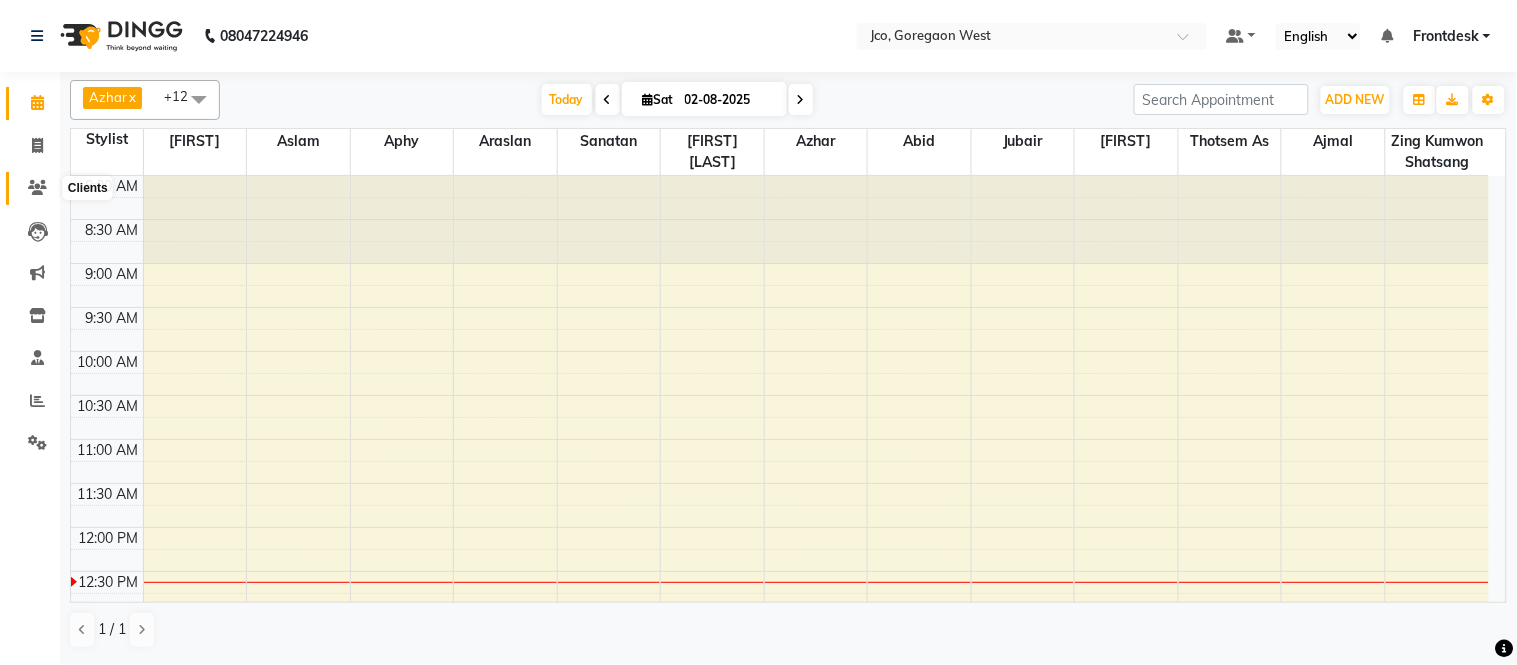 click 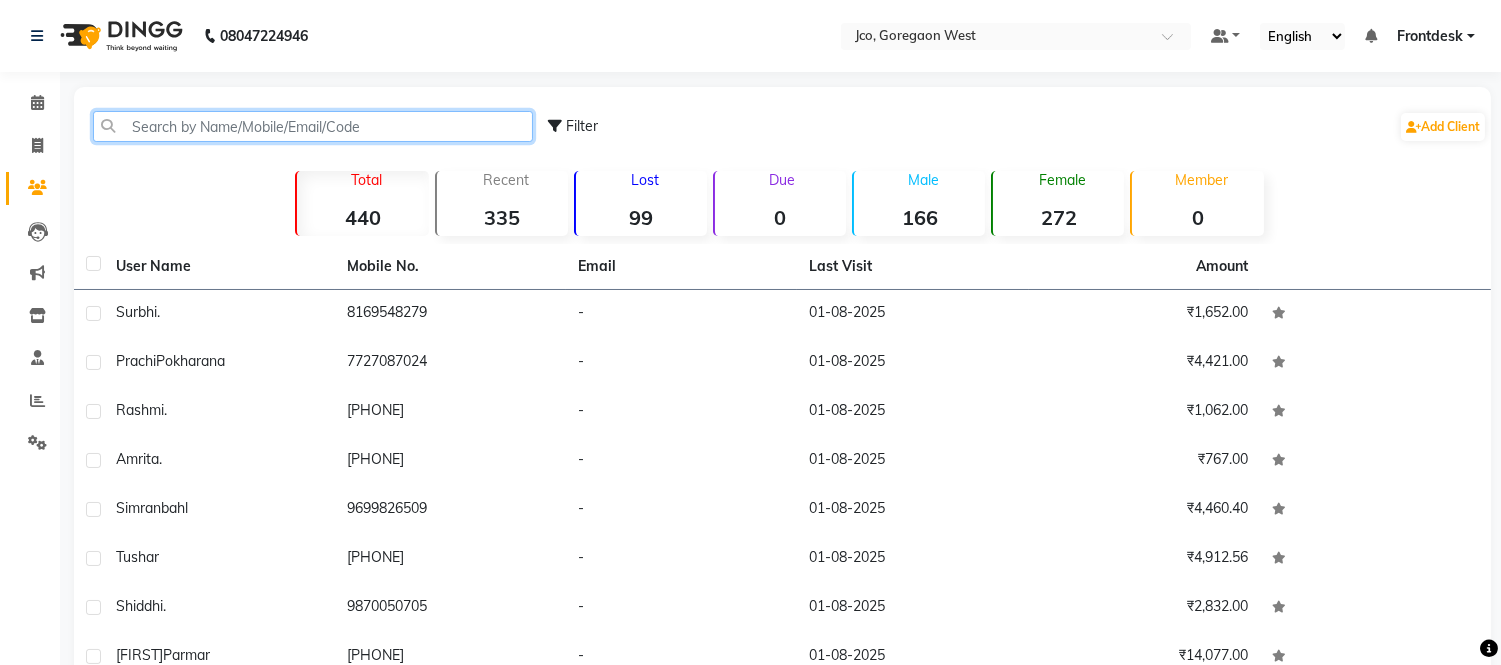 click 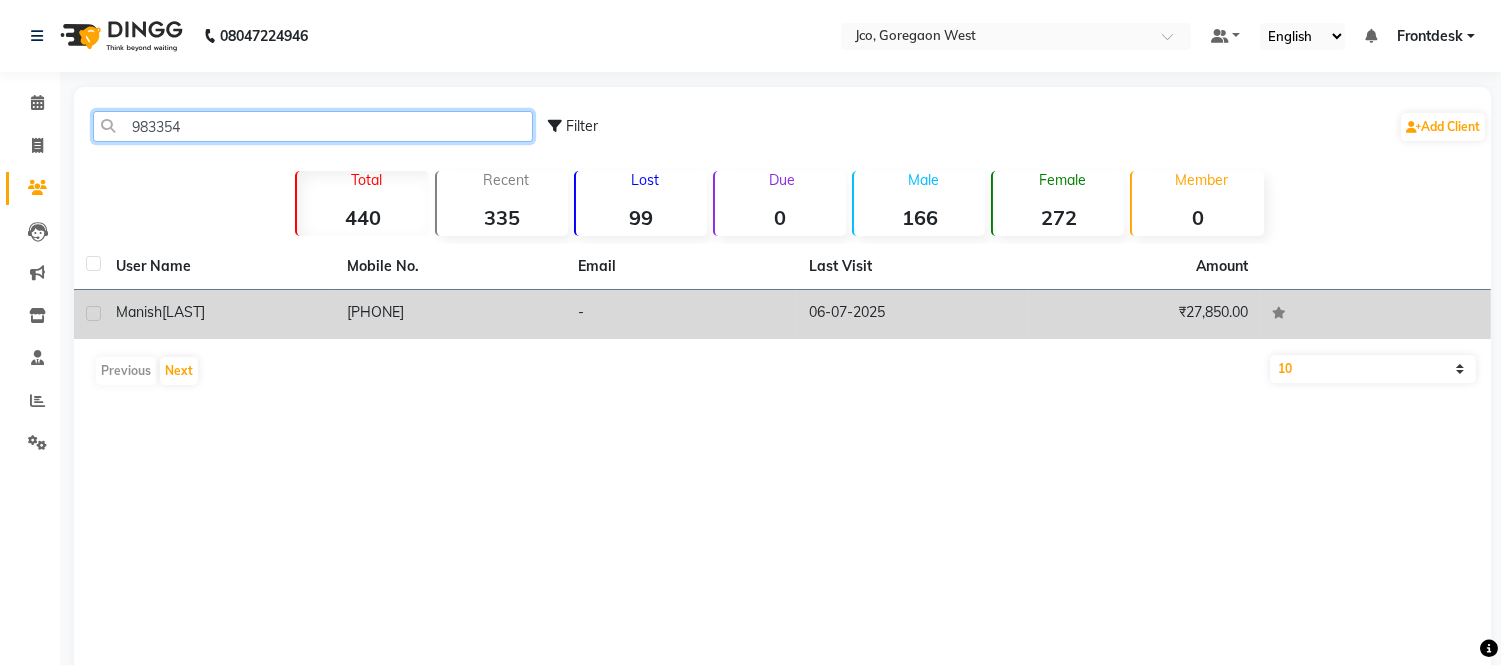 type on "983354" 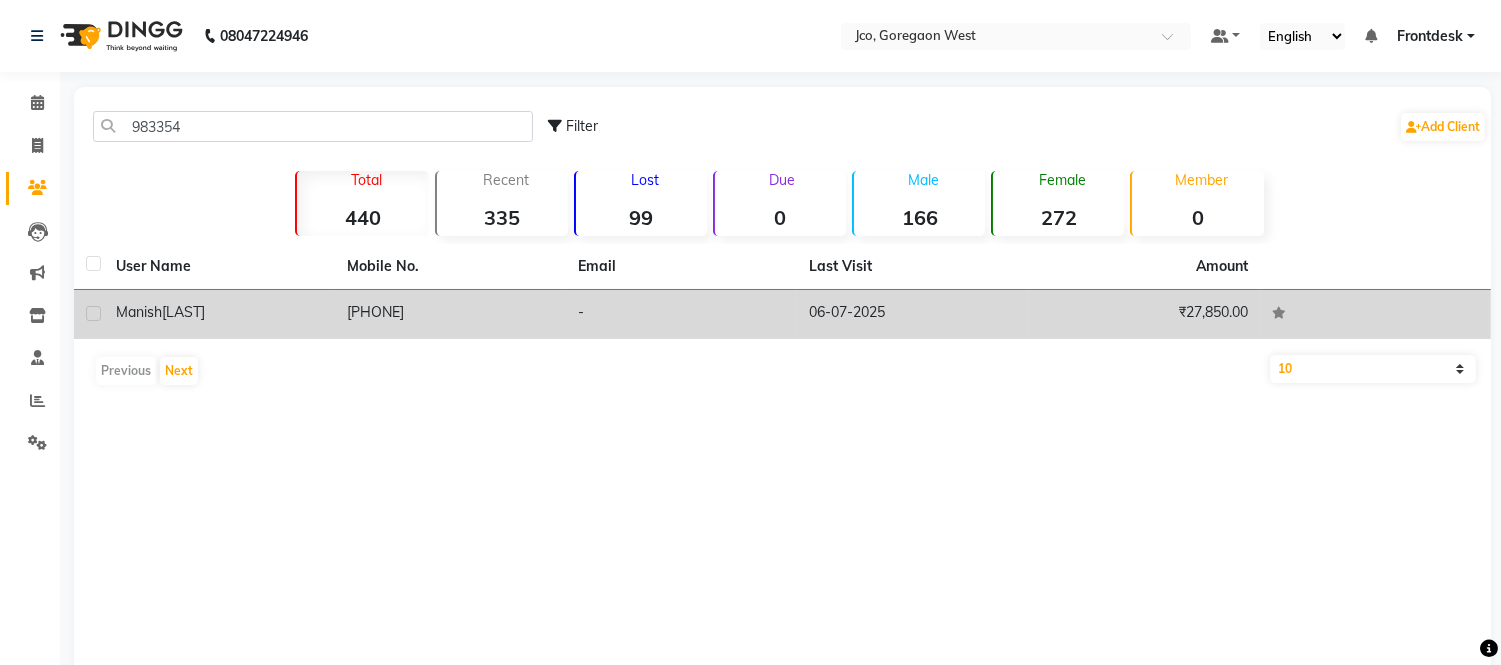 click on "[FIRST]  [LAST]" 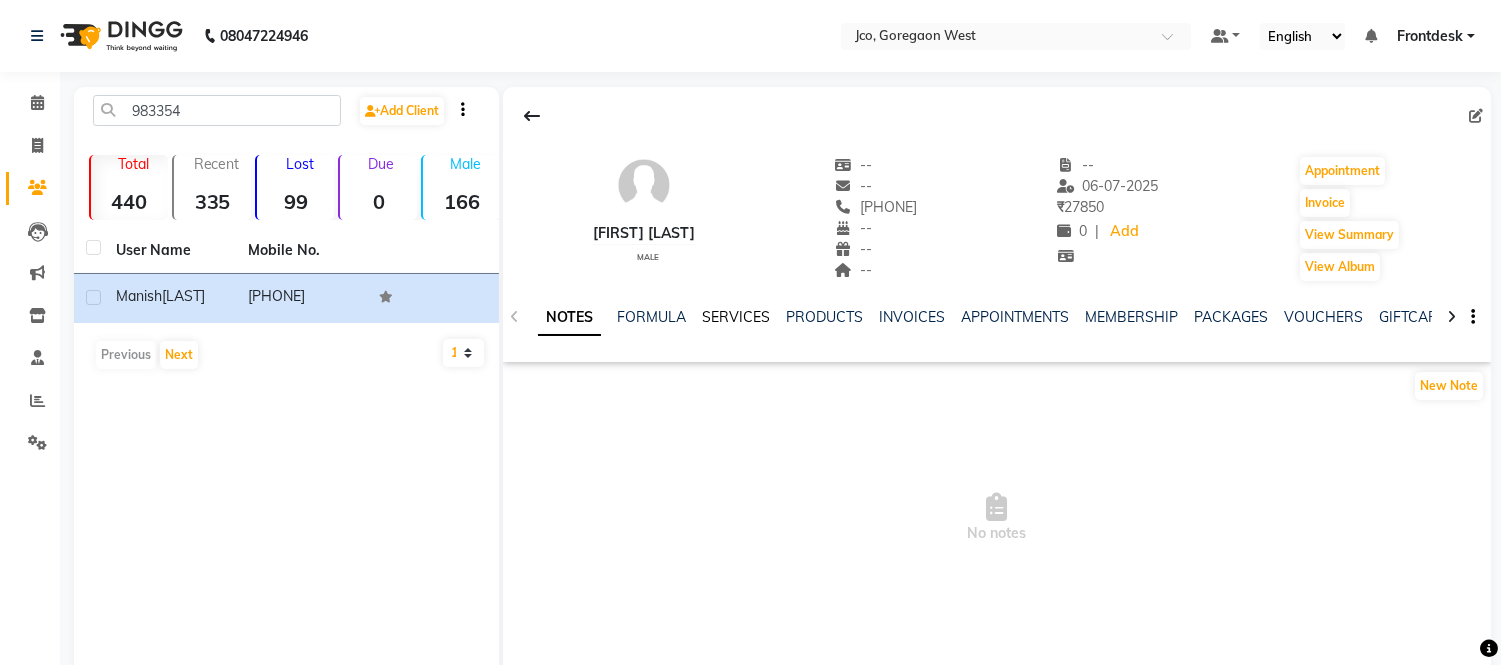 click on "SERVICES" 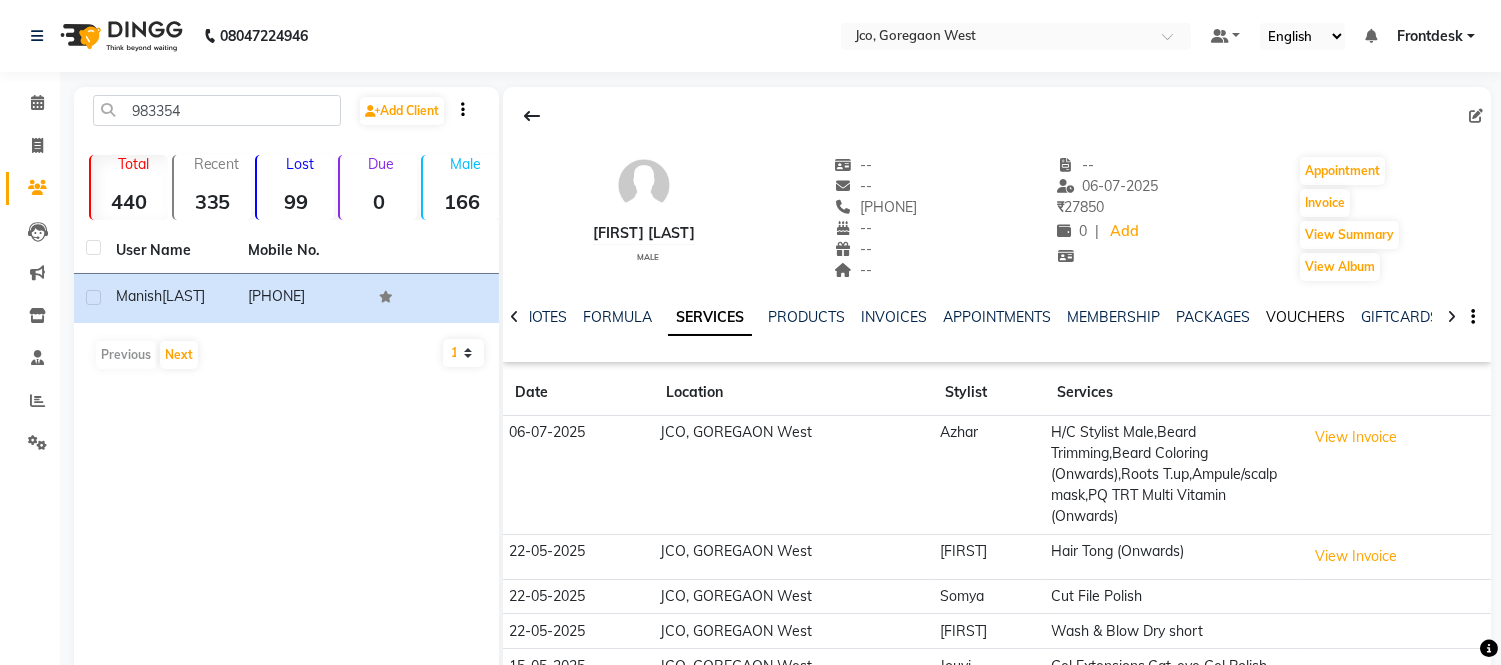 click on "VOUCHERS" 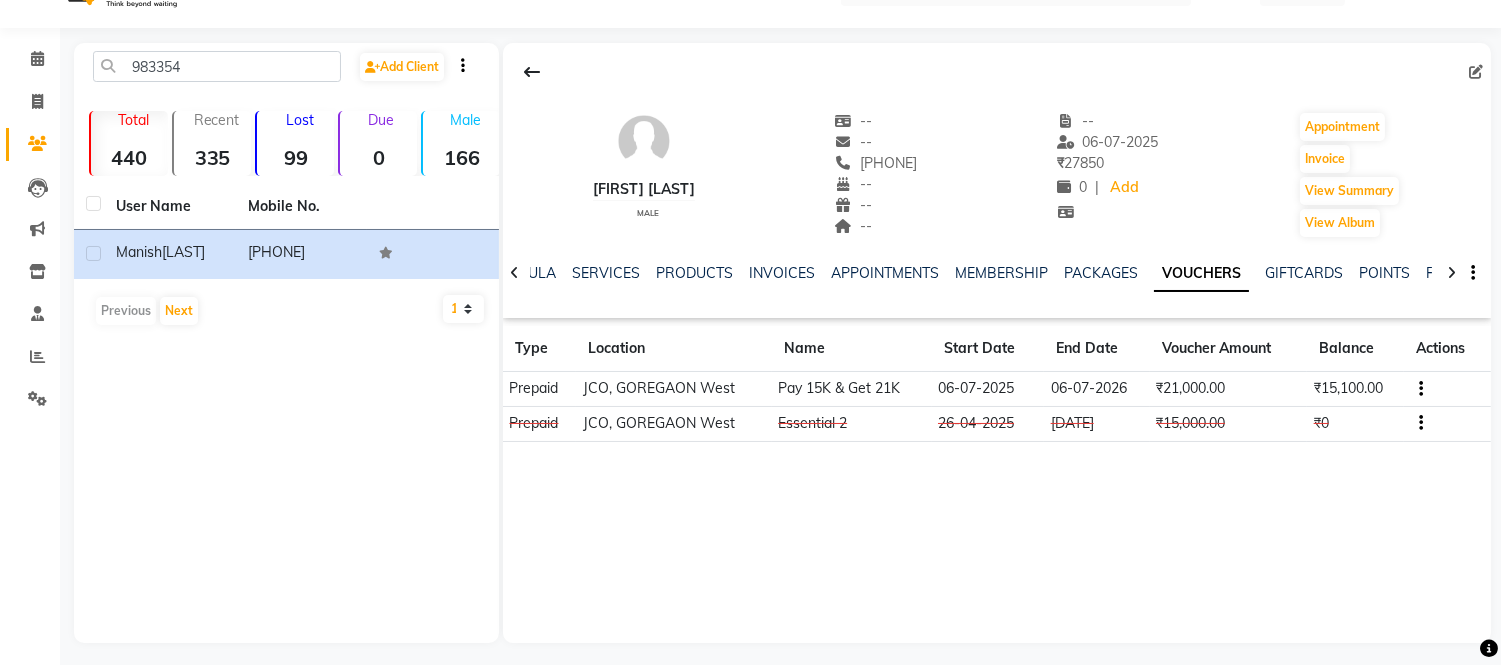 scroll, scrollTop: 51, scrollLeft: 0, axis: vertical 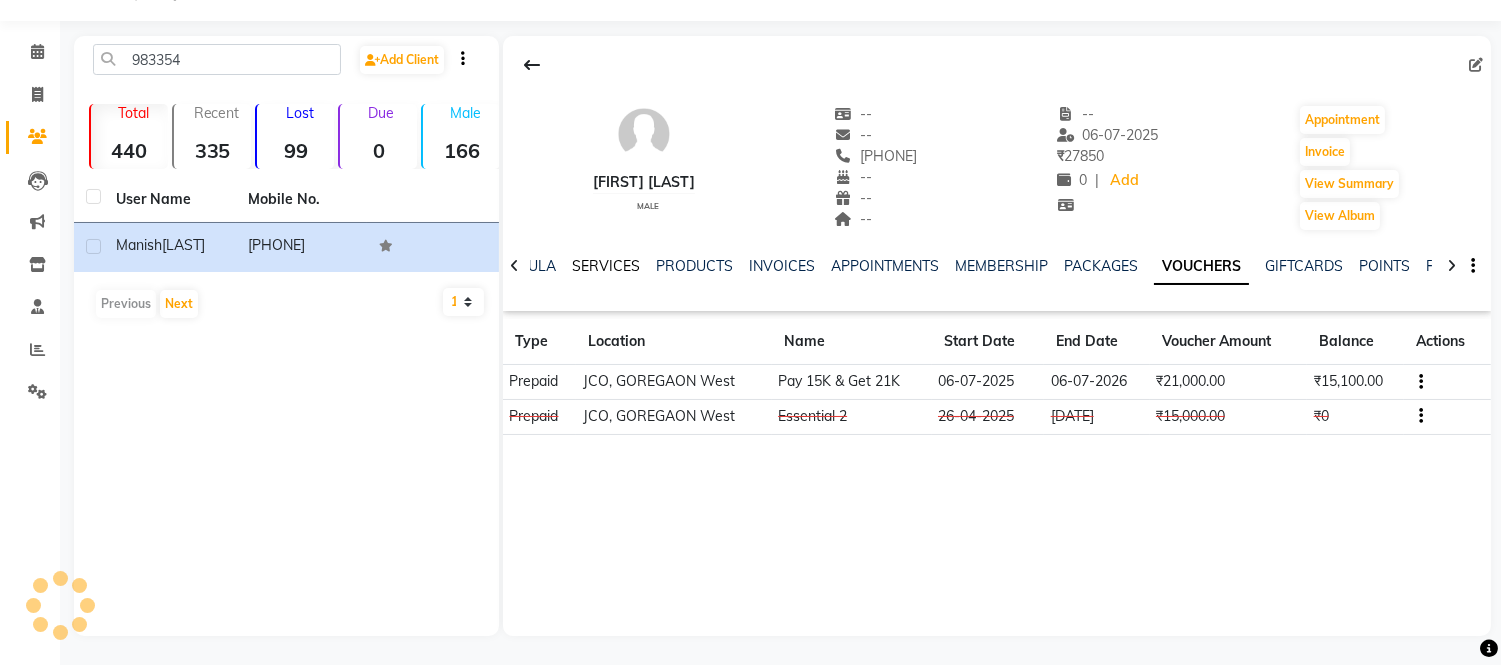 drag, startPoint x: 1161, startPoint y: 333, endPoint x: 606, endPoint y: 257, distance: 560.17944 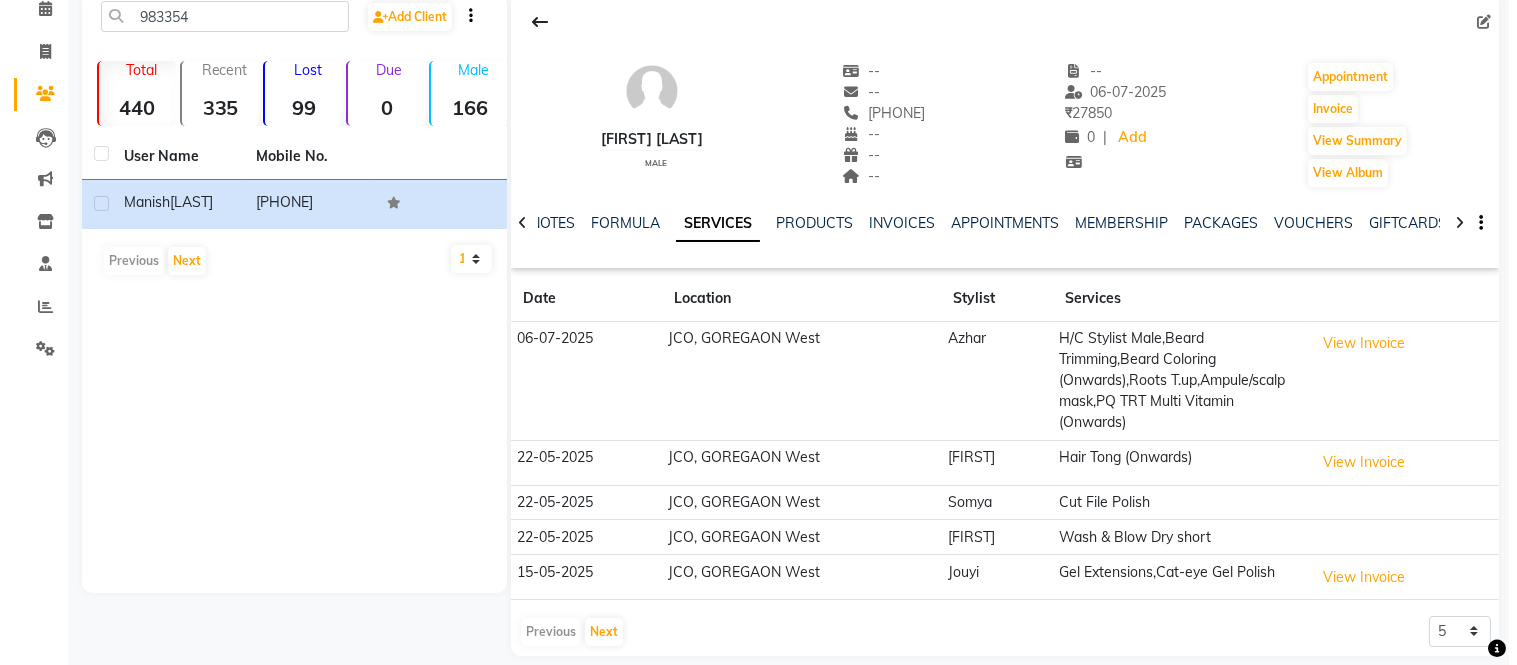 scroll, scrollTop: 115, scrollLeft: 0, axis: vertical 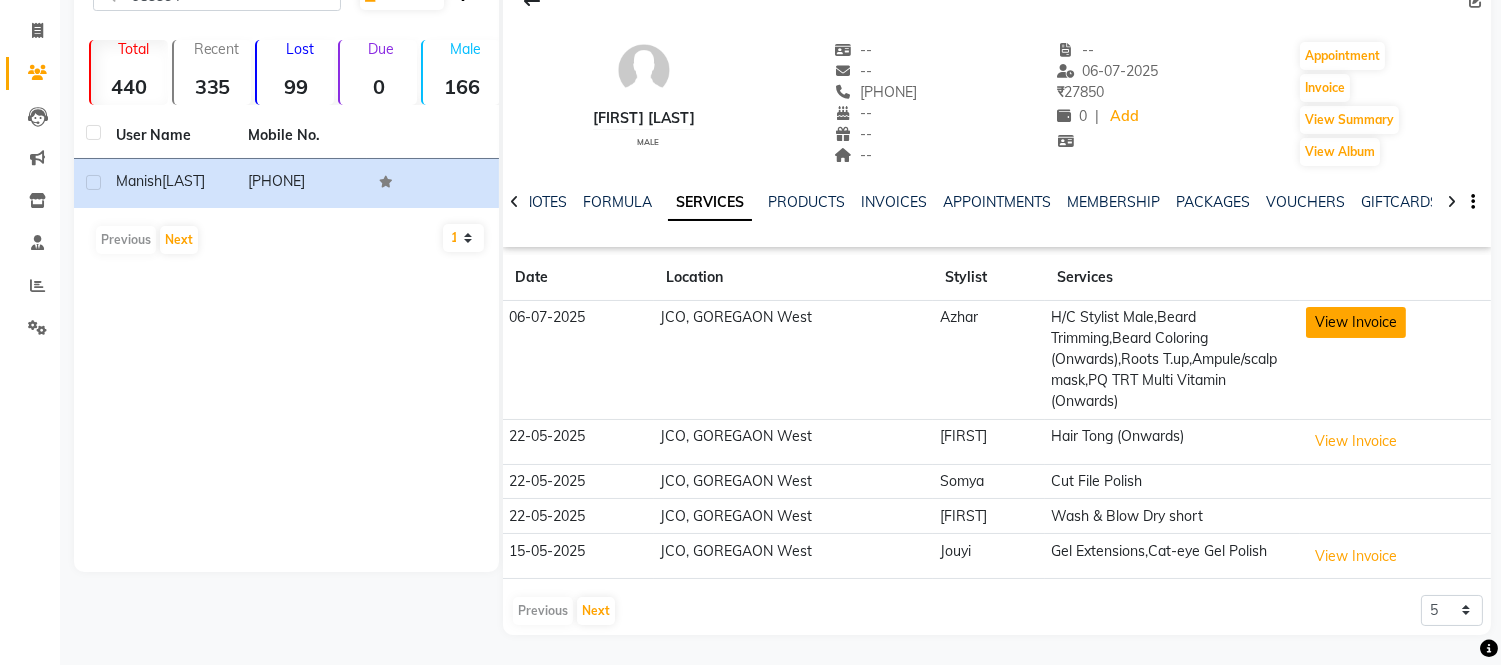 click on "View Invoice" 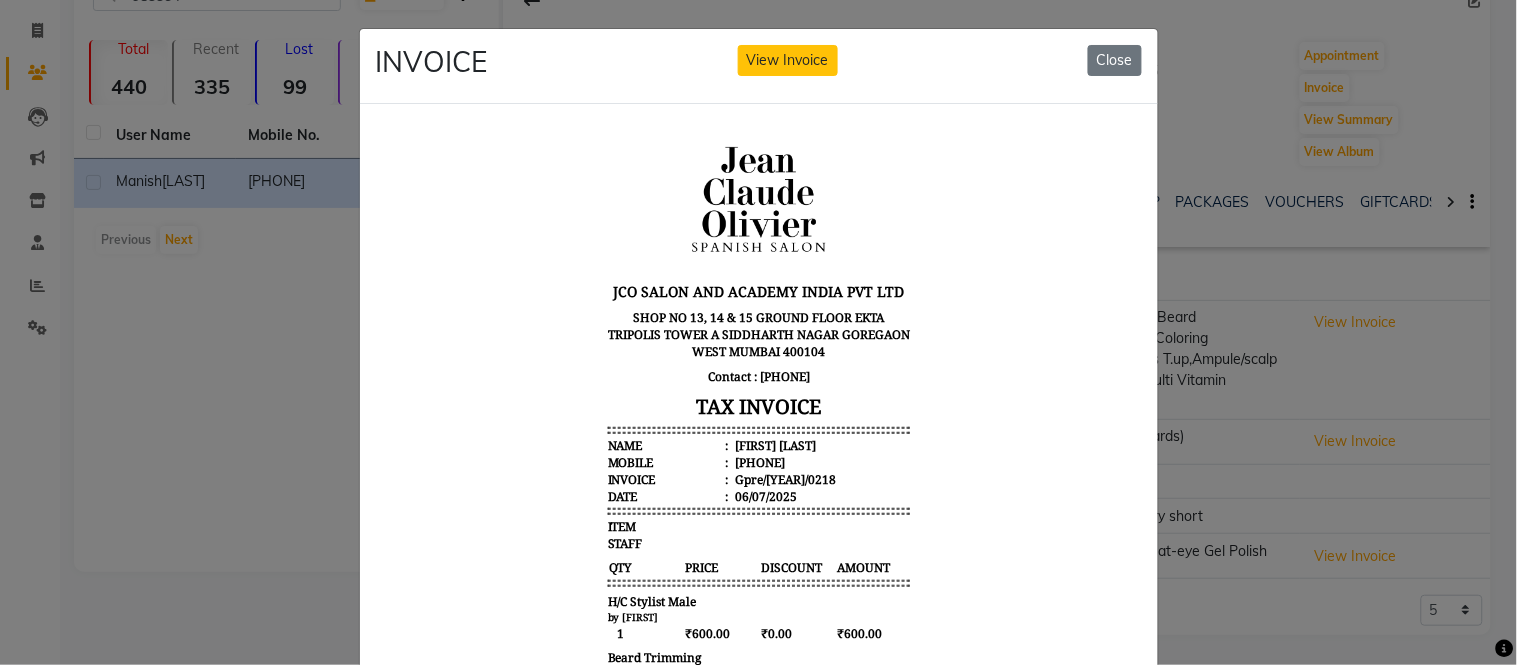 scroll, scrollTop: 15, scrollLeft: 0, axis: vertical 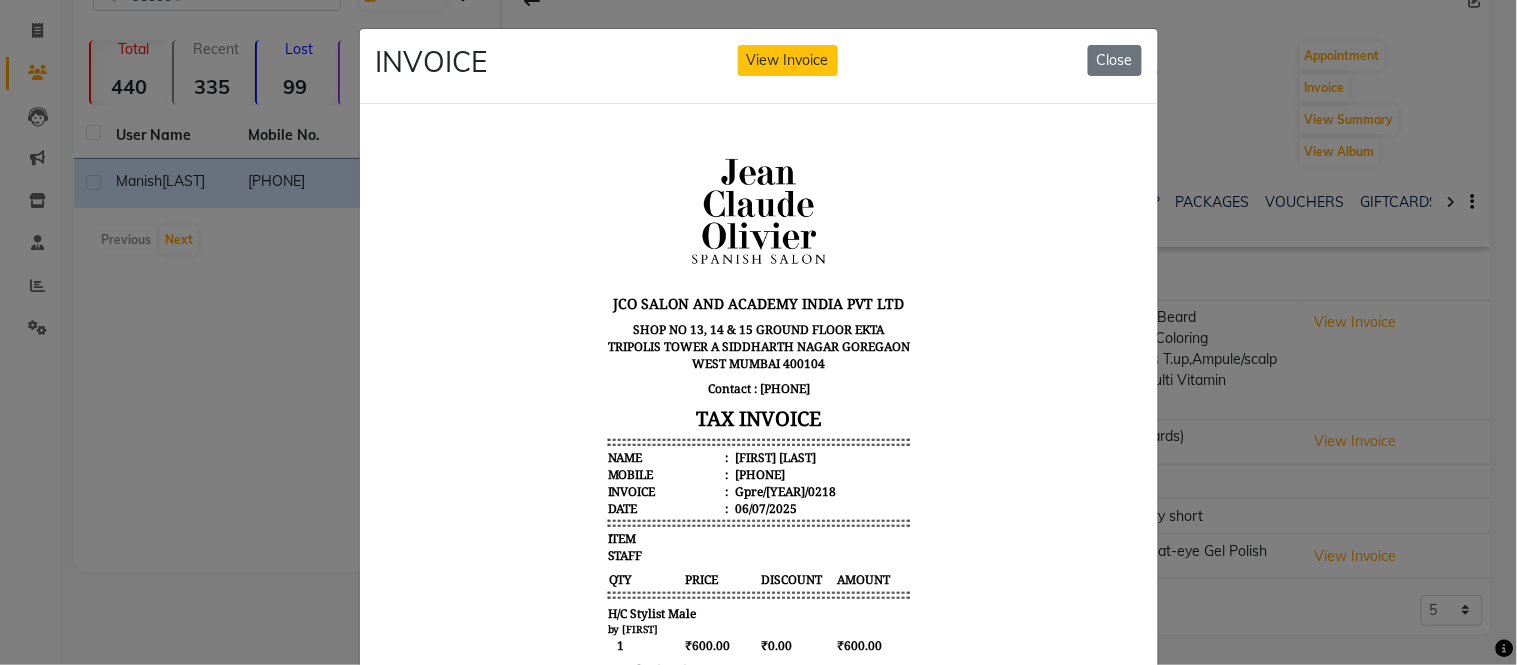 drag, startPoint x: 1049, startPoint y: 189, endPoint x: 970, endPoint y: 243, distance: 95.692215 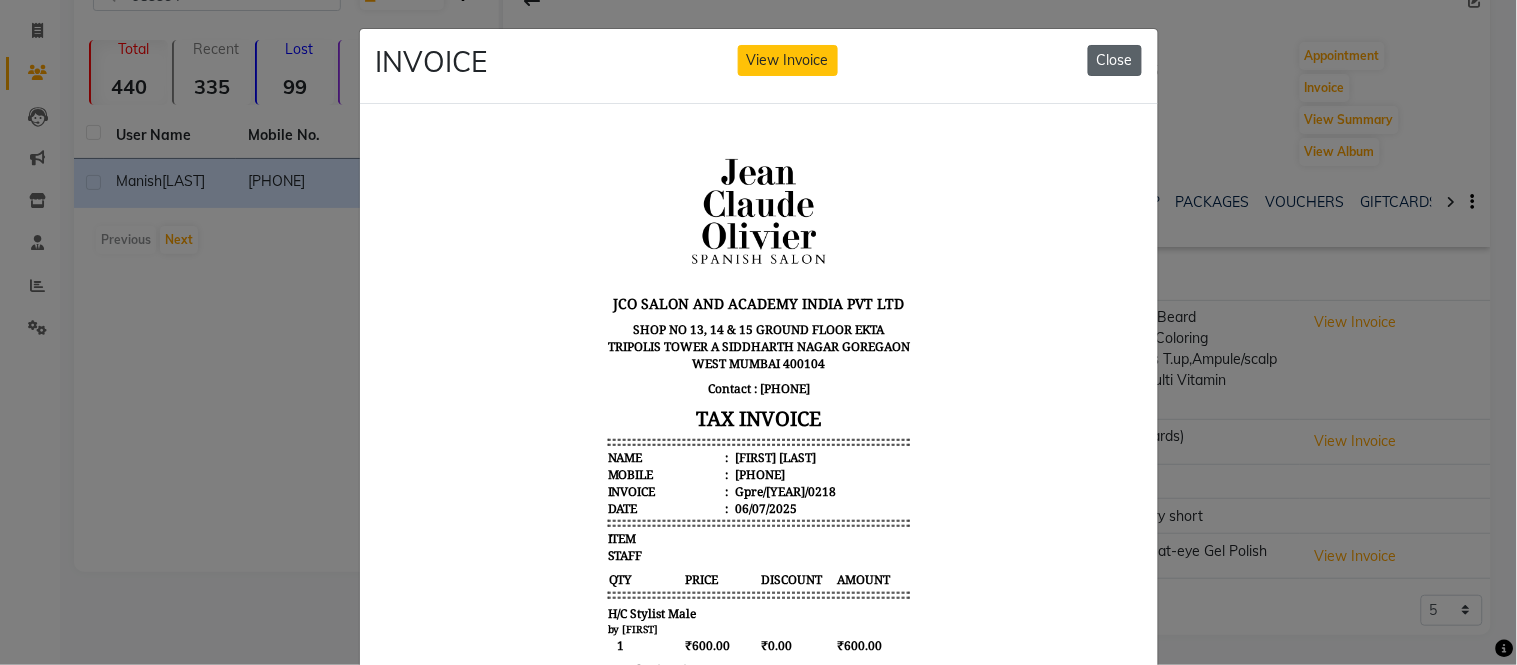 click on "Close" 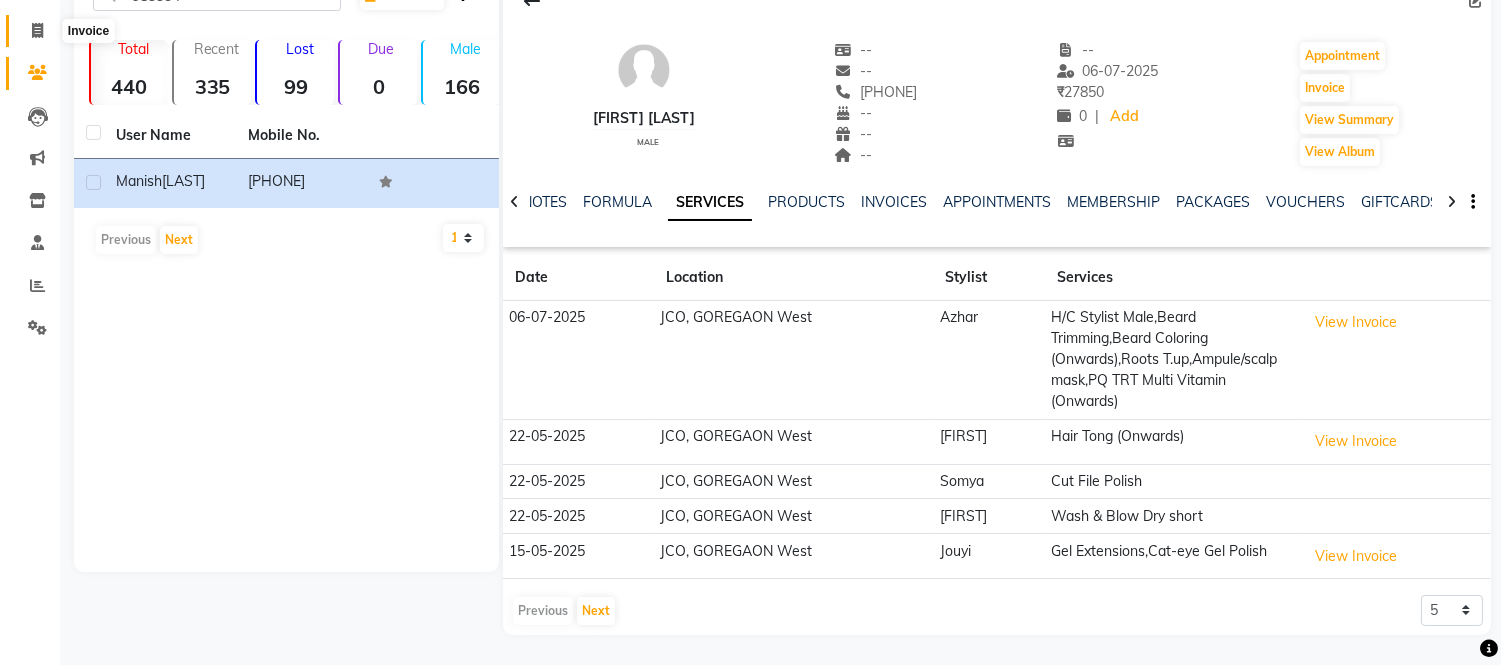 click 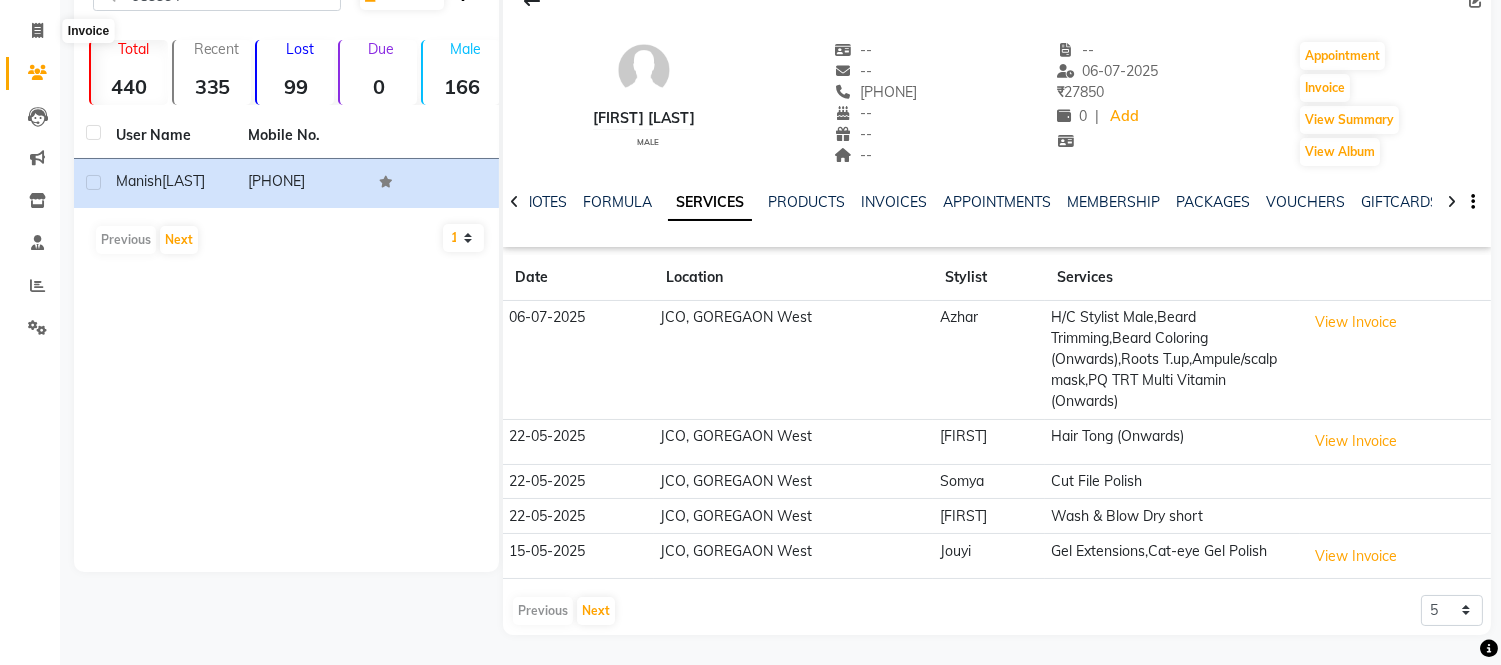 select on "service" 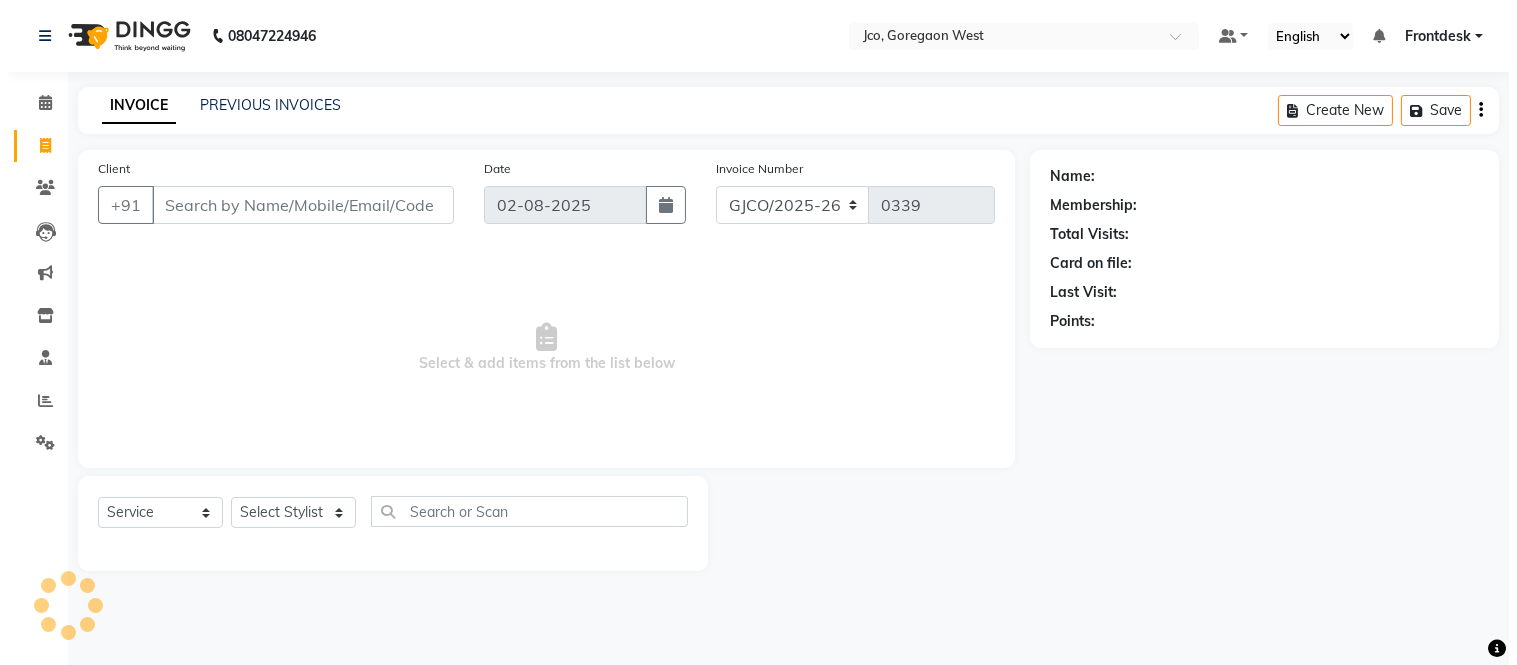 scroll, scrollTop: 0, scrollLeft: 0, axis: both 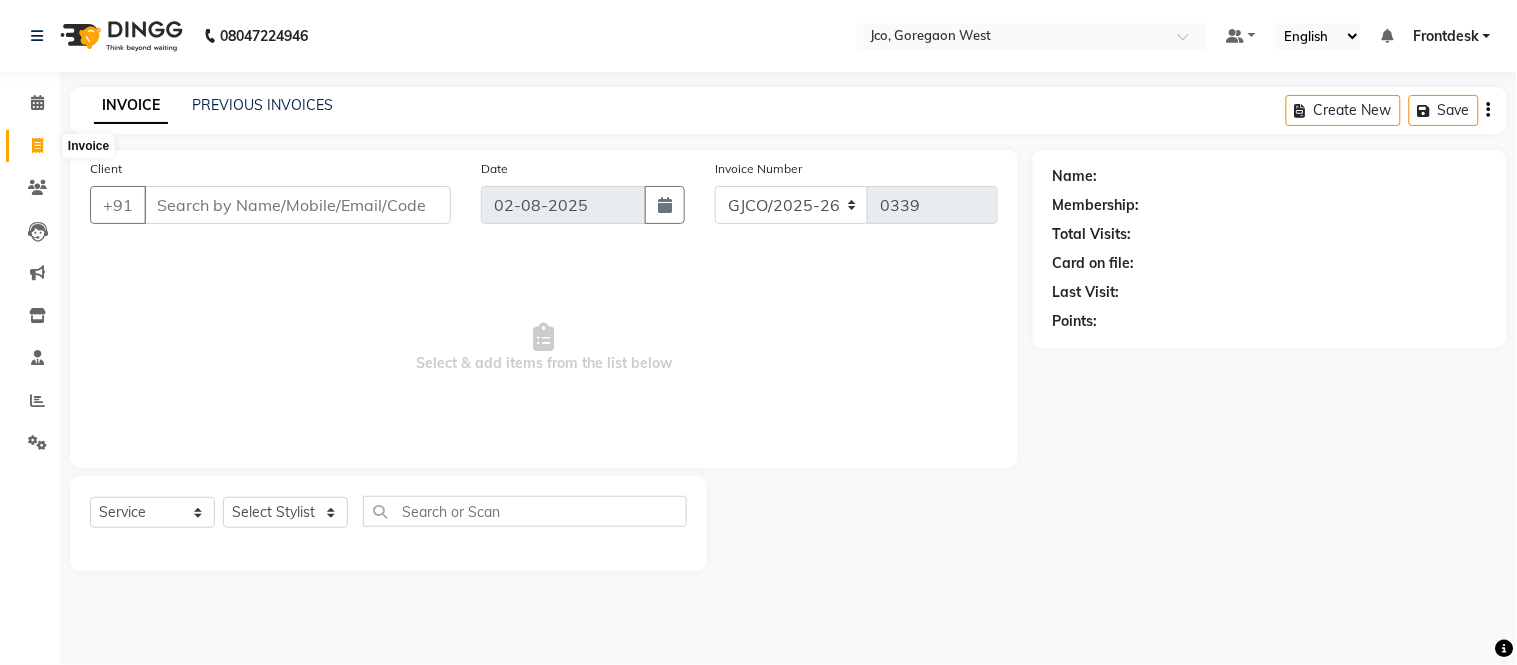 click 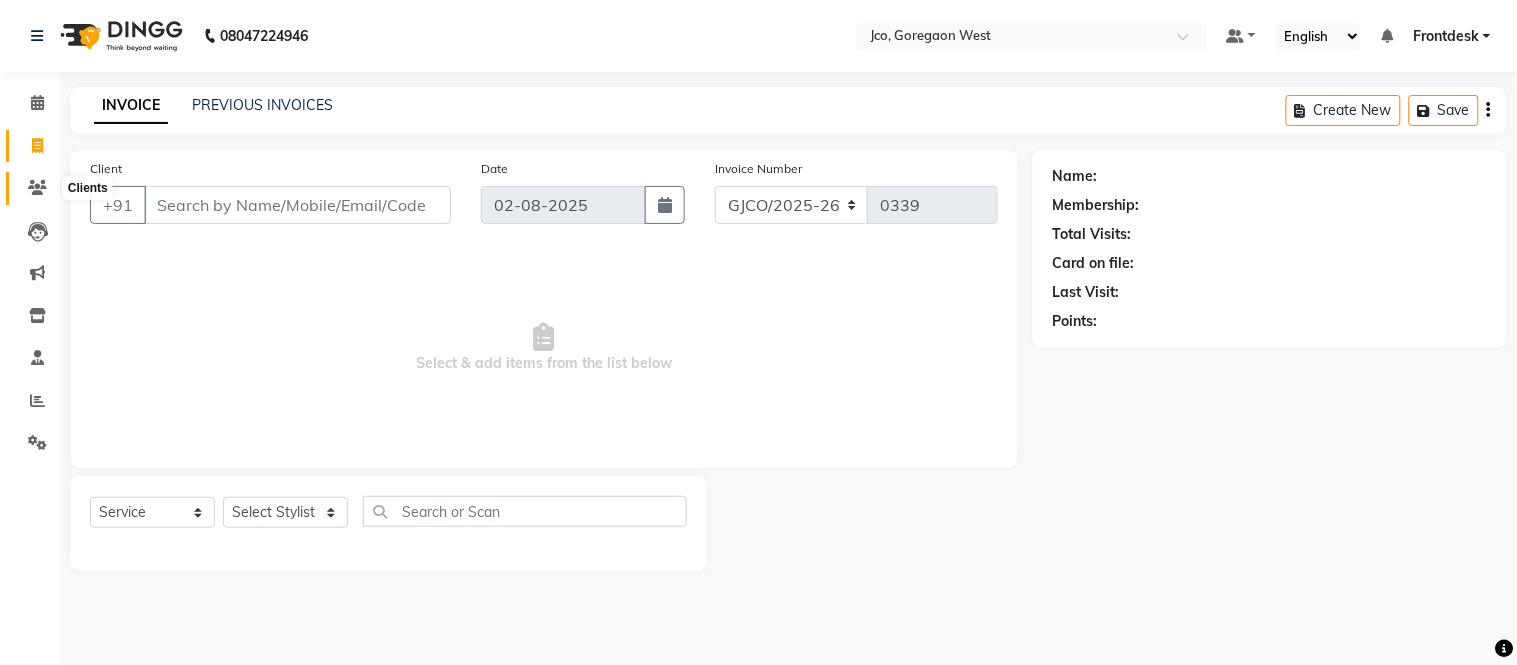 click 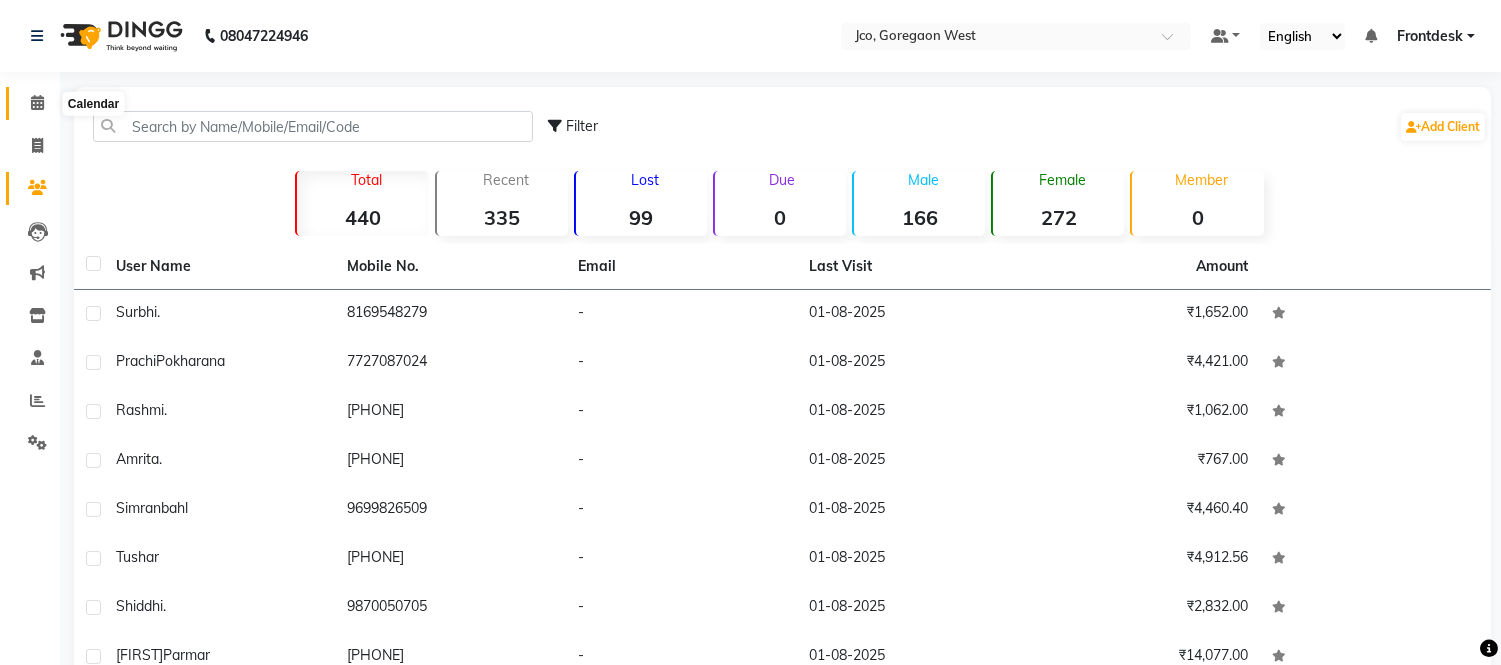 click 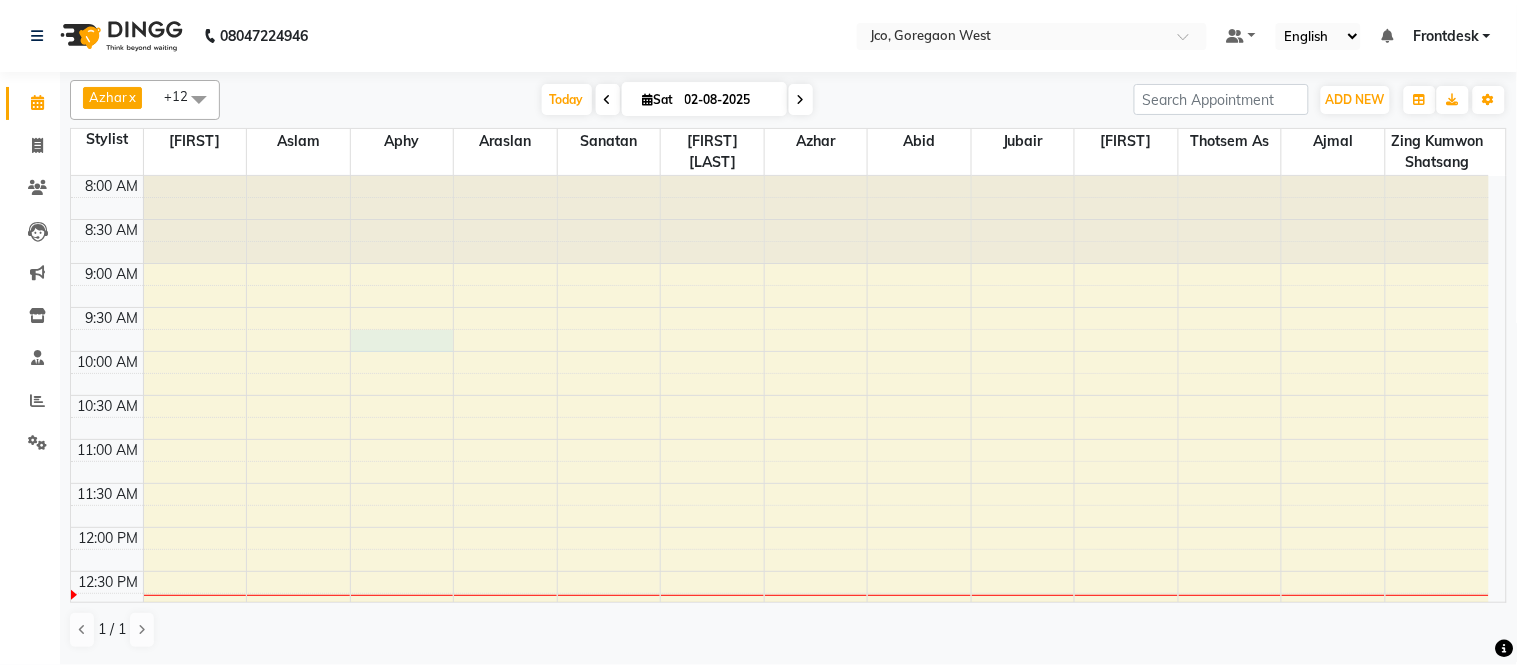 click on "8:00 AM 8:30 AM 9:00 AM 9:30 AM 10:00 AM 10:30 AM 11:00 AM 11:30 AM 12:00 PM 12:30 PM 1:00 PM 1:30 PM 2:00 PM 2:30 PM 3:00 PM 3:30 PM 4:00 PM 4:30 PM 5:00 PM 5:30 PM 6:00 PM 6:30 PM 7:00 PM 7:30 PM 8:00 PM 8:30 PM" at bounding box center [780, 747] 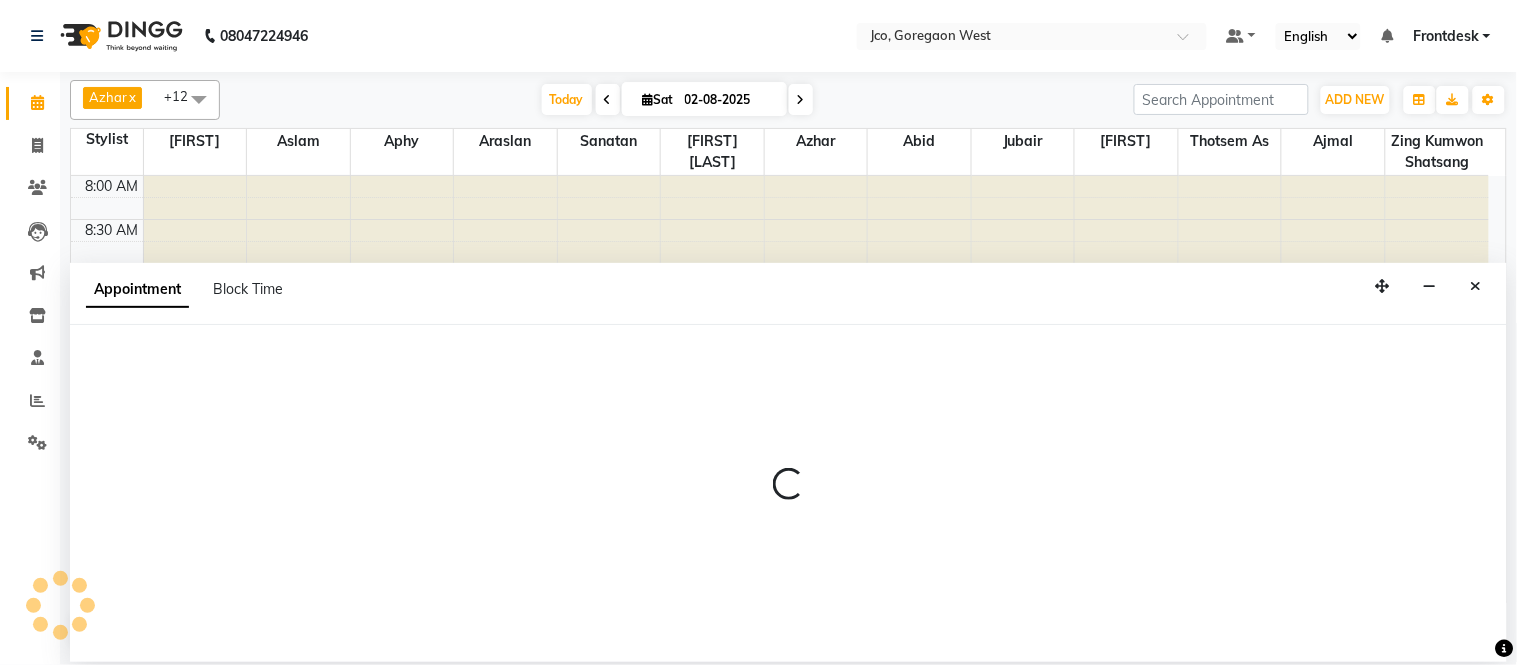 select on "68868" 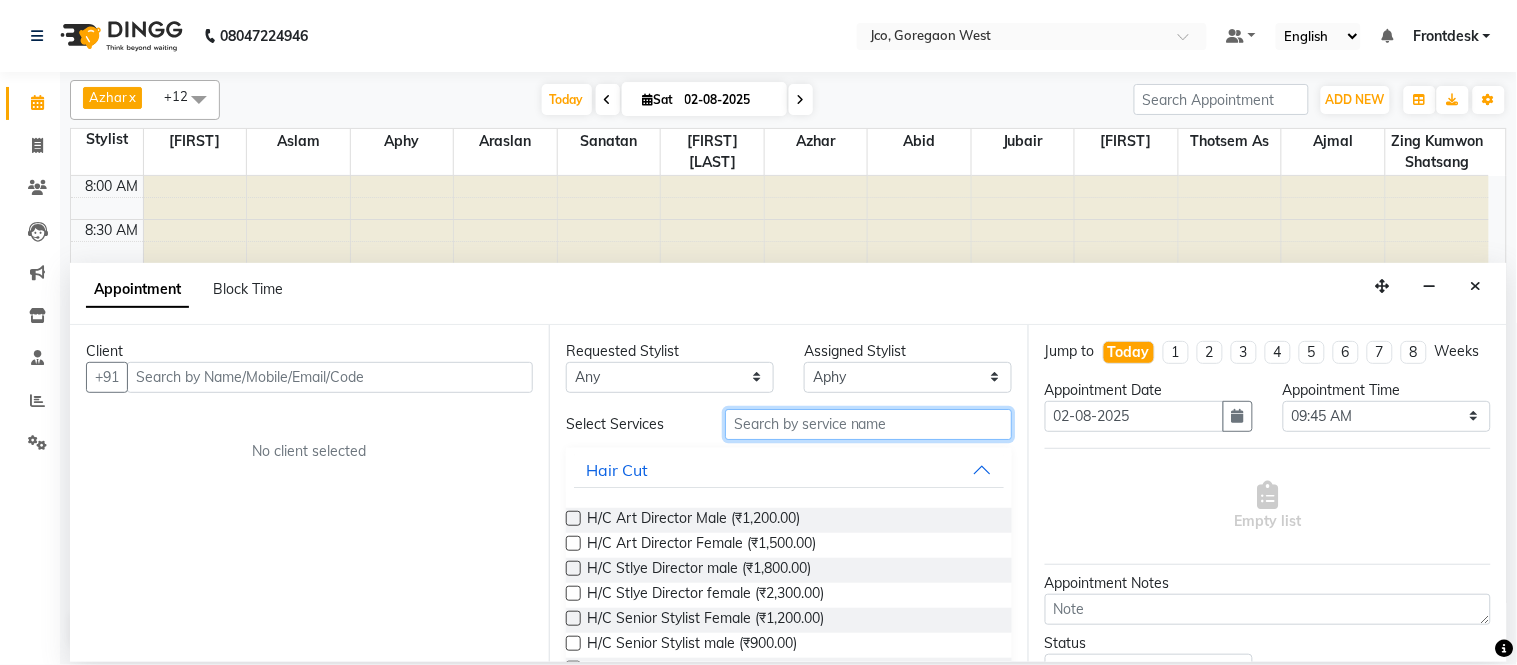 click at bounding box center [868, 424] 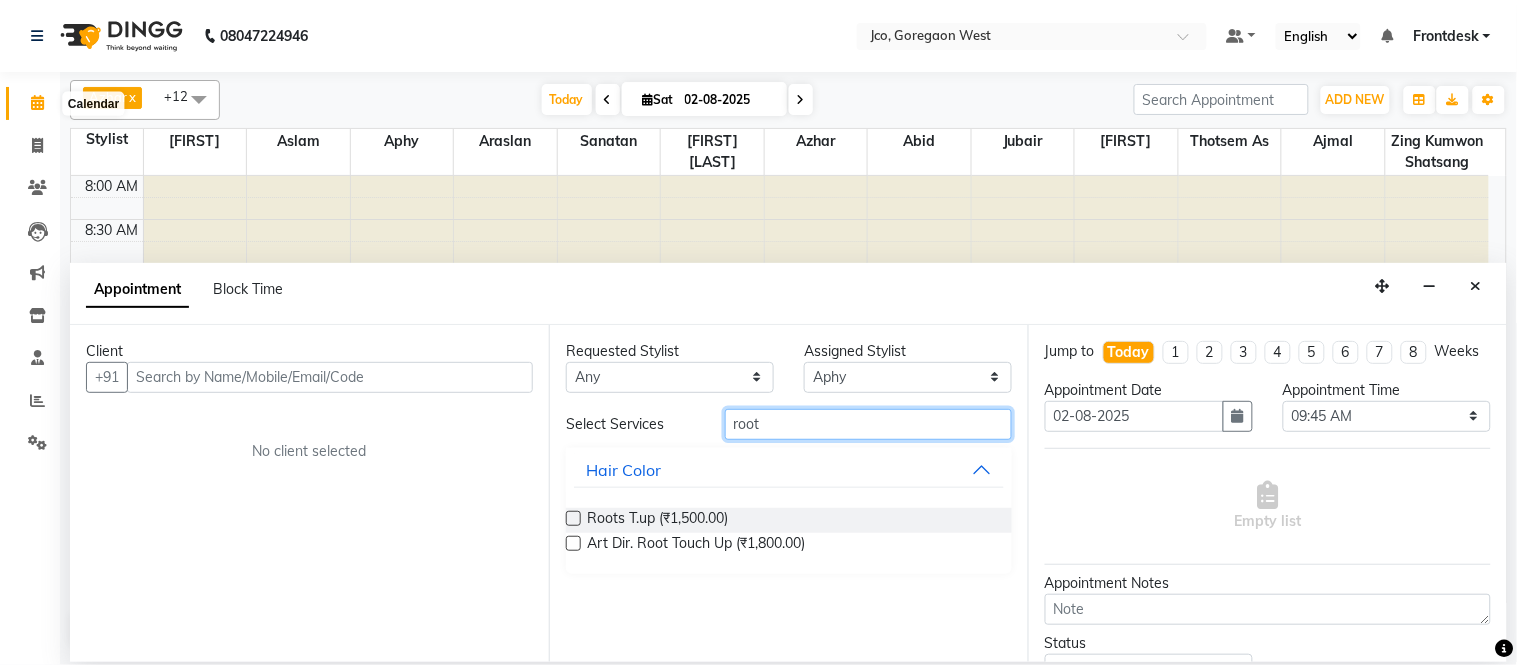 type on "root" 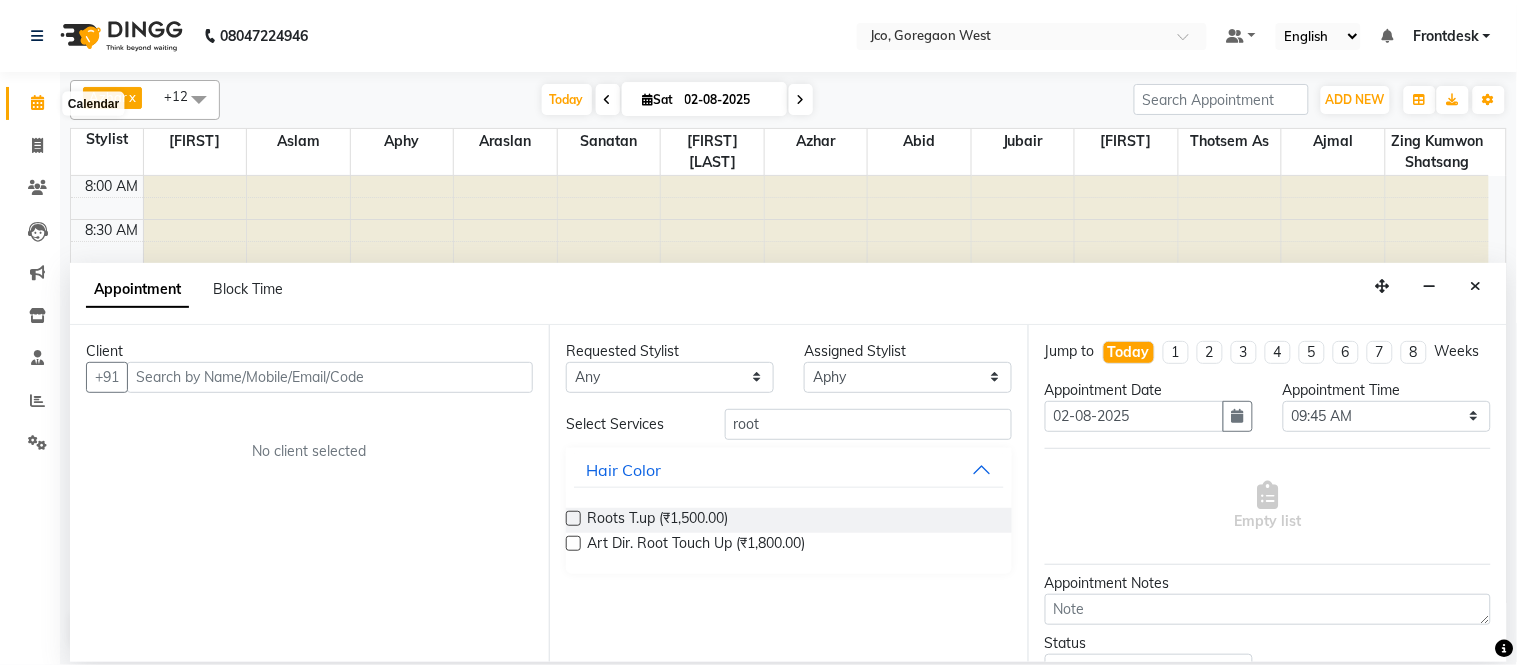 click 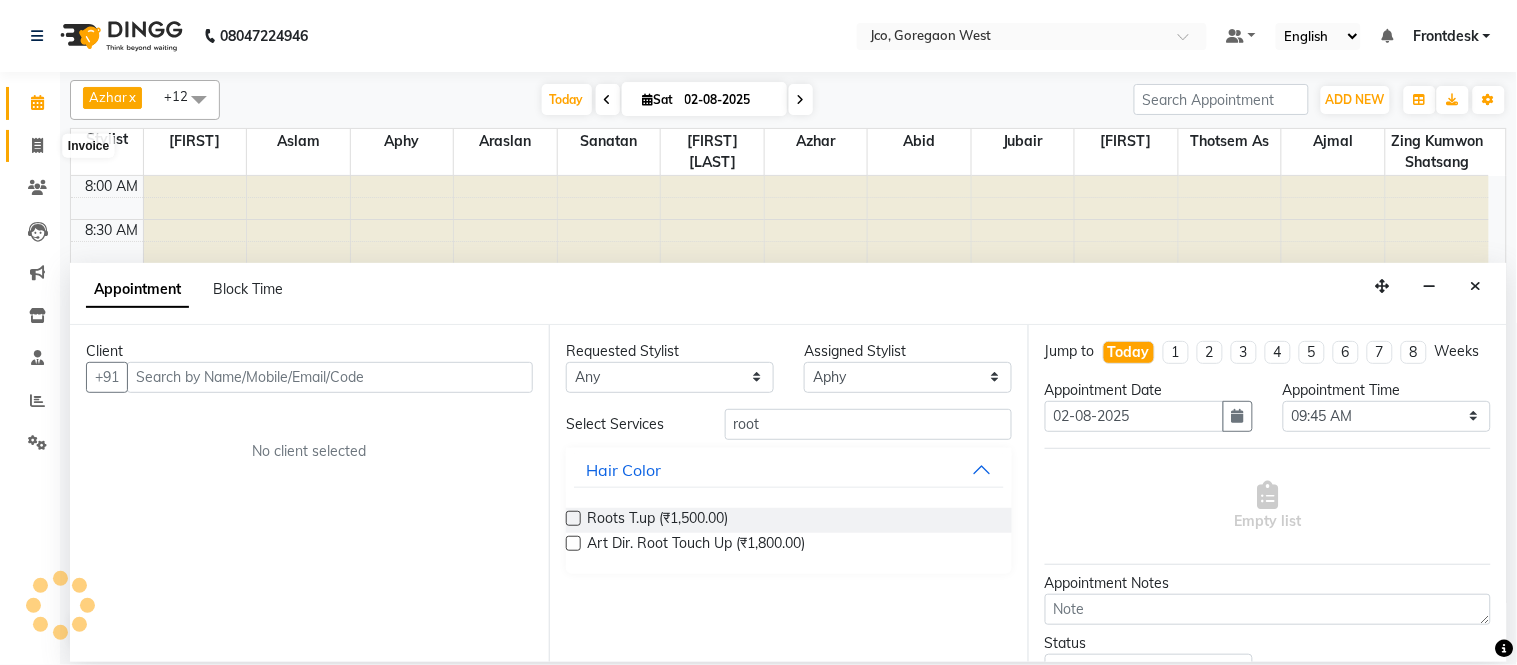click 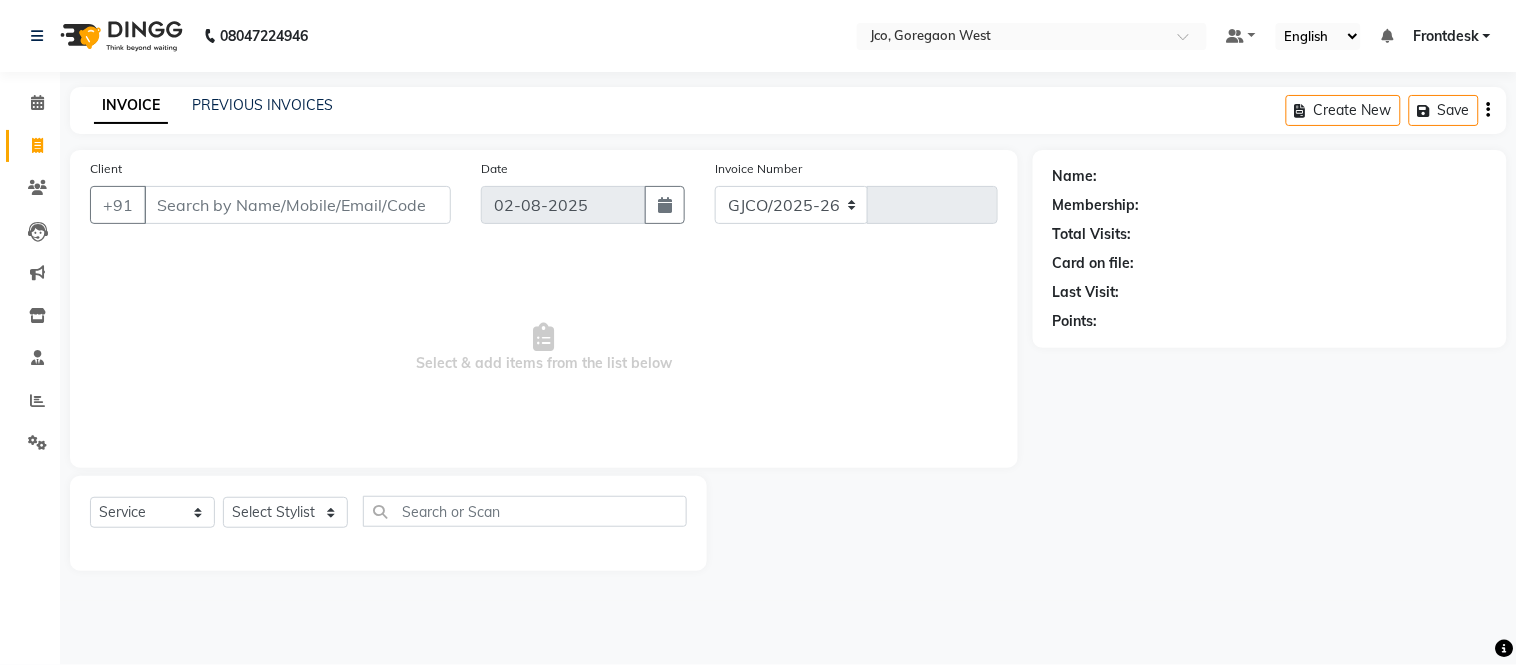 select on "8000" 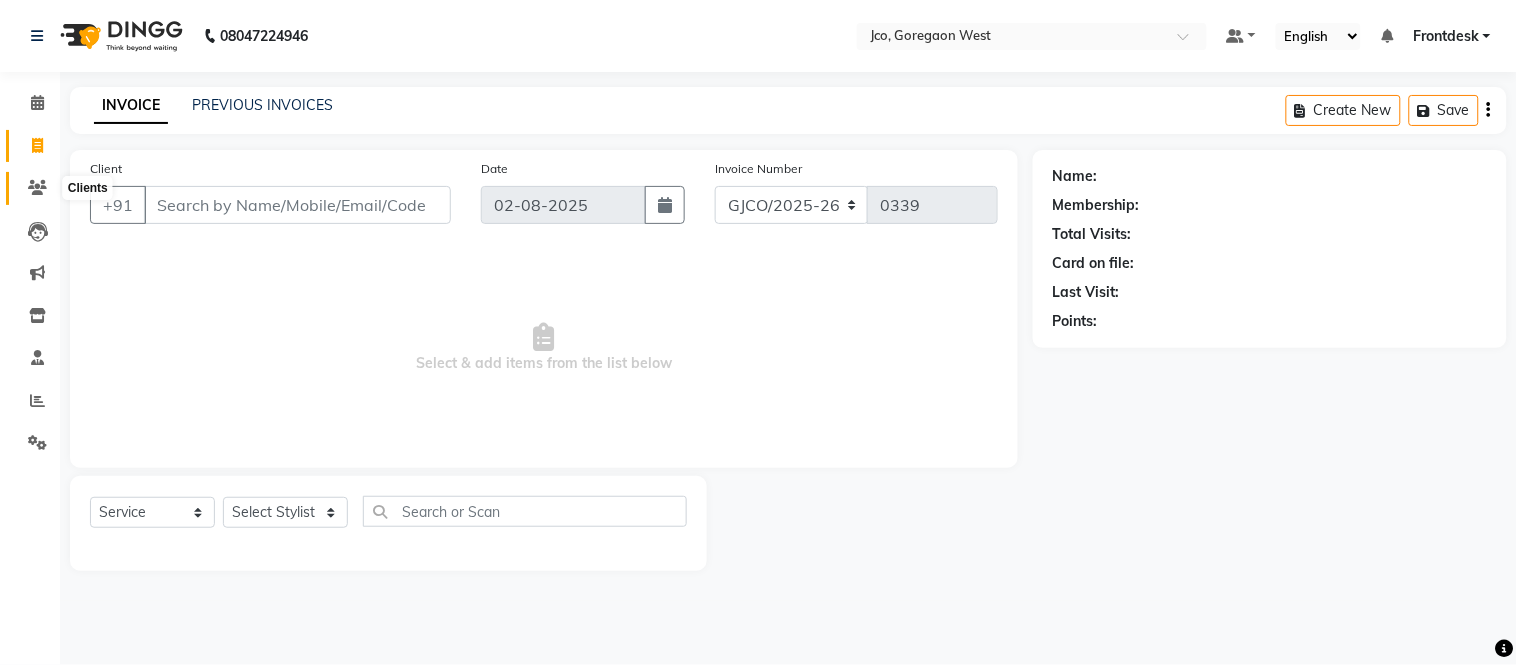 click 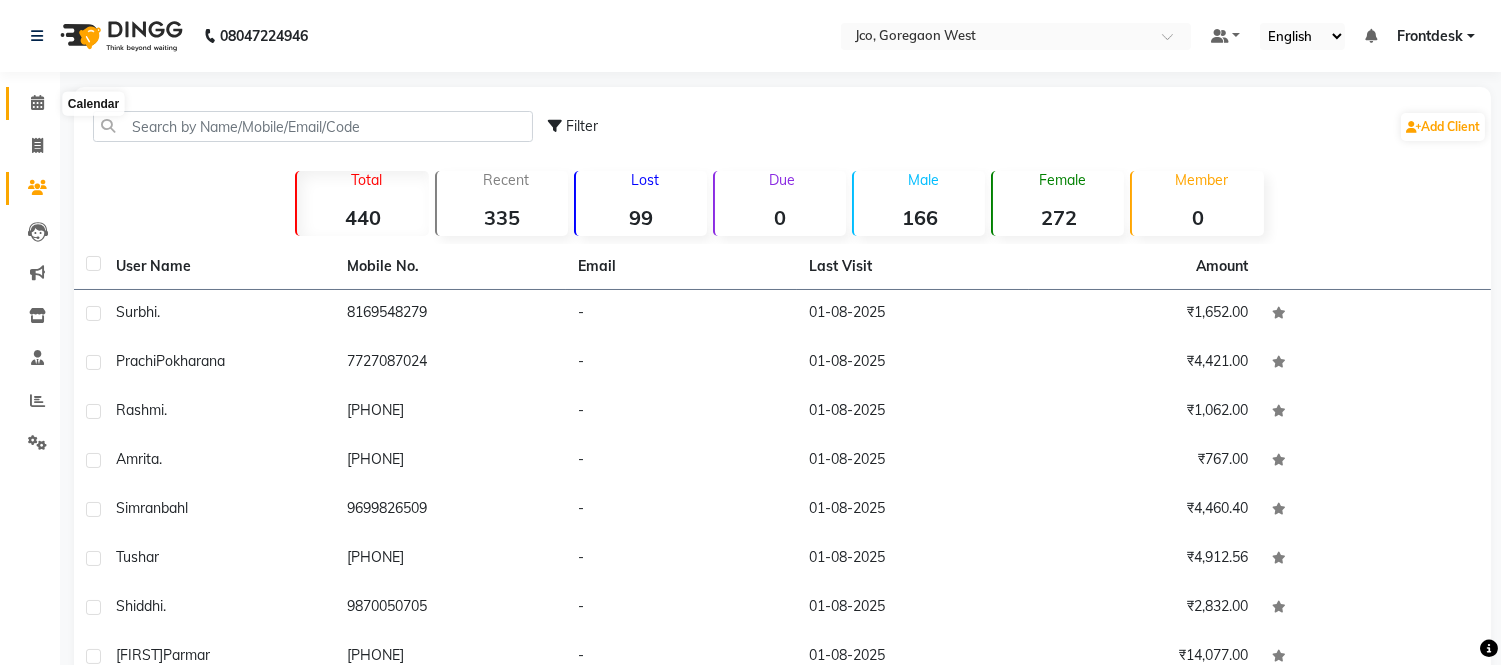click 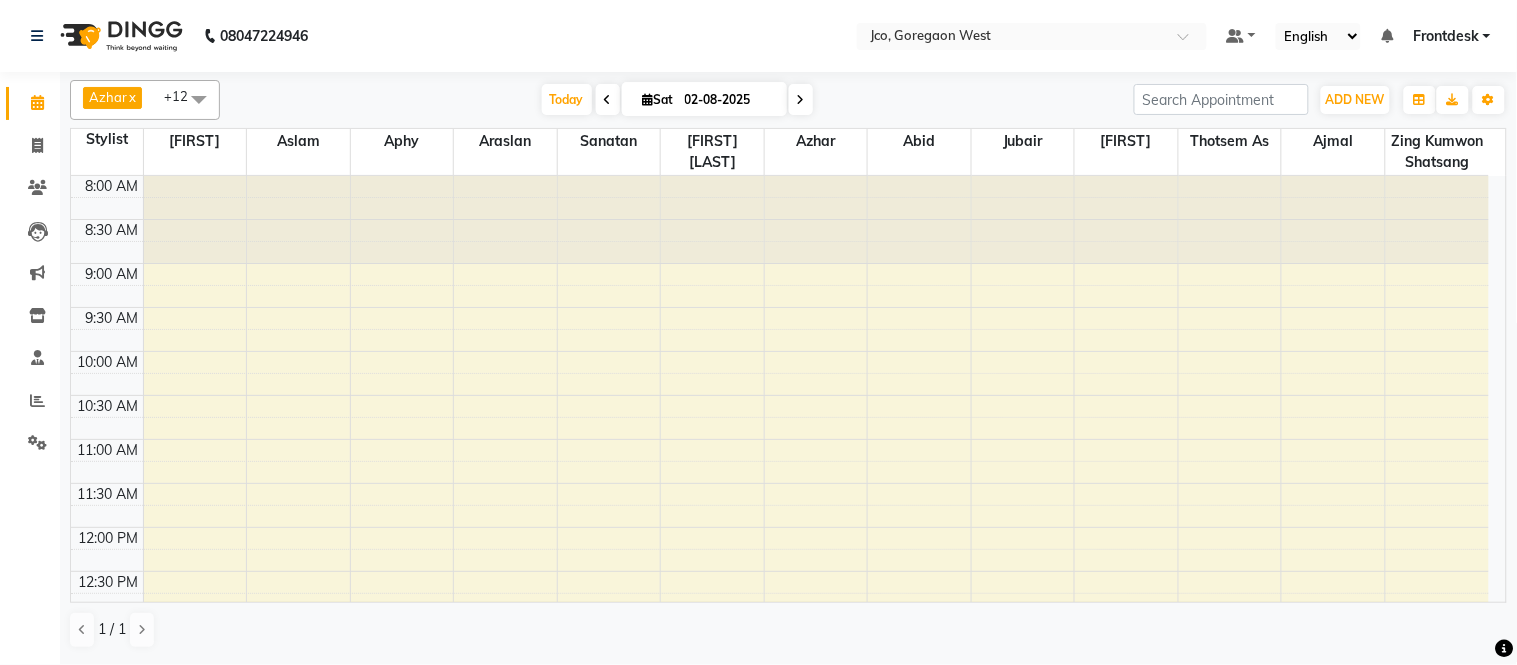 click at bounding box center (199, 99) 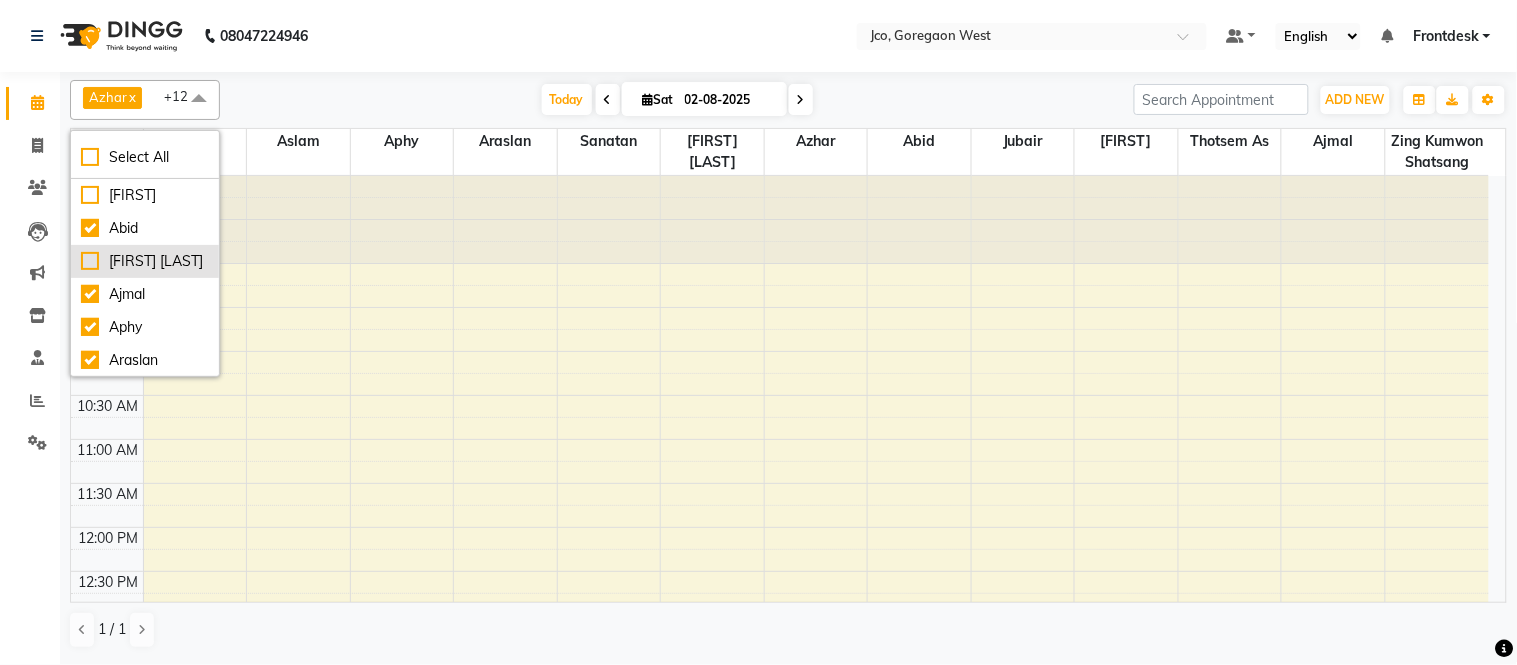 click on "[FIRST] [LAST]" at bounding box center (145, 261) 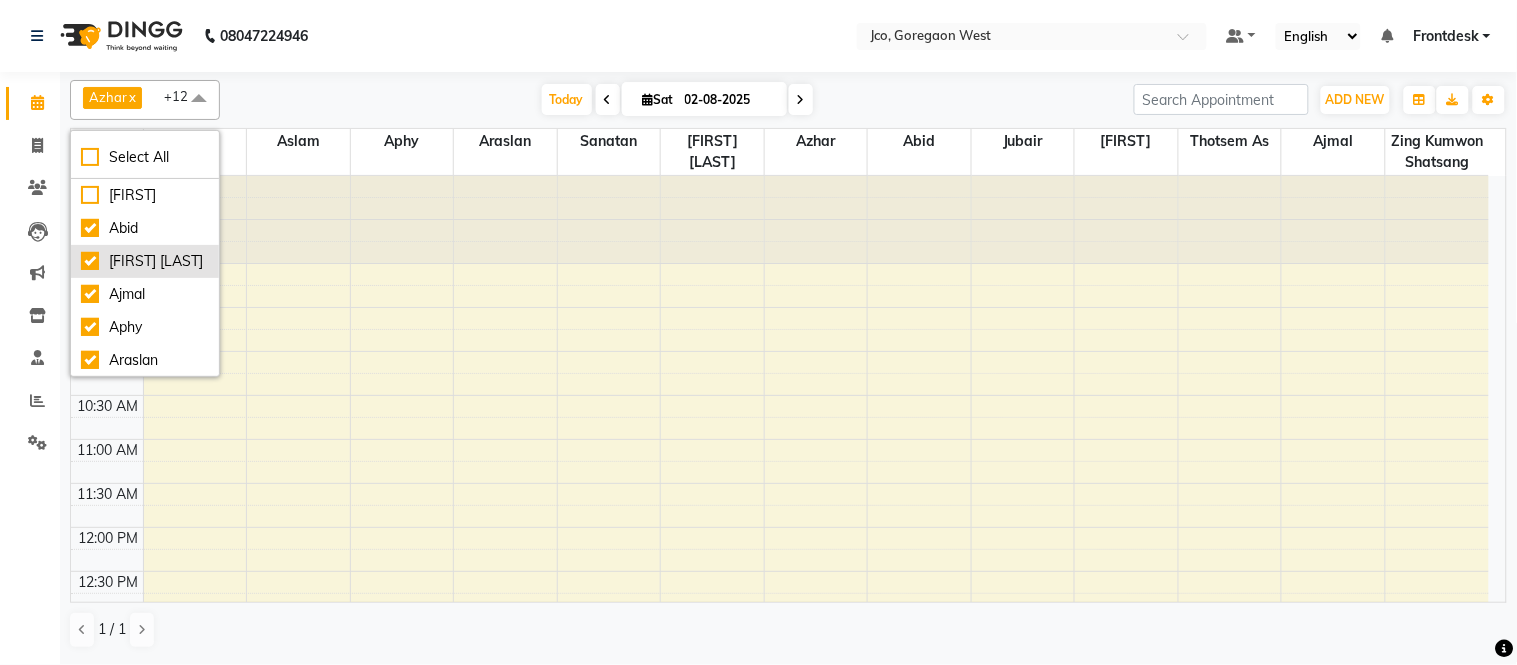 checkbox on "true" 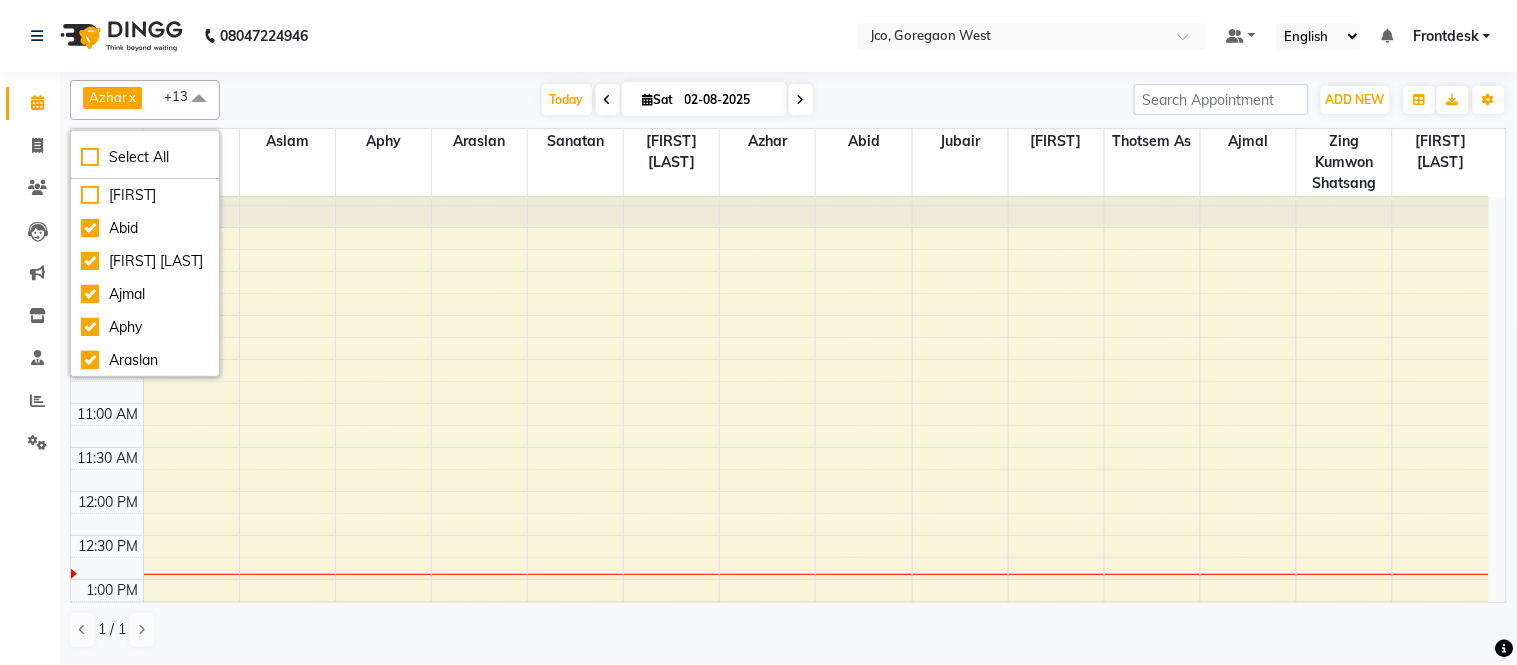 scroll, scrollTop: 111, scrollLeft: 0, axis: vertical 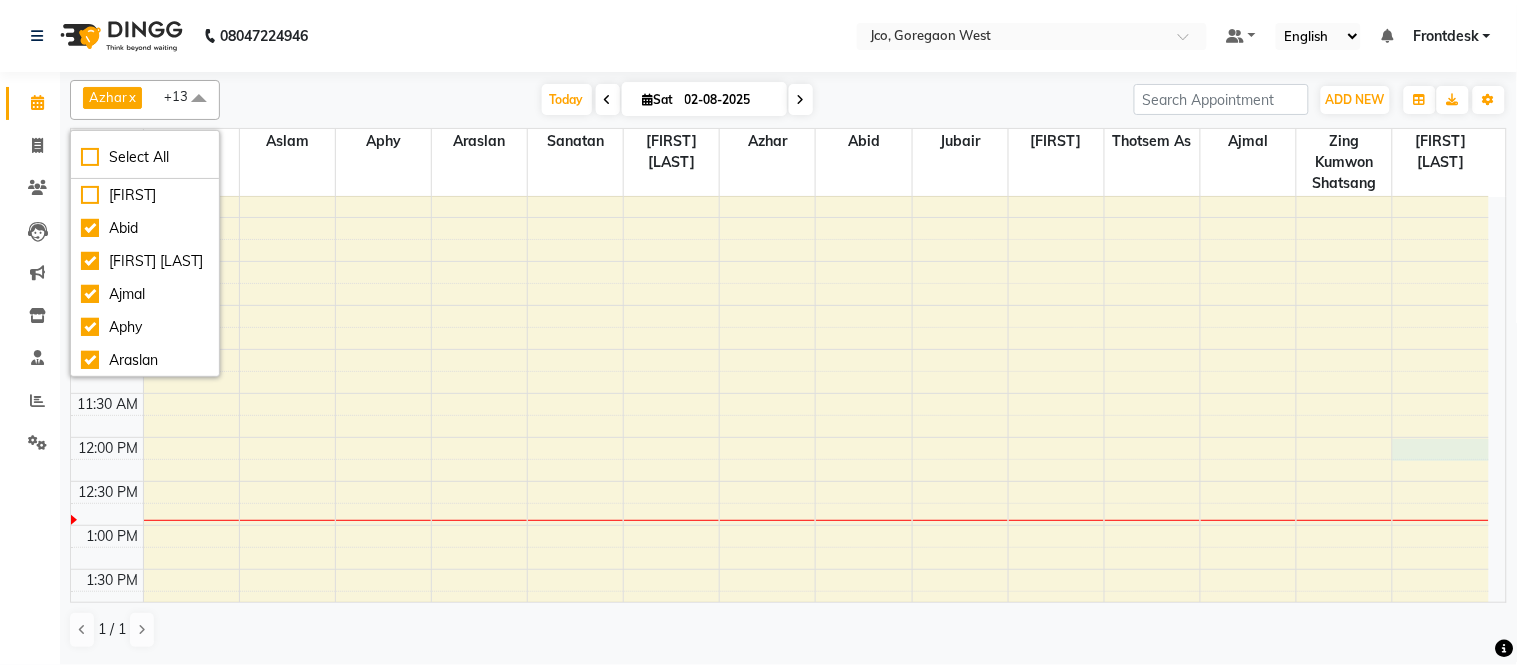 click on "8:00 AM 8:30 AM 9:00 AM 9:30 AM 10:00 AM 10:30 AM 11:00 AM 11:30 AM 12:00 PM 12:30 PM 1:00 PM 1:30 PM 2:00 PM 2:30 PM 3:00 PM 3:30 PM 4:00 PM 4:30 PM 5:00 PM 5:30 PM 6:00 PM 6:30 PM 7:00 PM 7:30 PM 8:00 PM 8:30 PM" at bounding box center [780, 657] 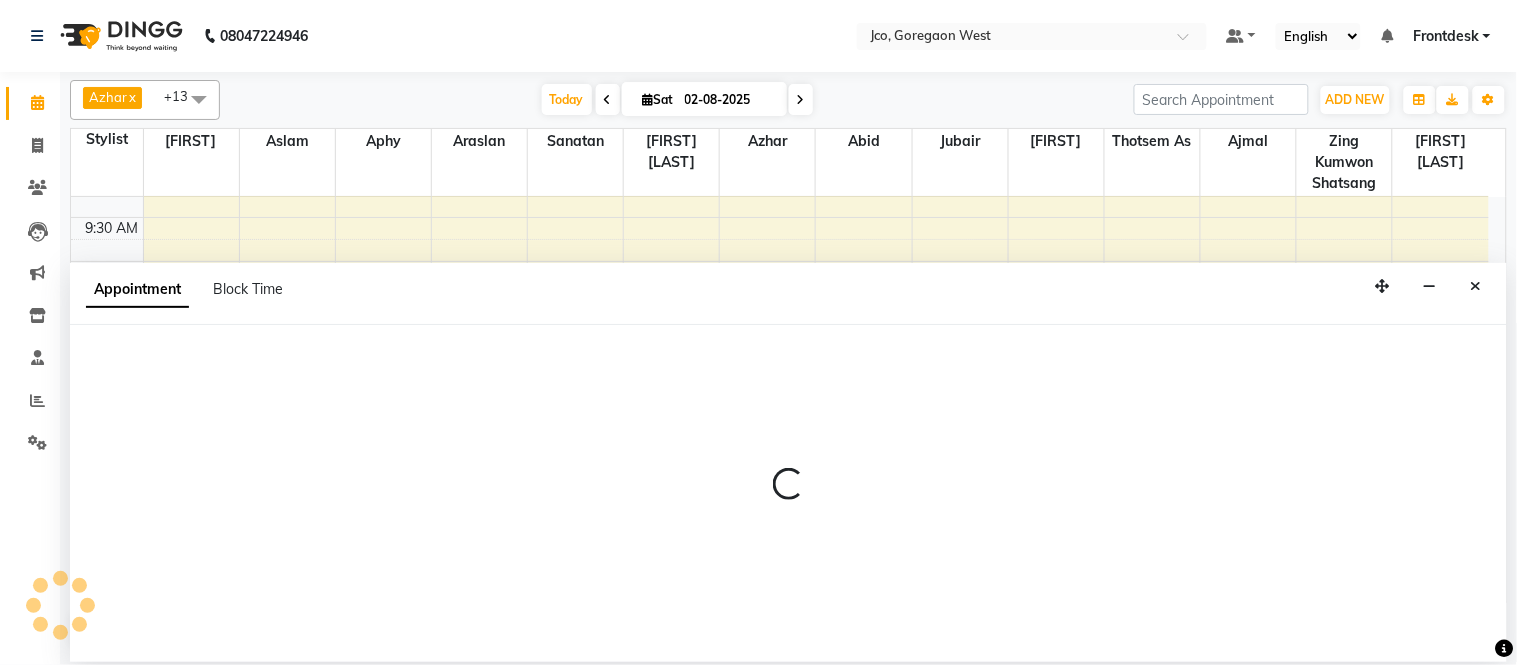select on "85410" 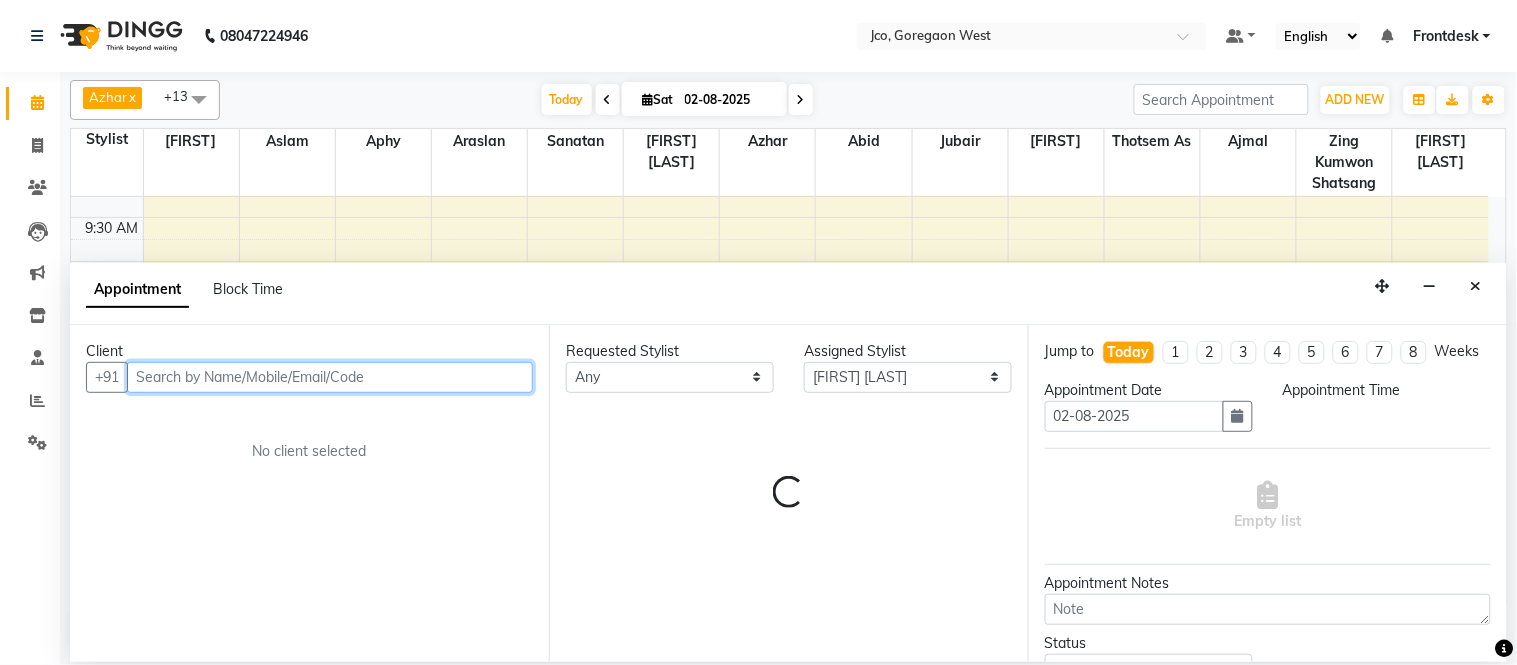 select on "720" 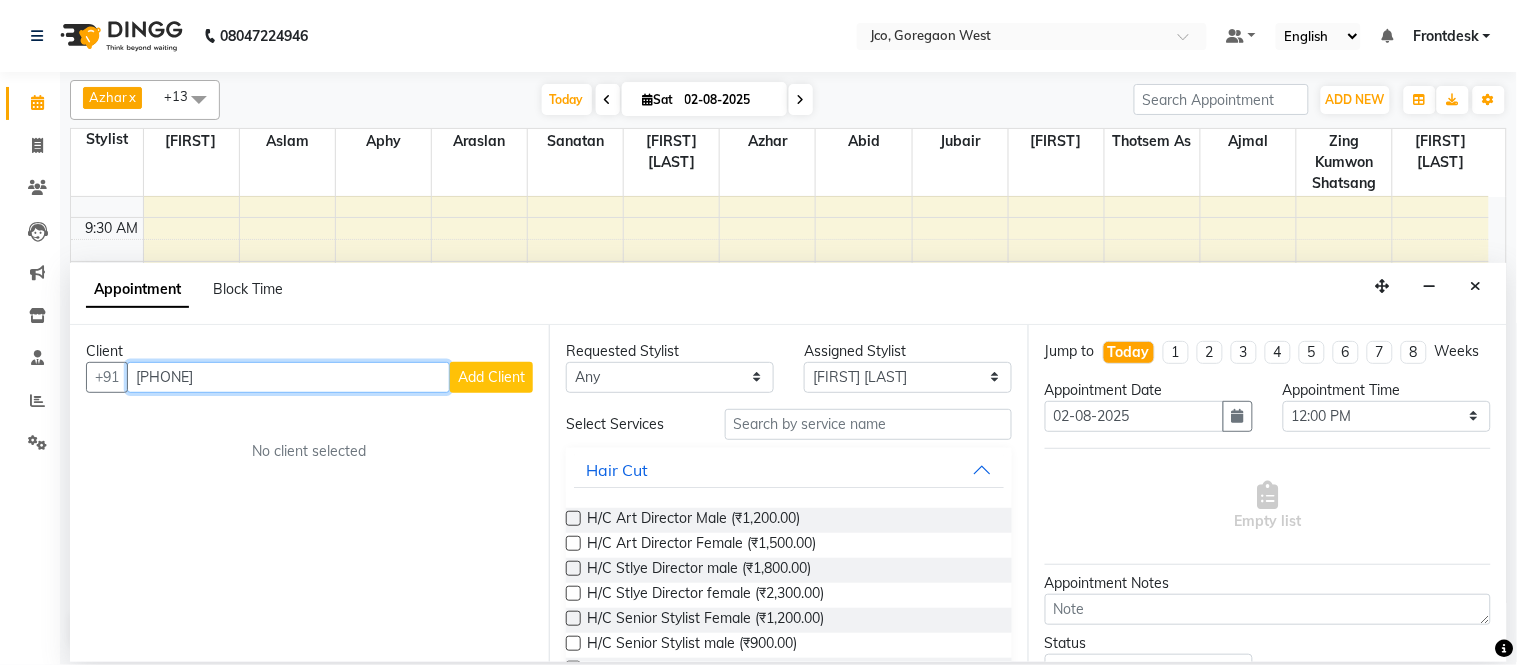 type on "[PHONE]" 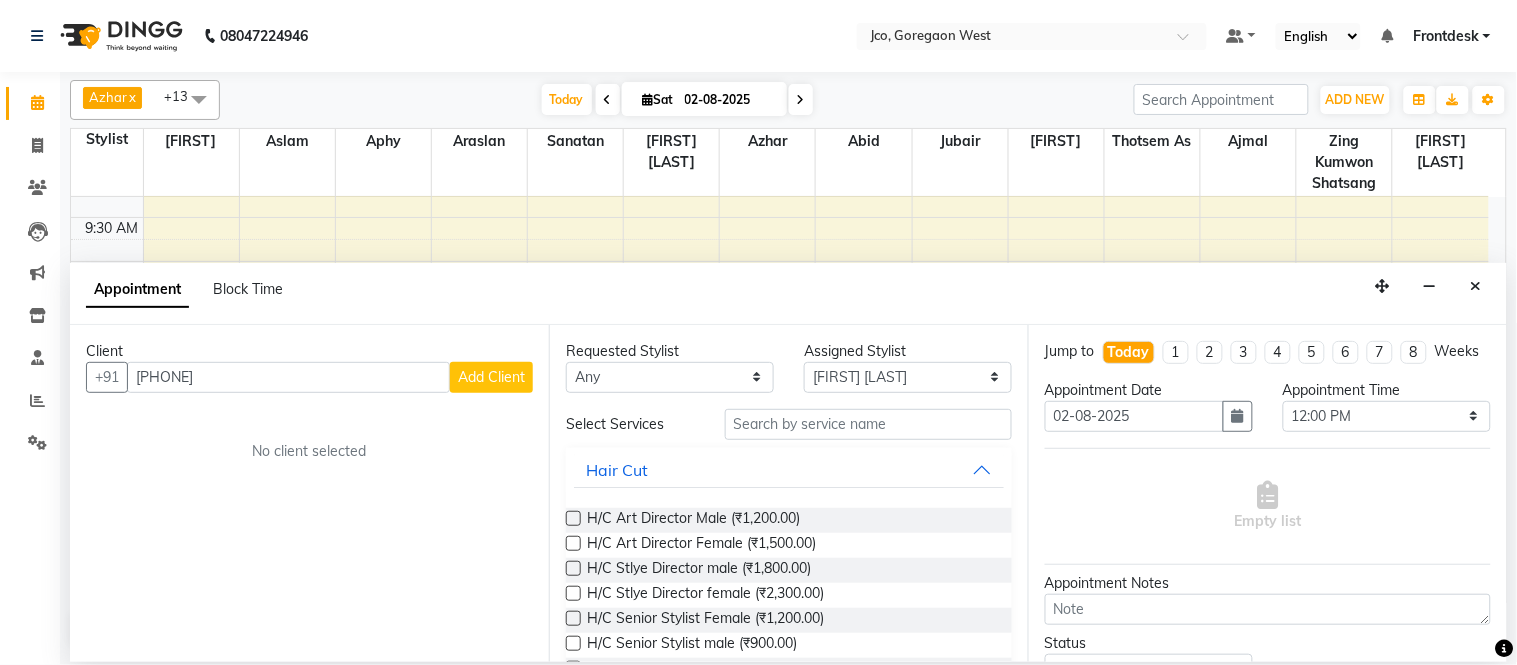 click on "Add Client" at bounding box center (491, 377) 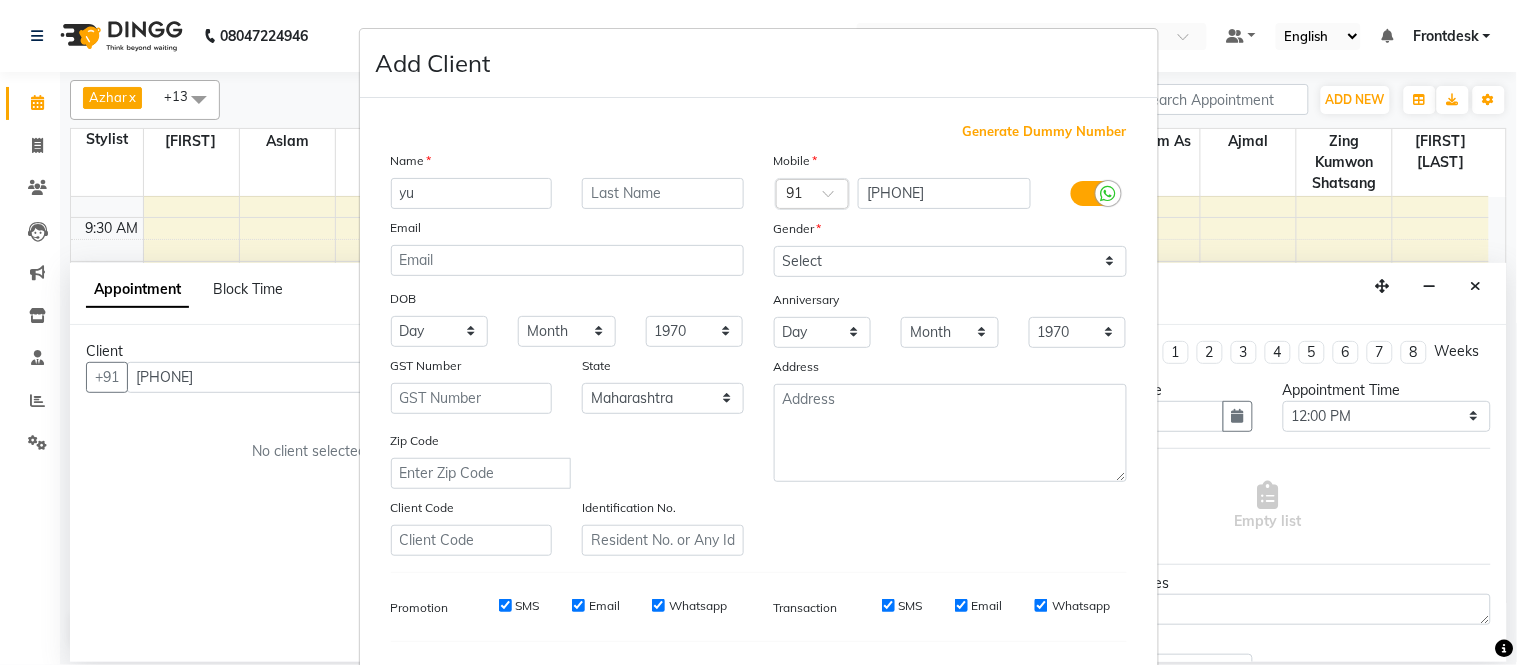 type on "y" 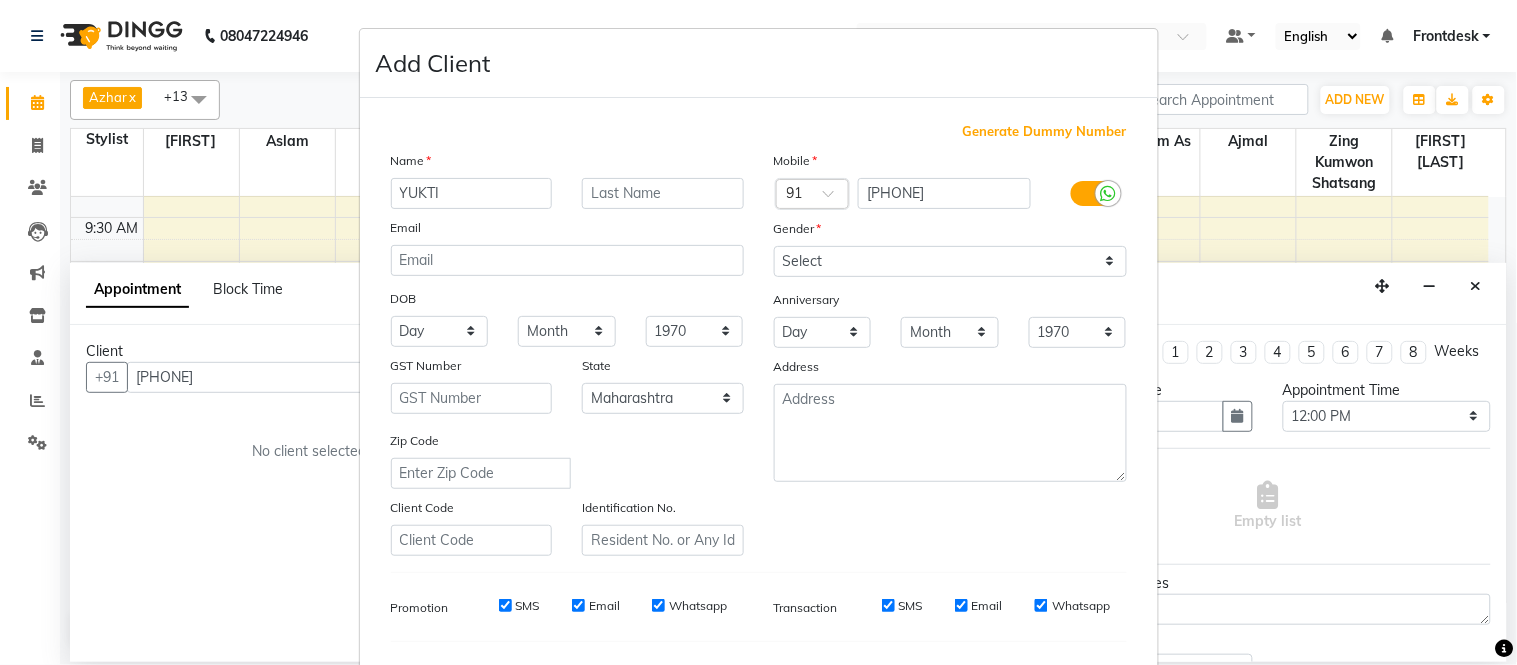 type on "YUKTI" 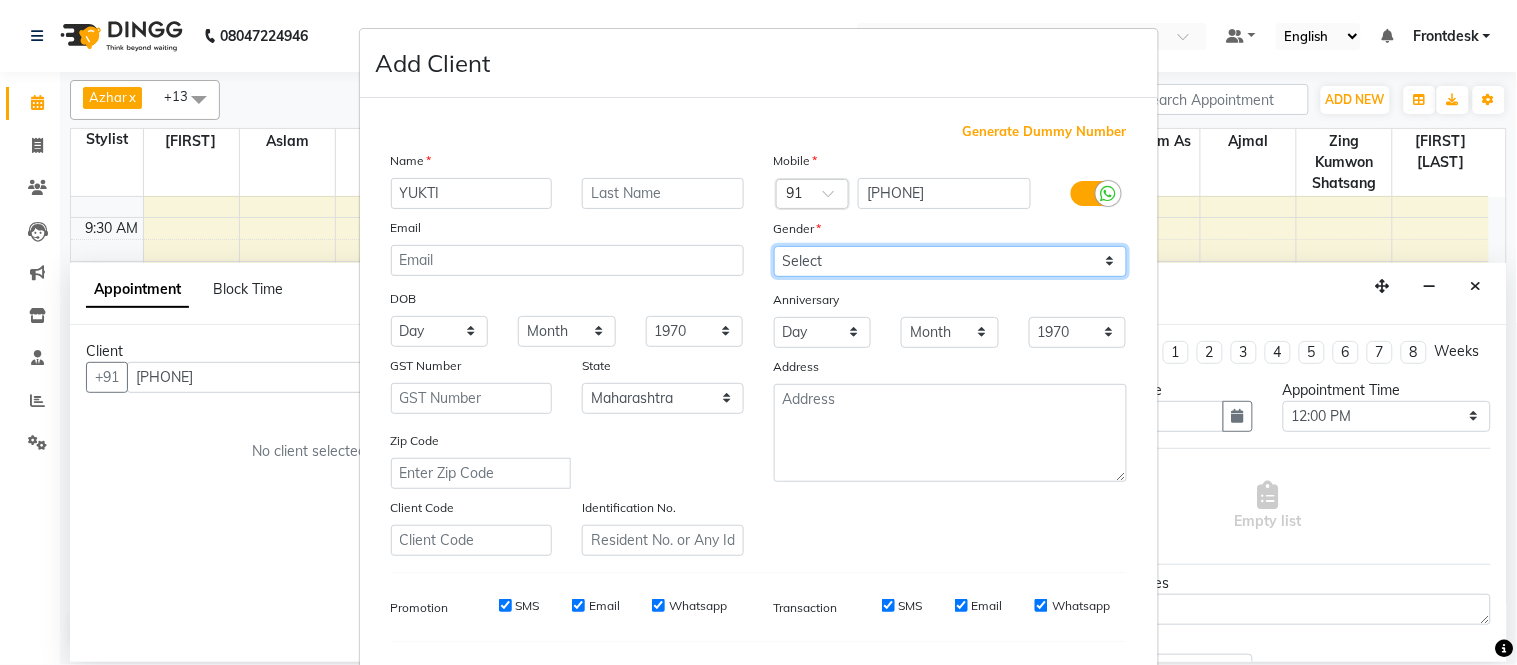click on "Select Male Female Other Prefer Not To Say" at bounding box center (950, 261) 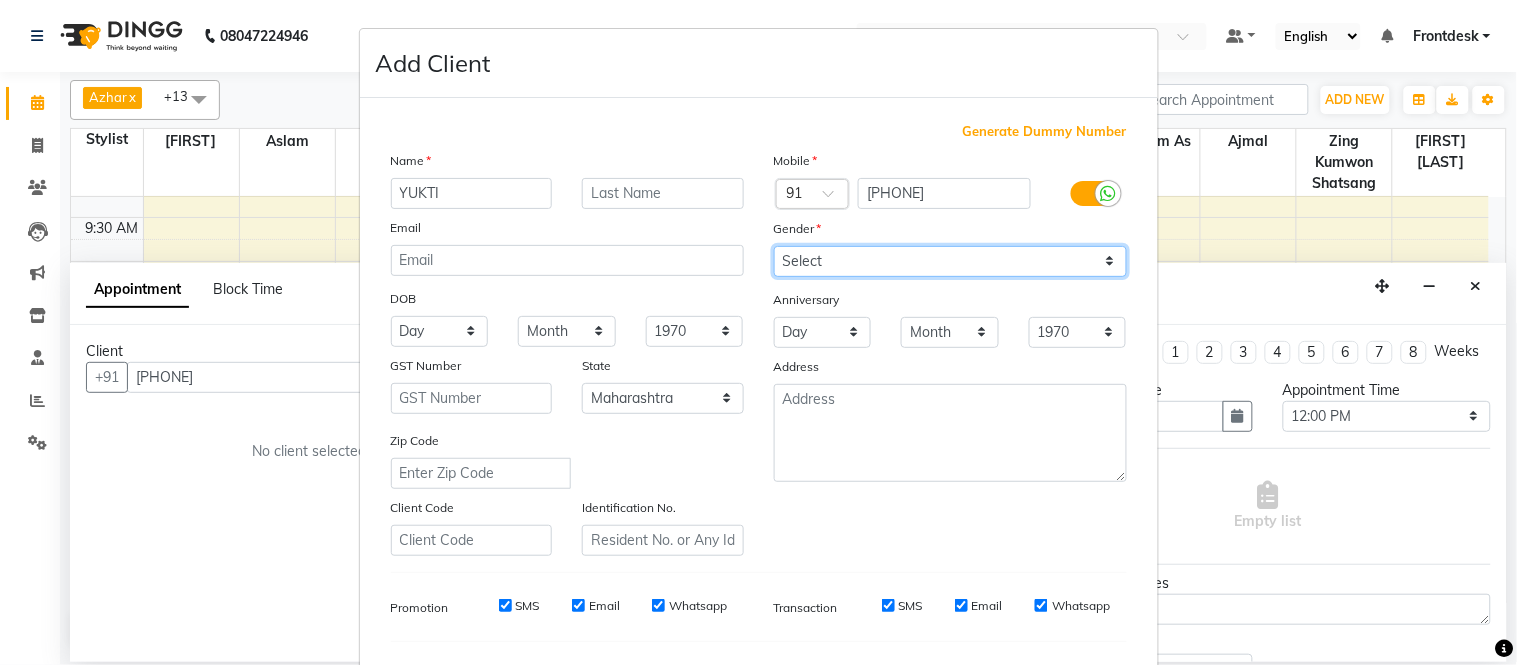 select on "female" 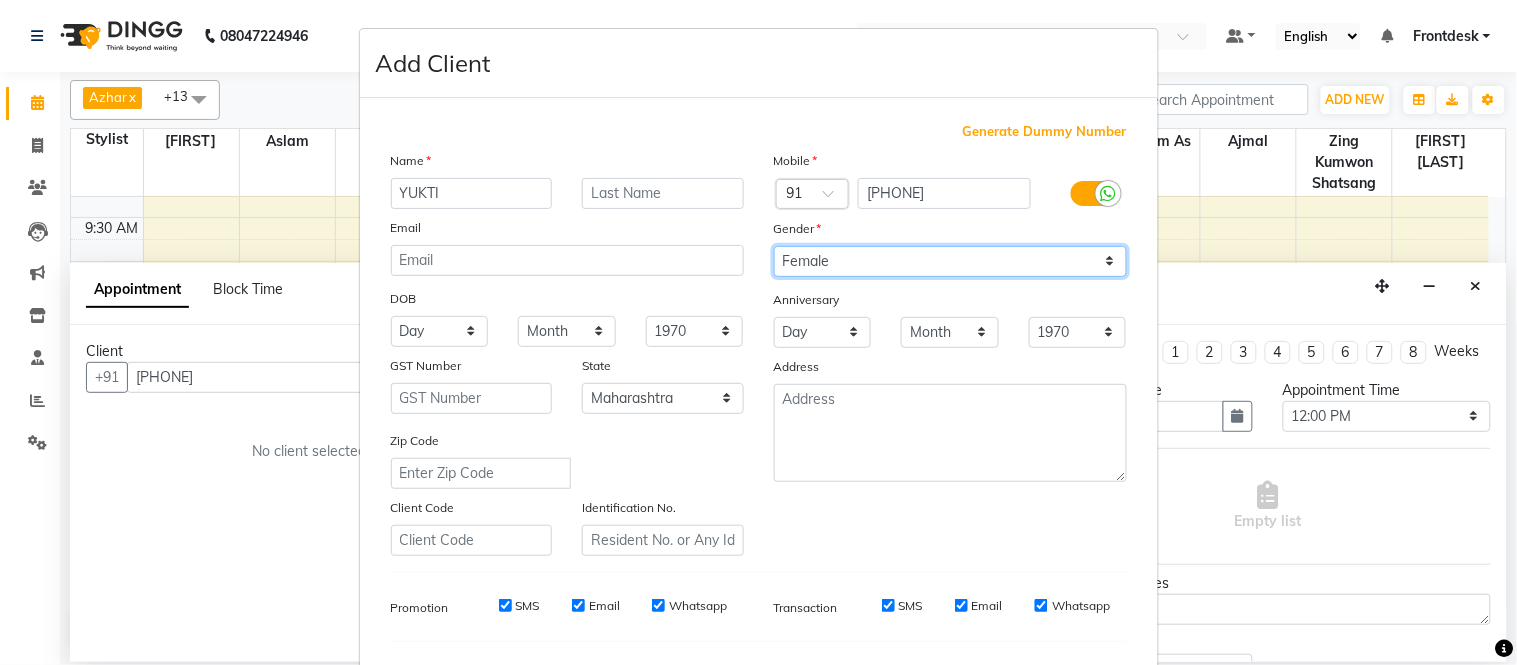 click on "Select Male Female Other Prefer Not To Say" at bounding box center (950, 261) 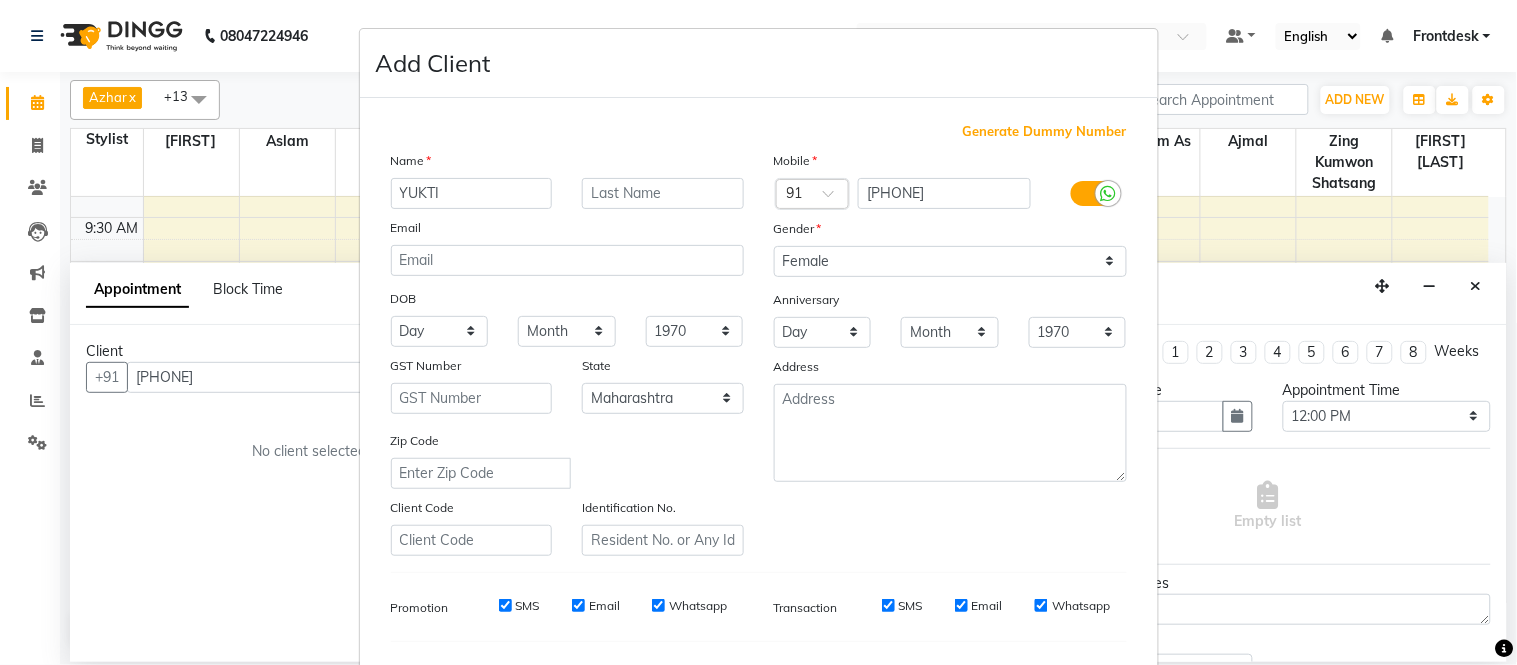 click on "SMS" at bounding box center (505, 605) 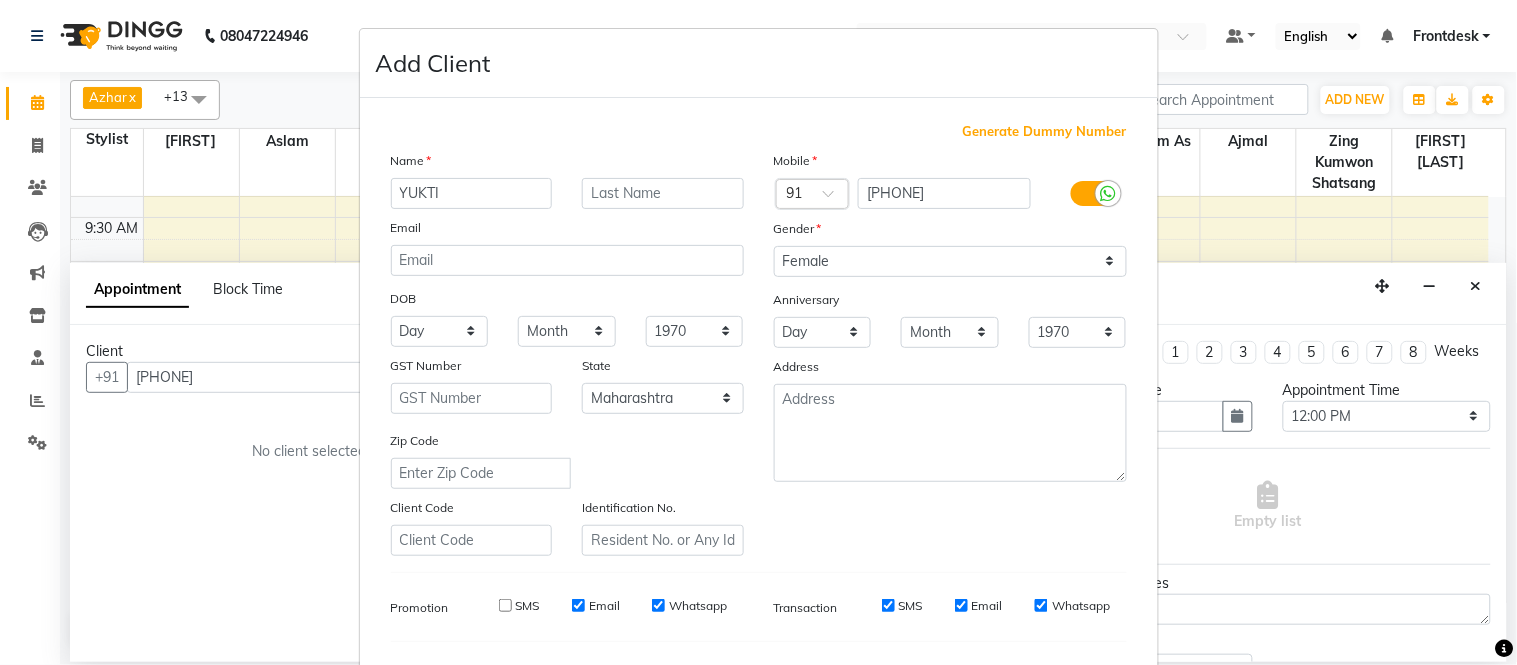 click on "Email" at bounding box center [578, 605] 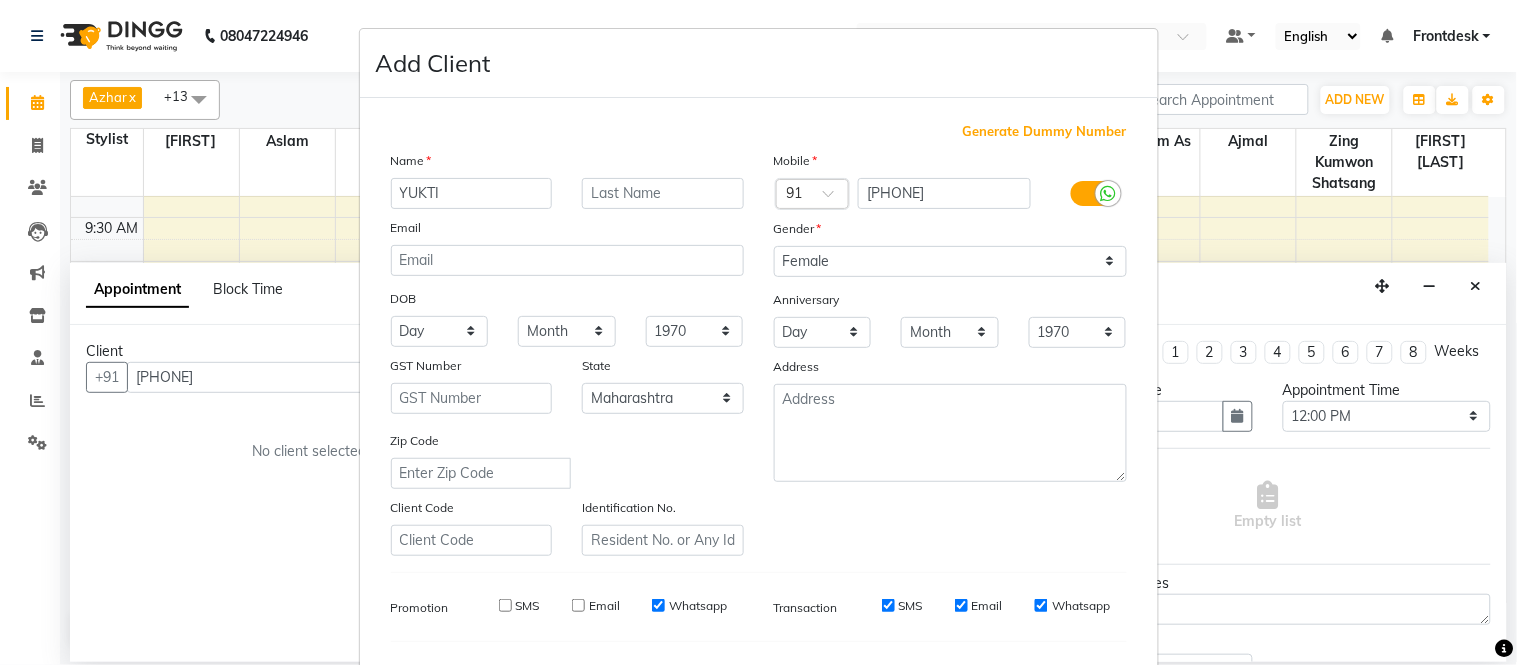 click on "Whatsapp" at bounding box center (658, 605) 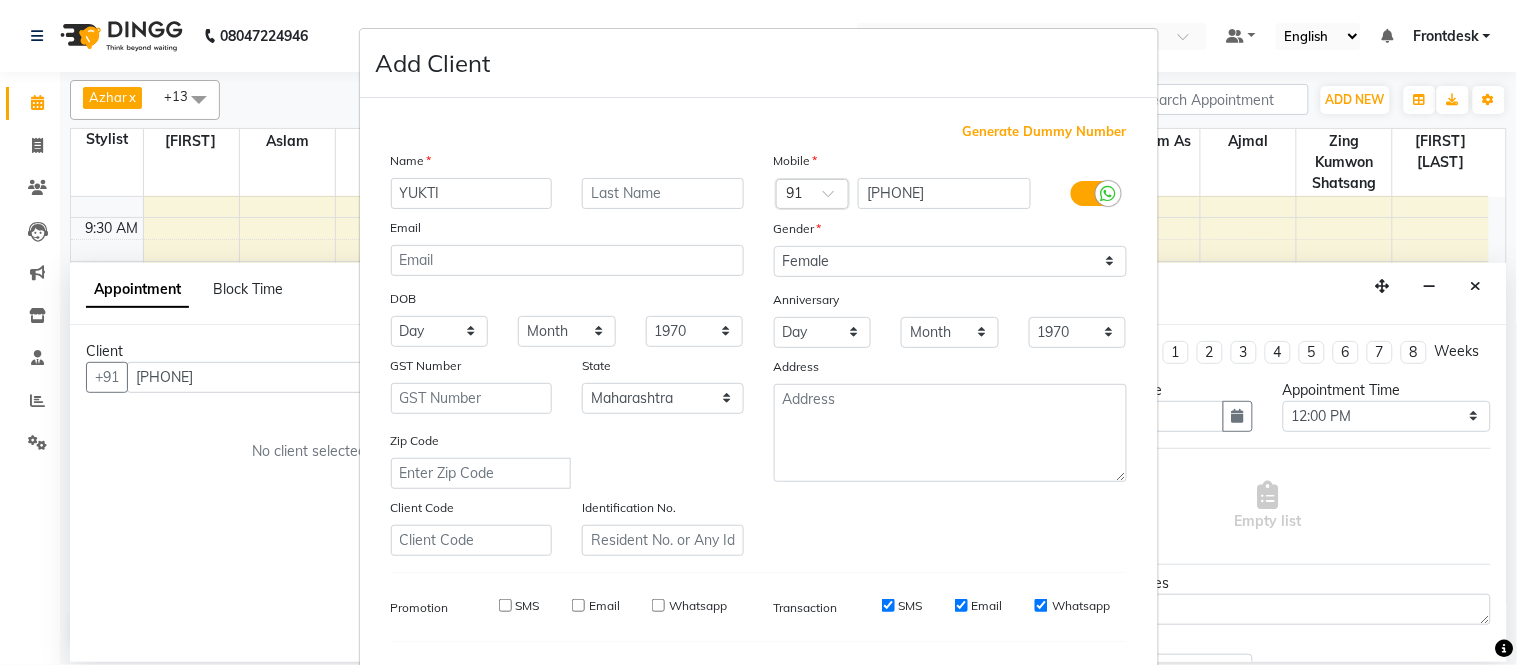 click on "SMS" at bounding box center [888, 605] 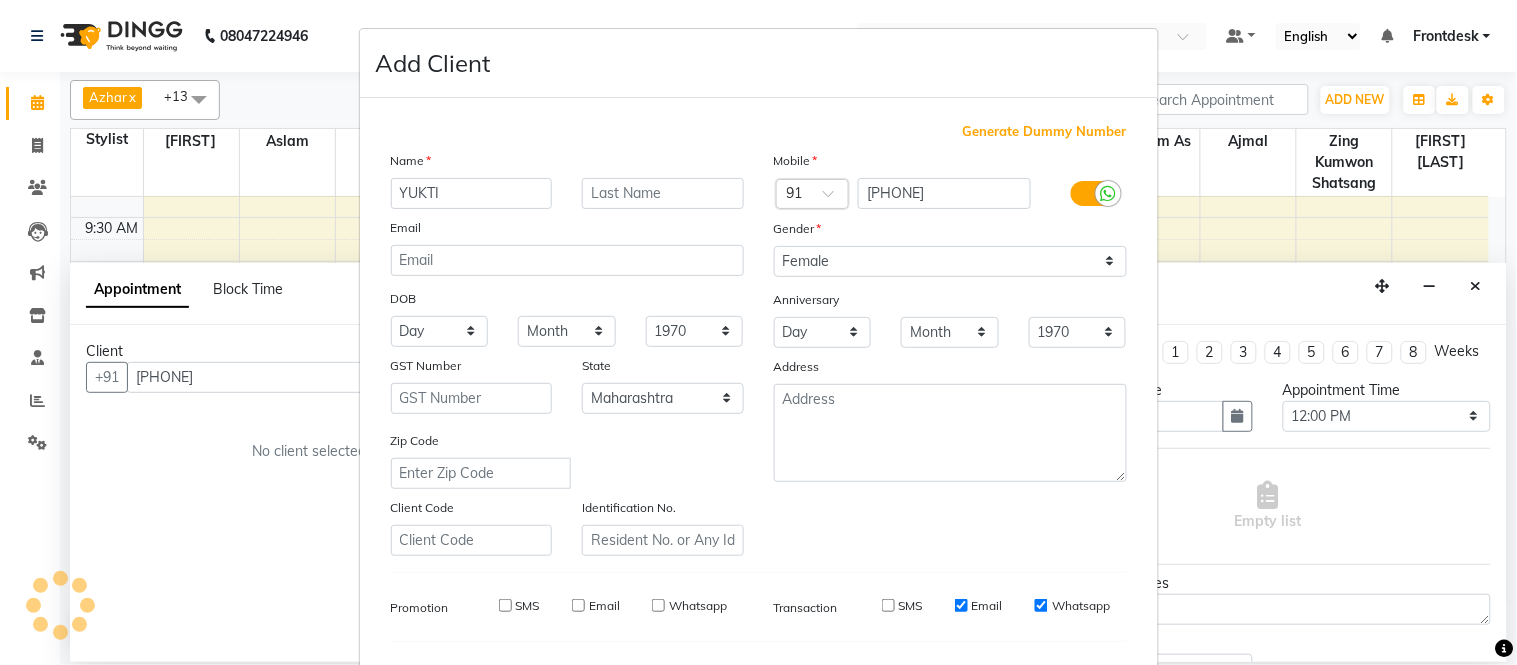 click on "Email" at bounding box center (961, 605) 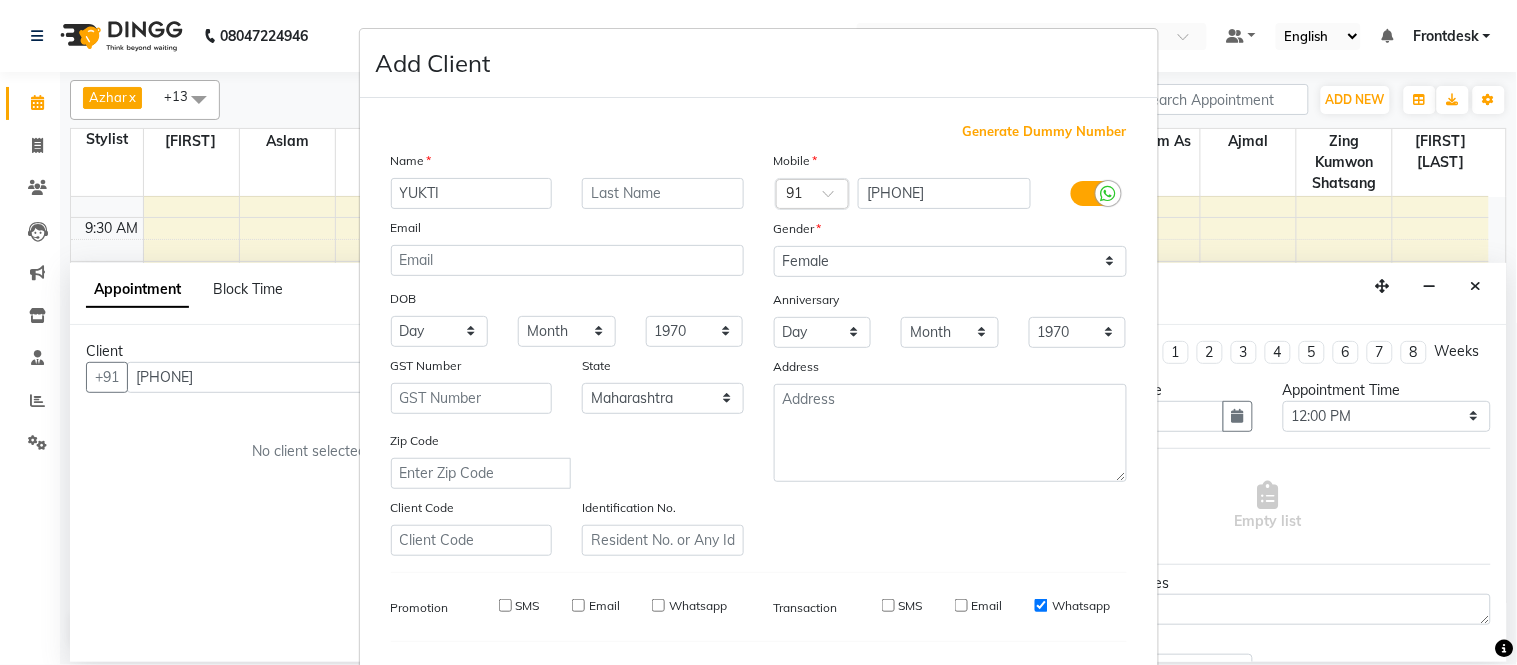 click on "Whatsapp" at bounding box center [1041, 605] 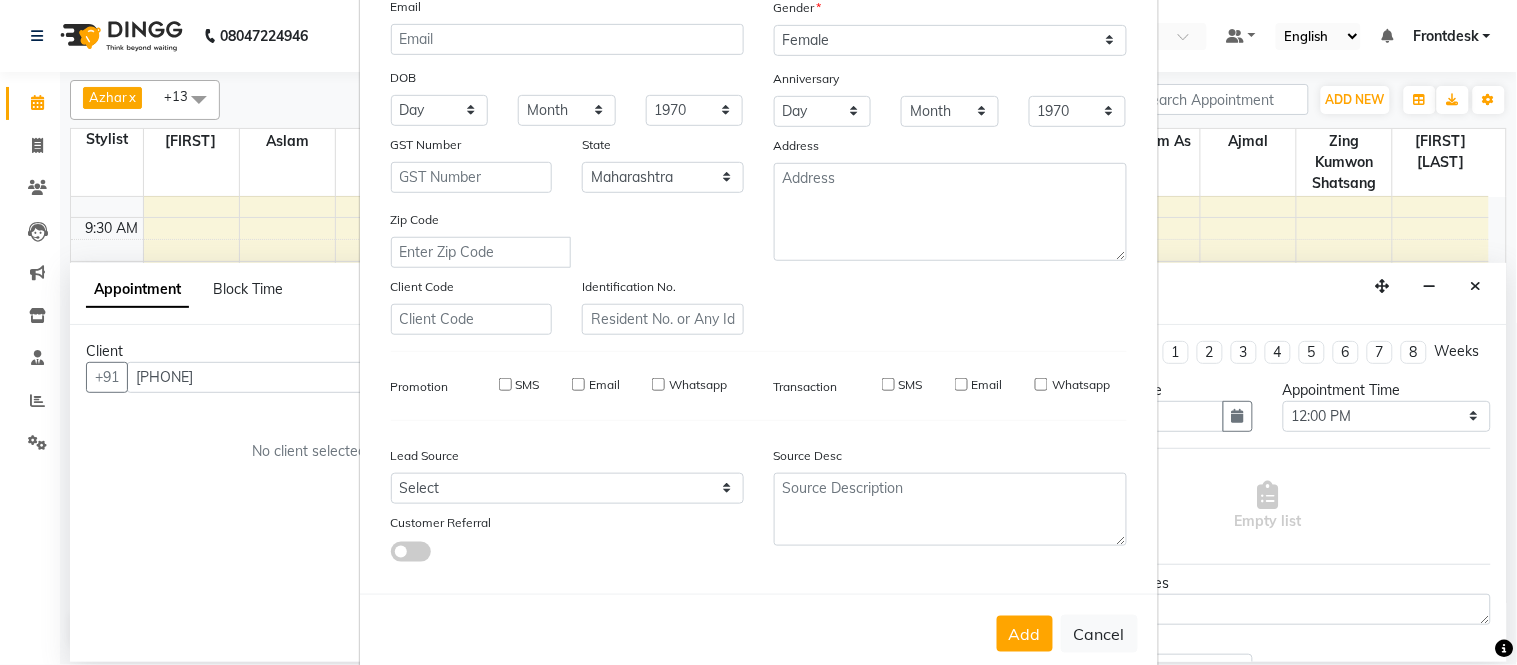 scroll, scrollTop: 258, scrollLeft: 0, axis: vertical 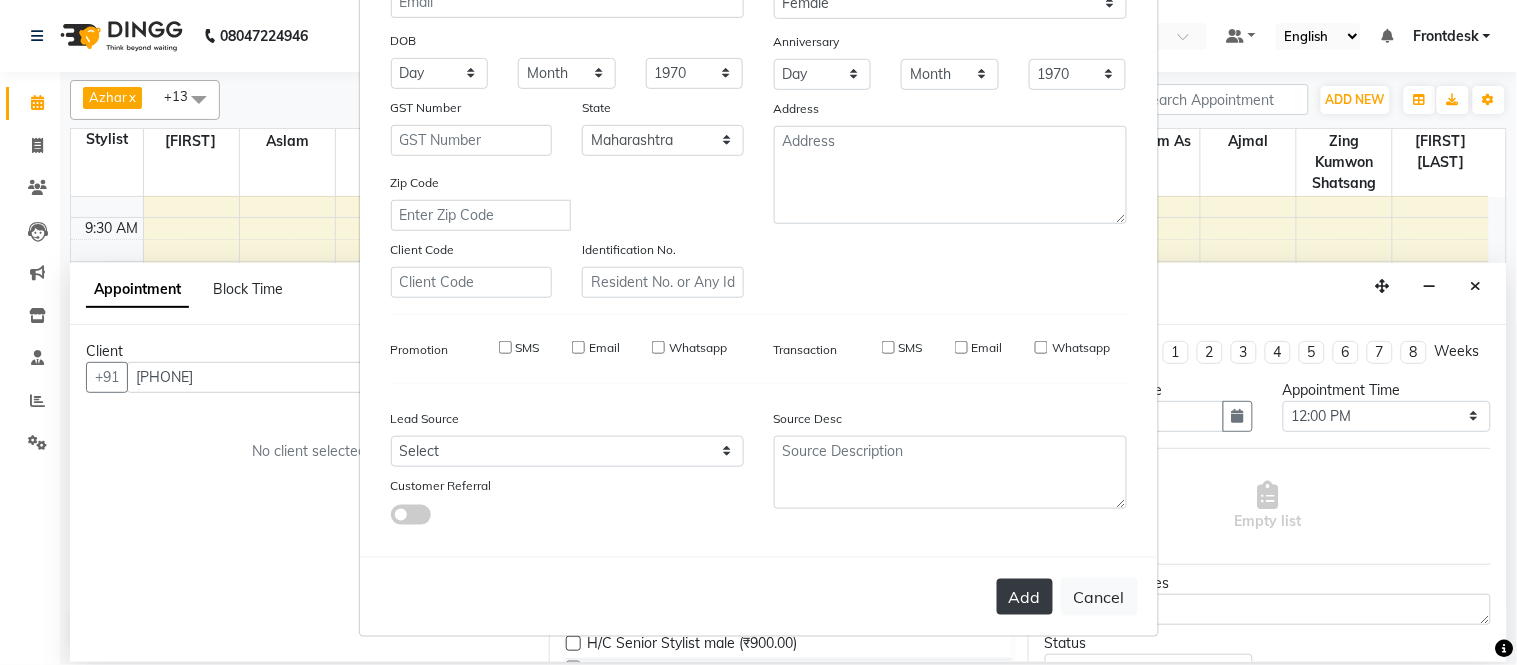 click on "Add" at bounding box center (1025, 597) 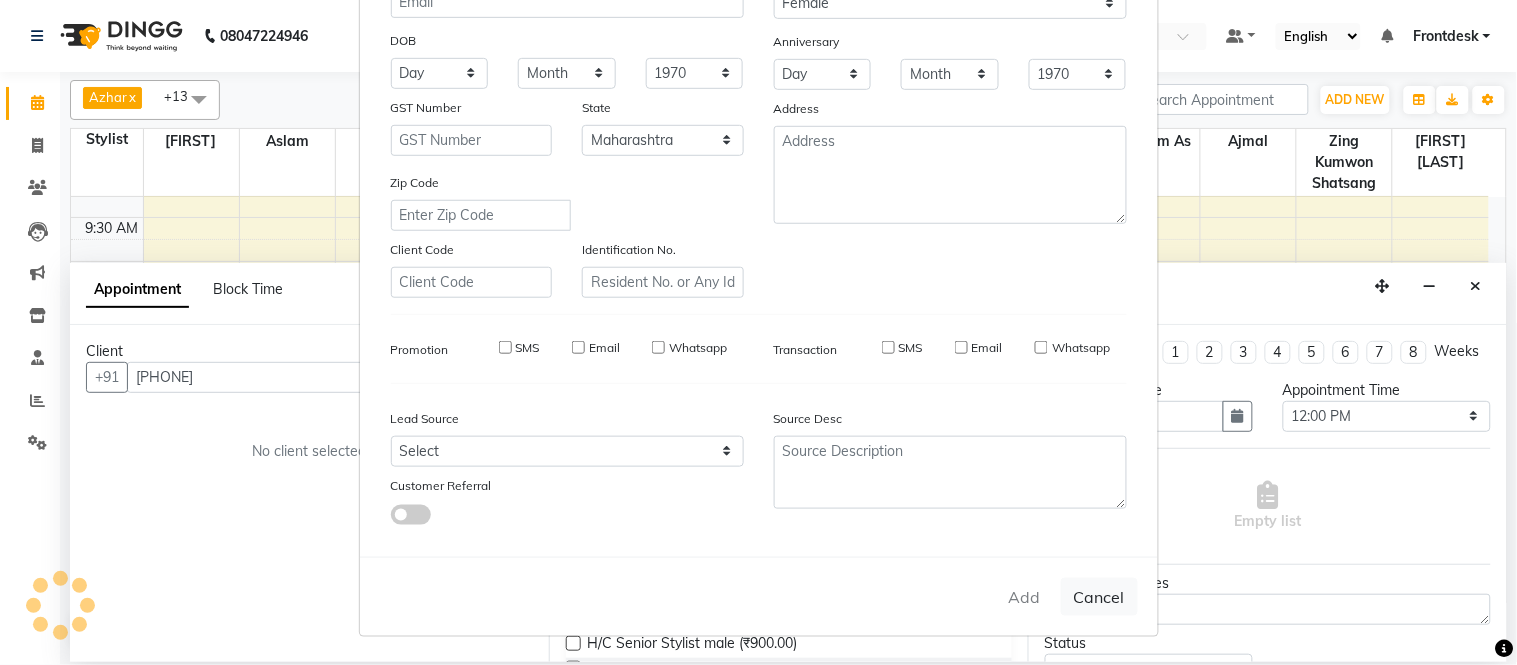 type 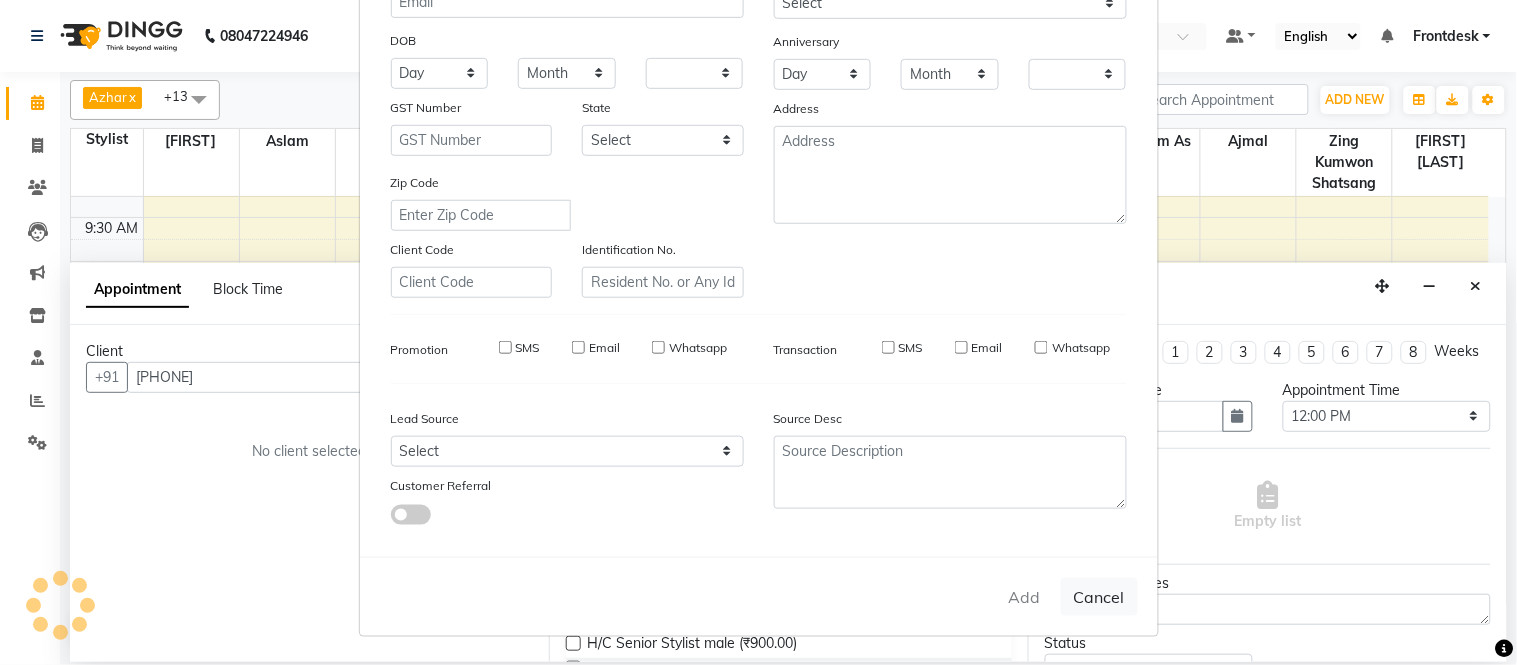 checkbox on "false" 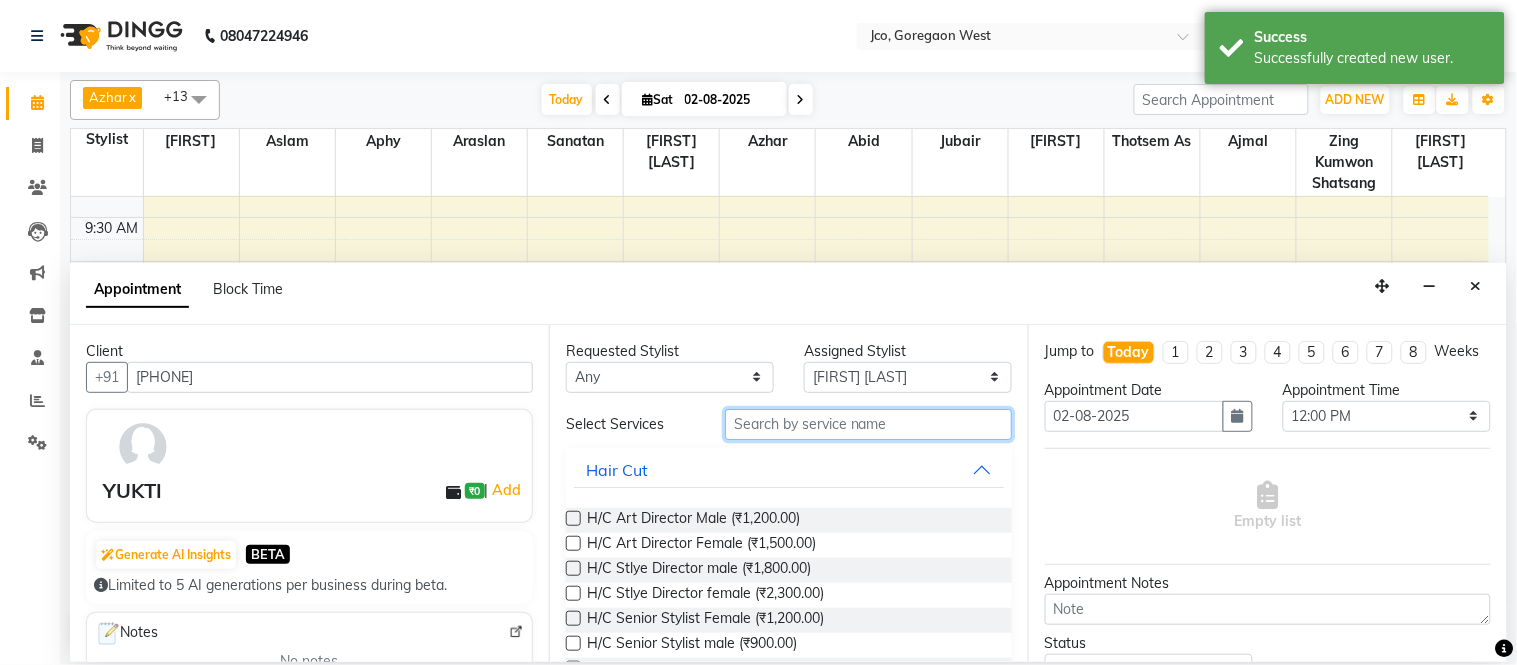 click at bounding box center [868, 424] 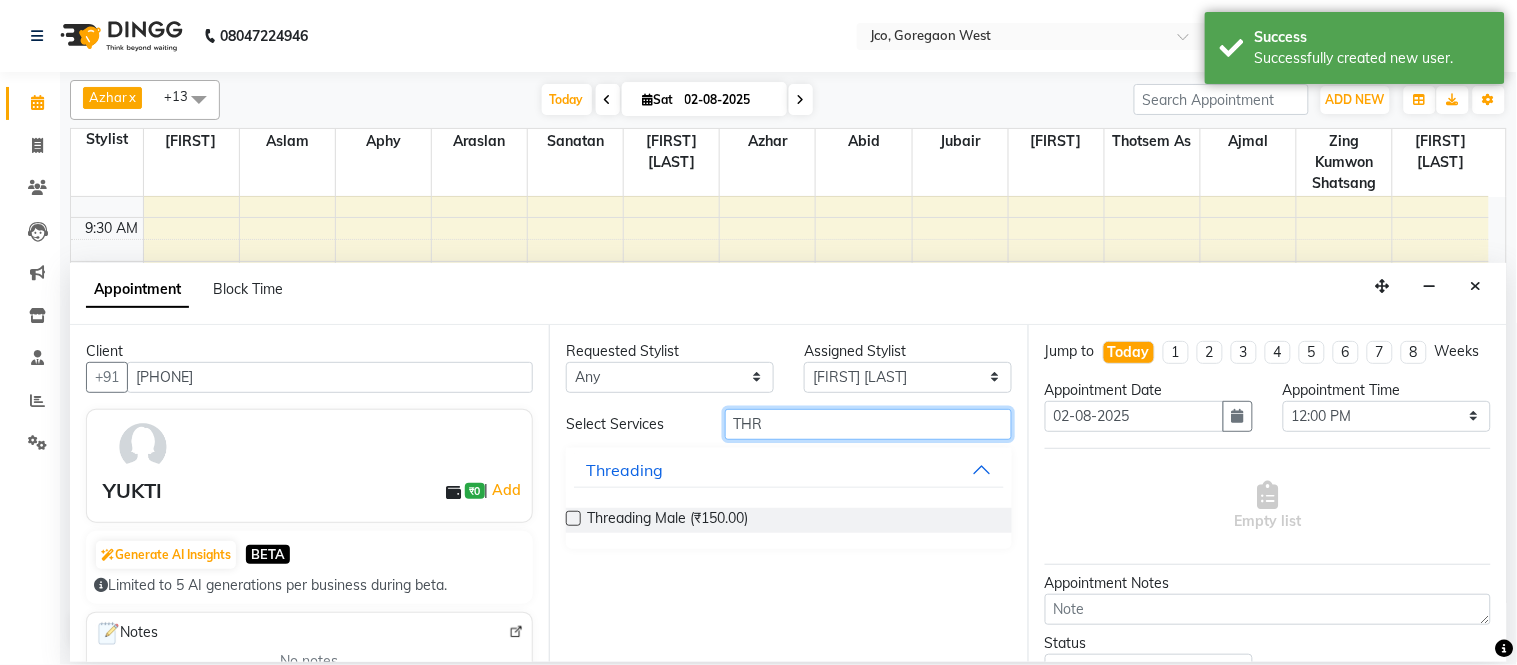 type on "THR" 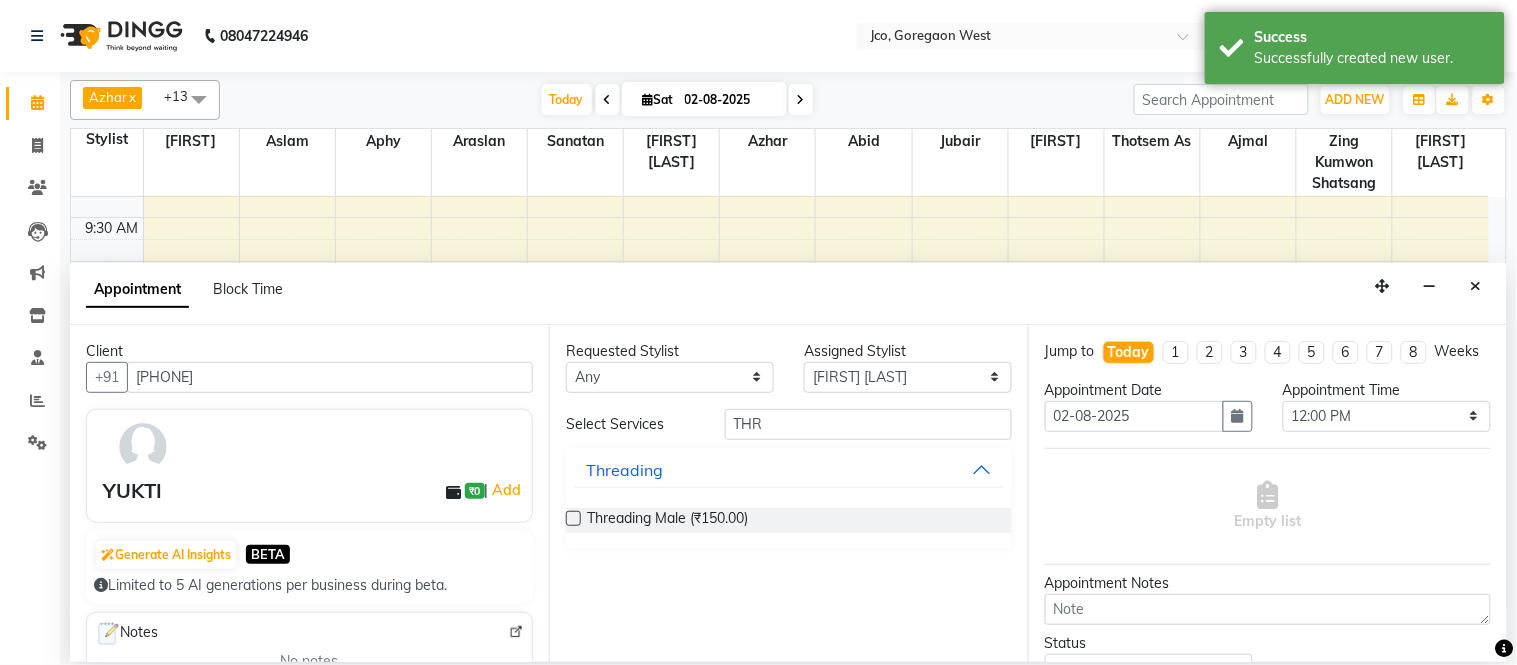 click at bounding box center (573, 518) 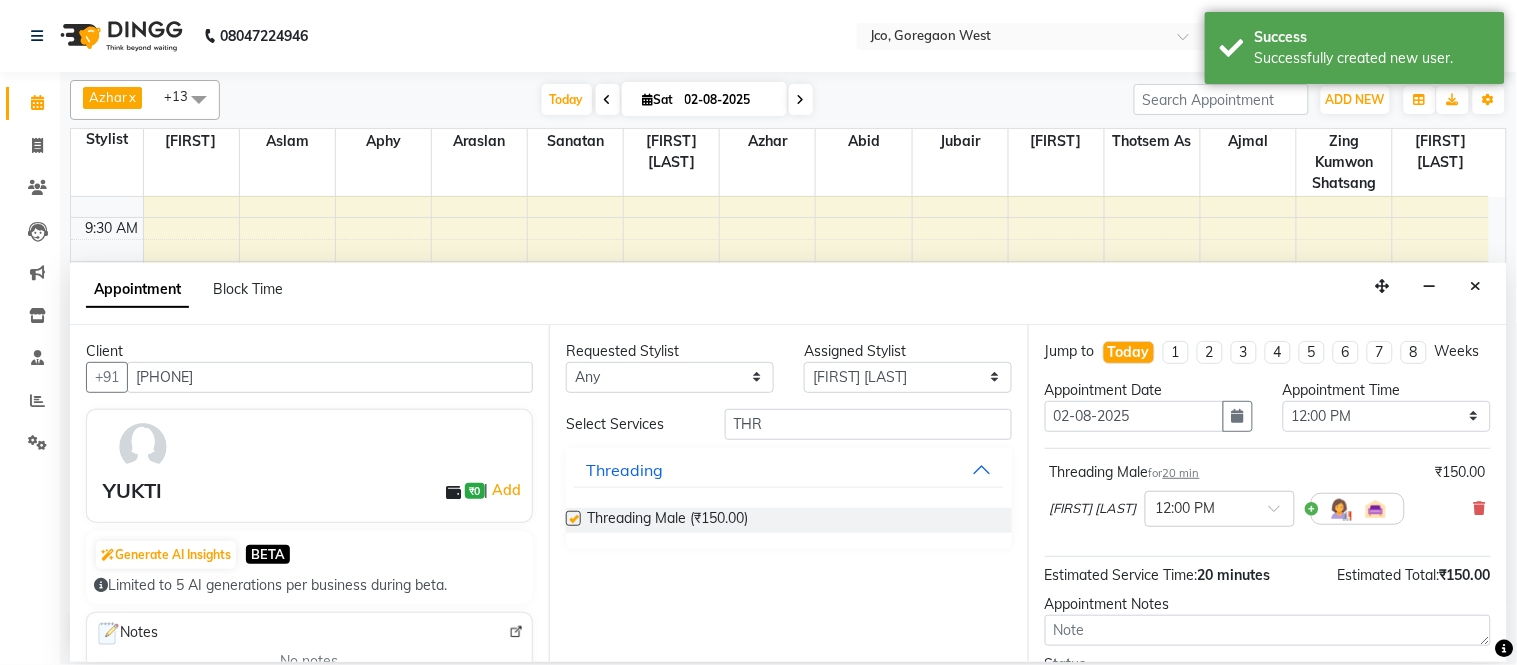 checkbox on "false" 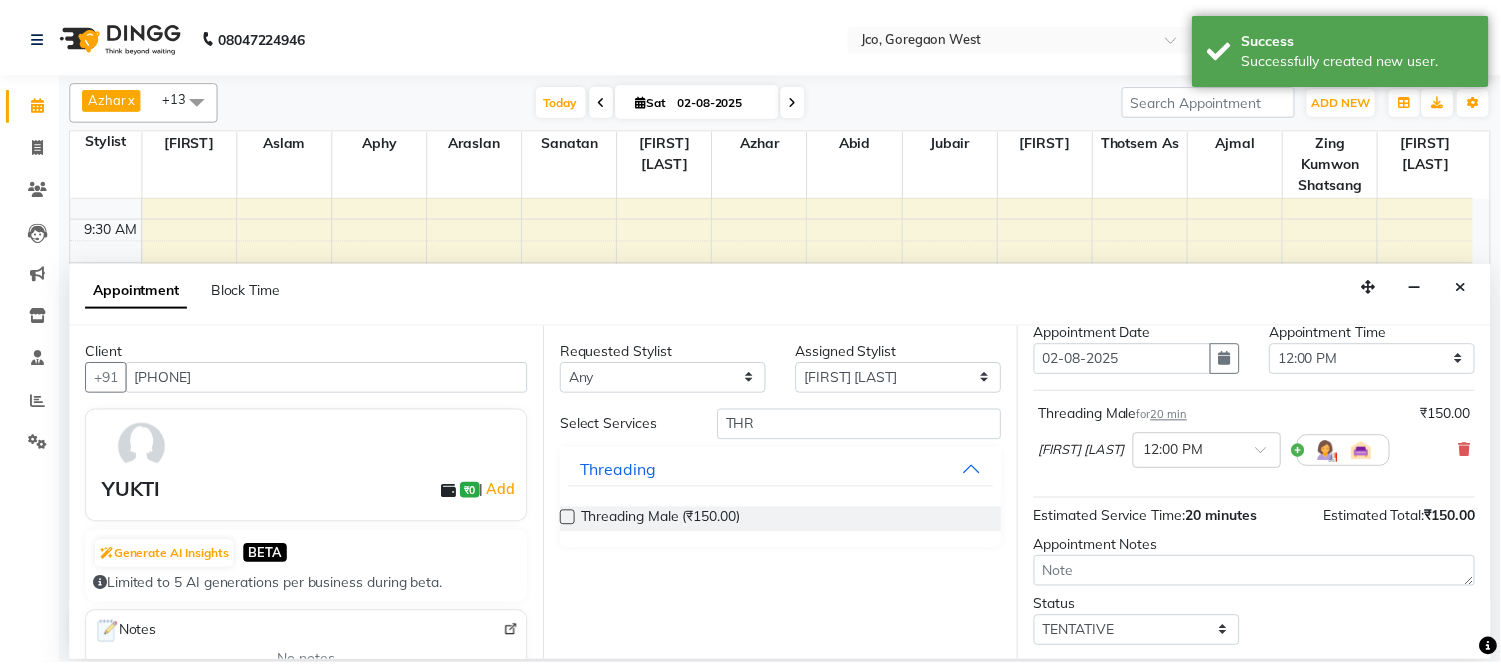 scroll, scrollTop: 188, scrollLeft: 0, axis: vertical 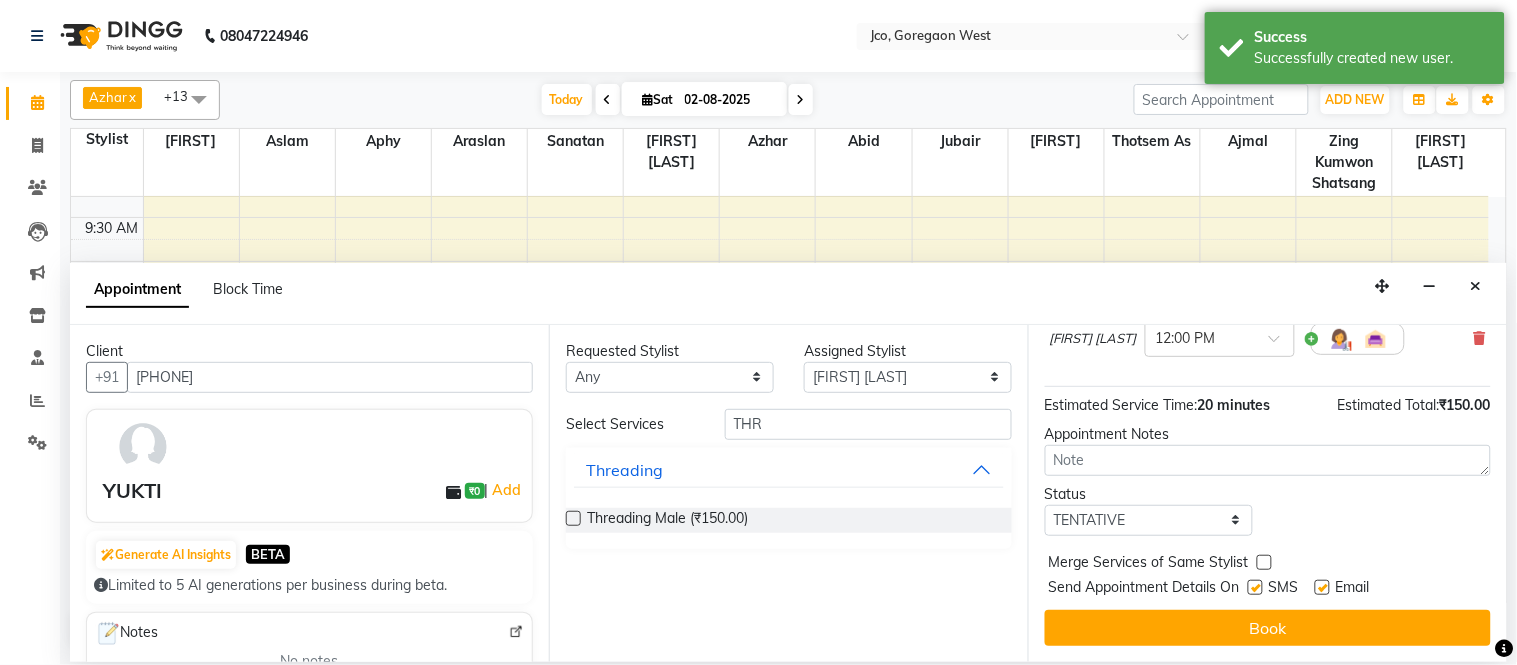 click at bounding box center [1255, 587] 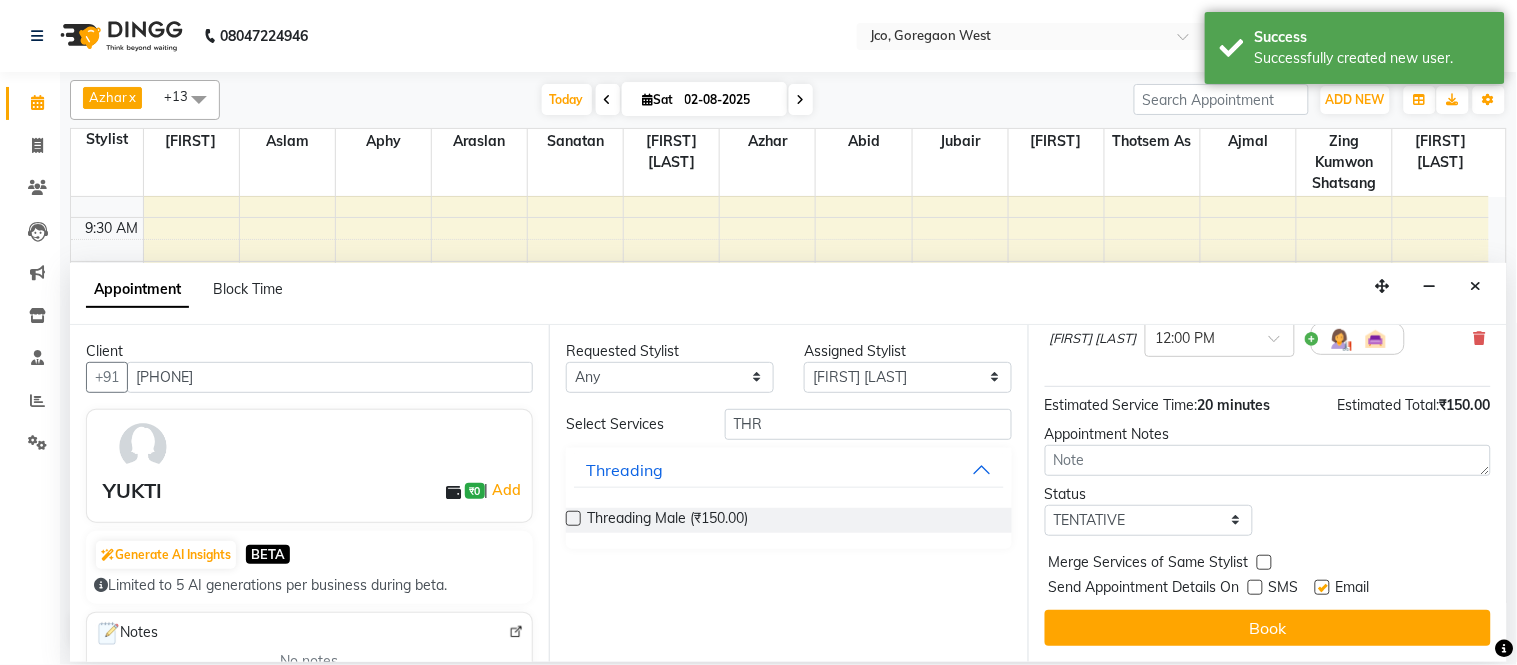 click at bounding box center (1322, 587) 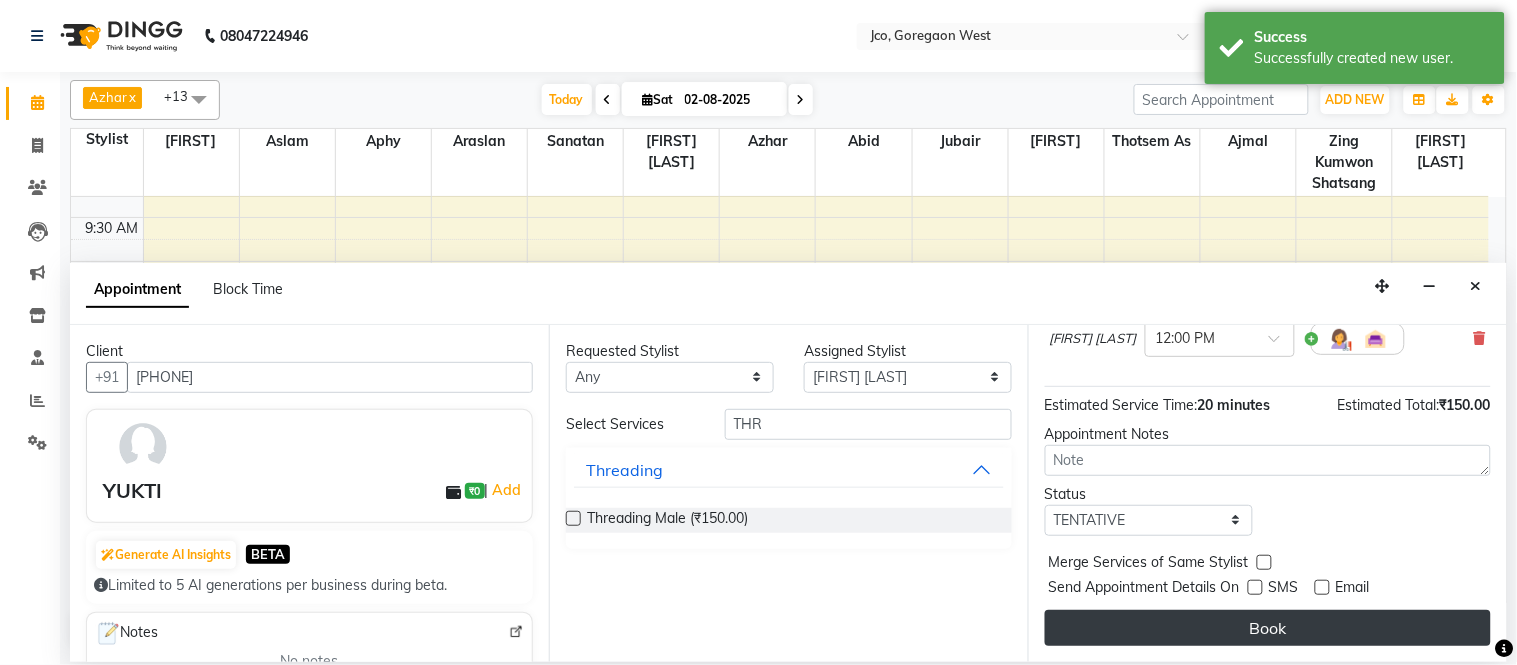 click on "Book" at bounding box center (1268, 628) 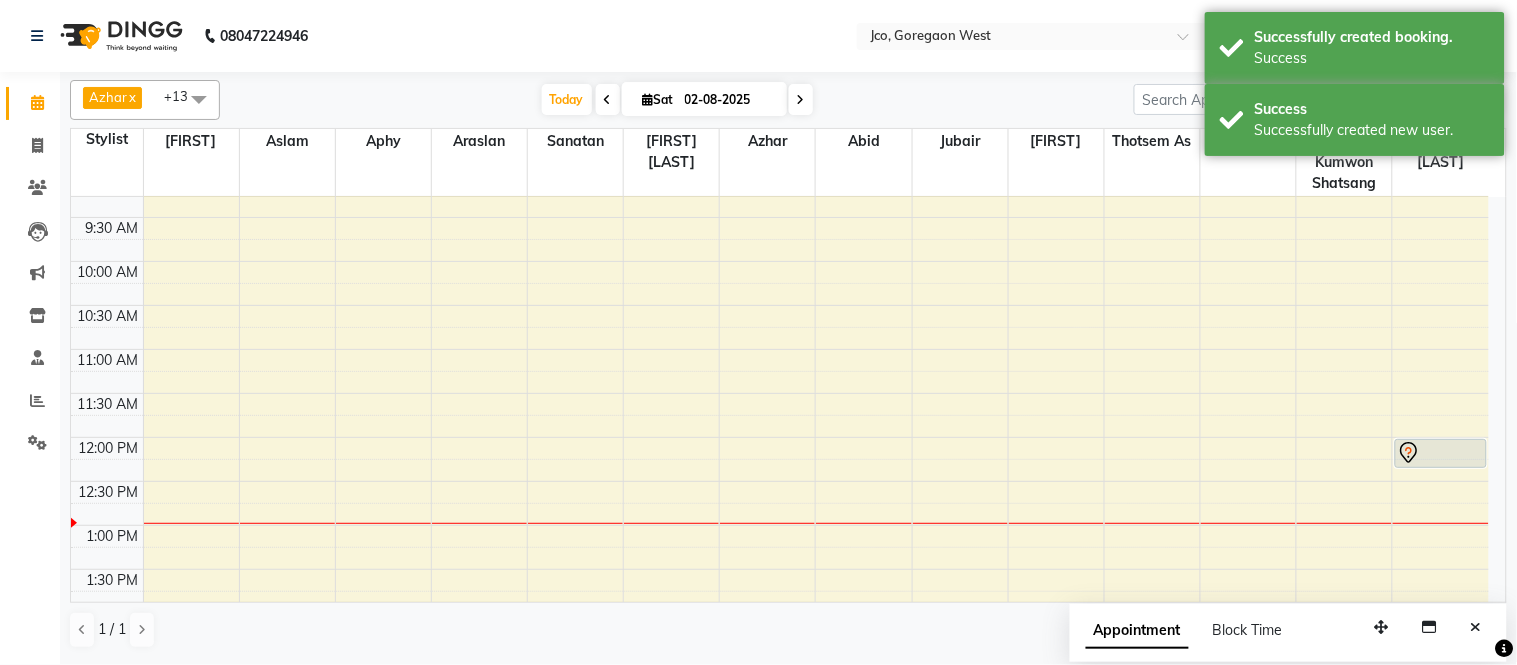 click at bounding box center [1440, 453] 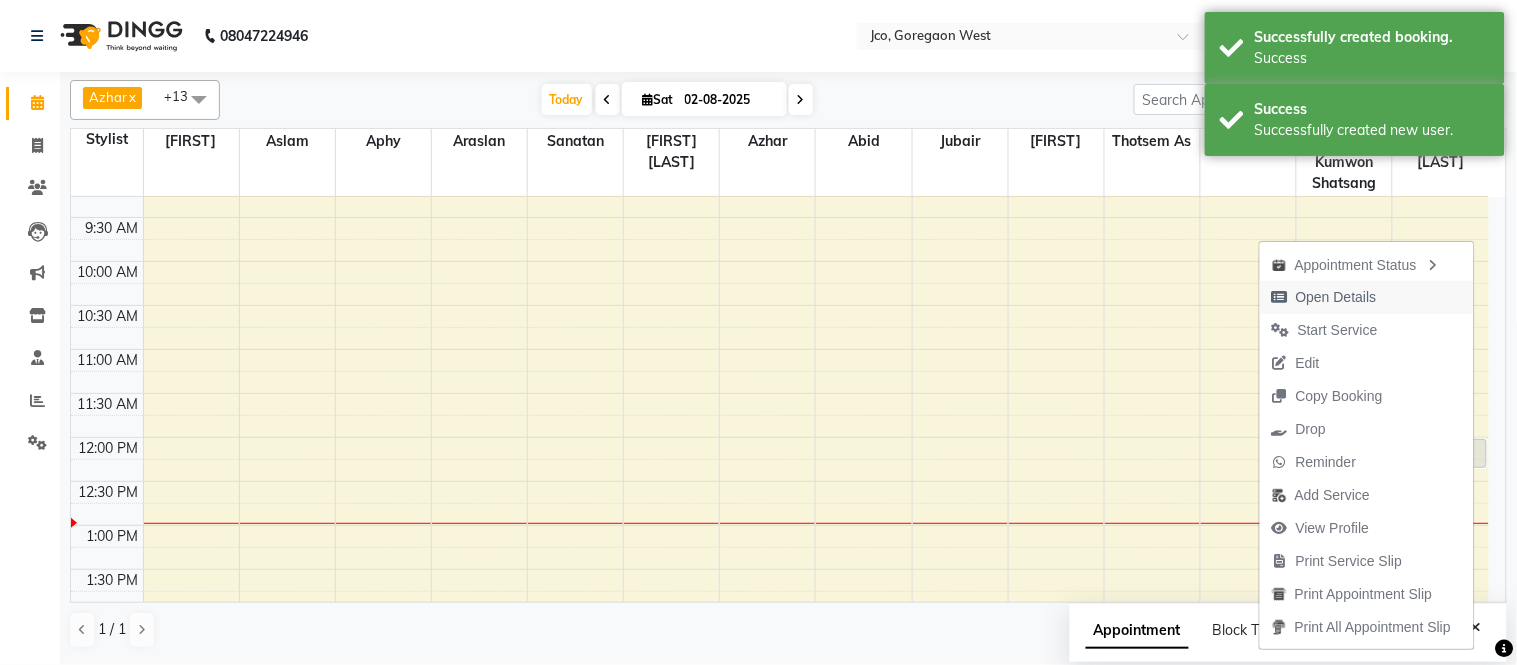 click on "Open Details" at bounding box center (1336, 297) 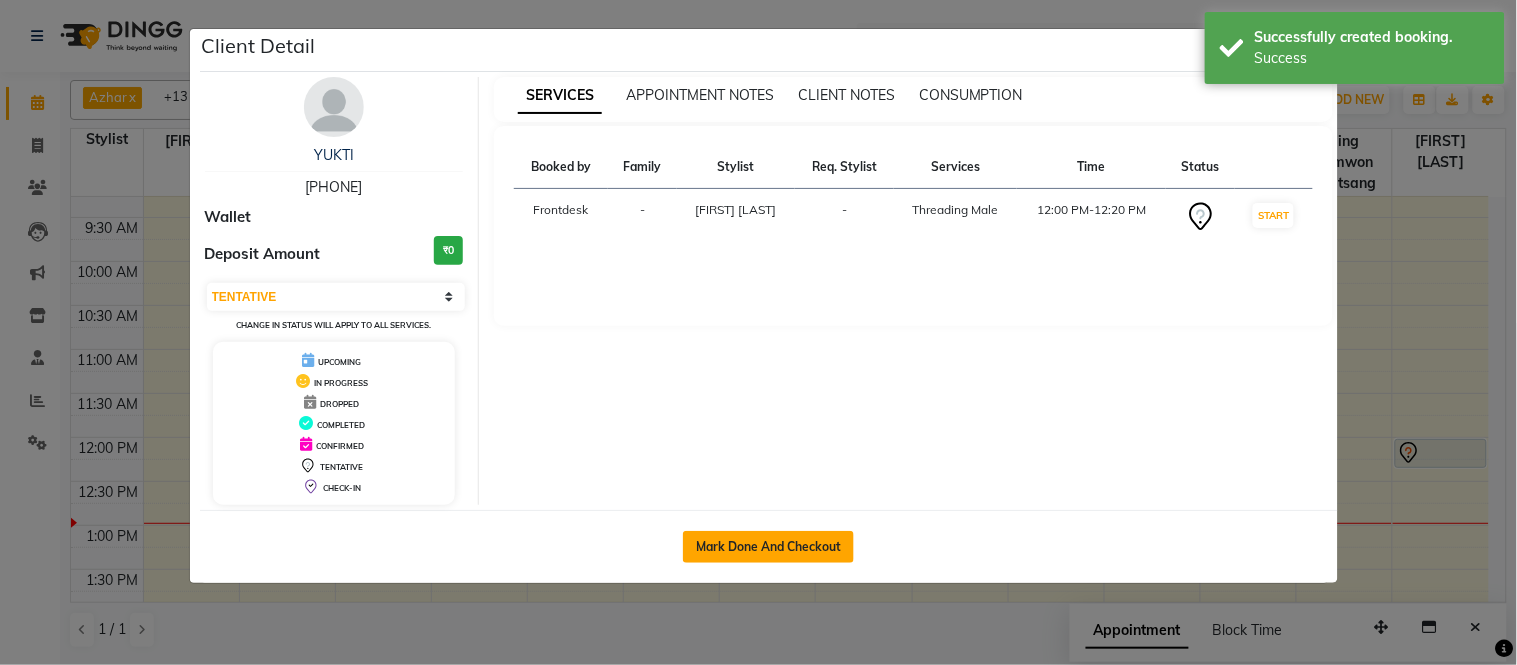 click on "Mark Done And Checkout" 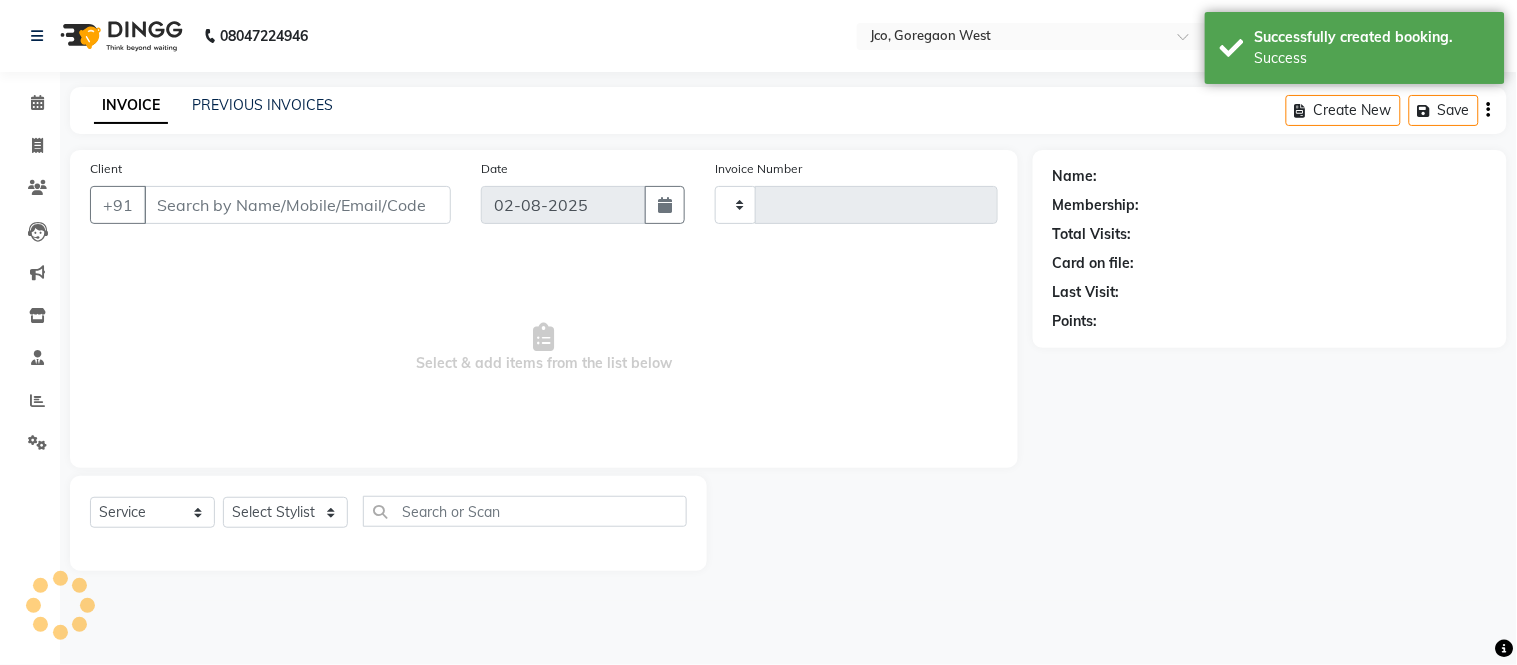 type on "0339" 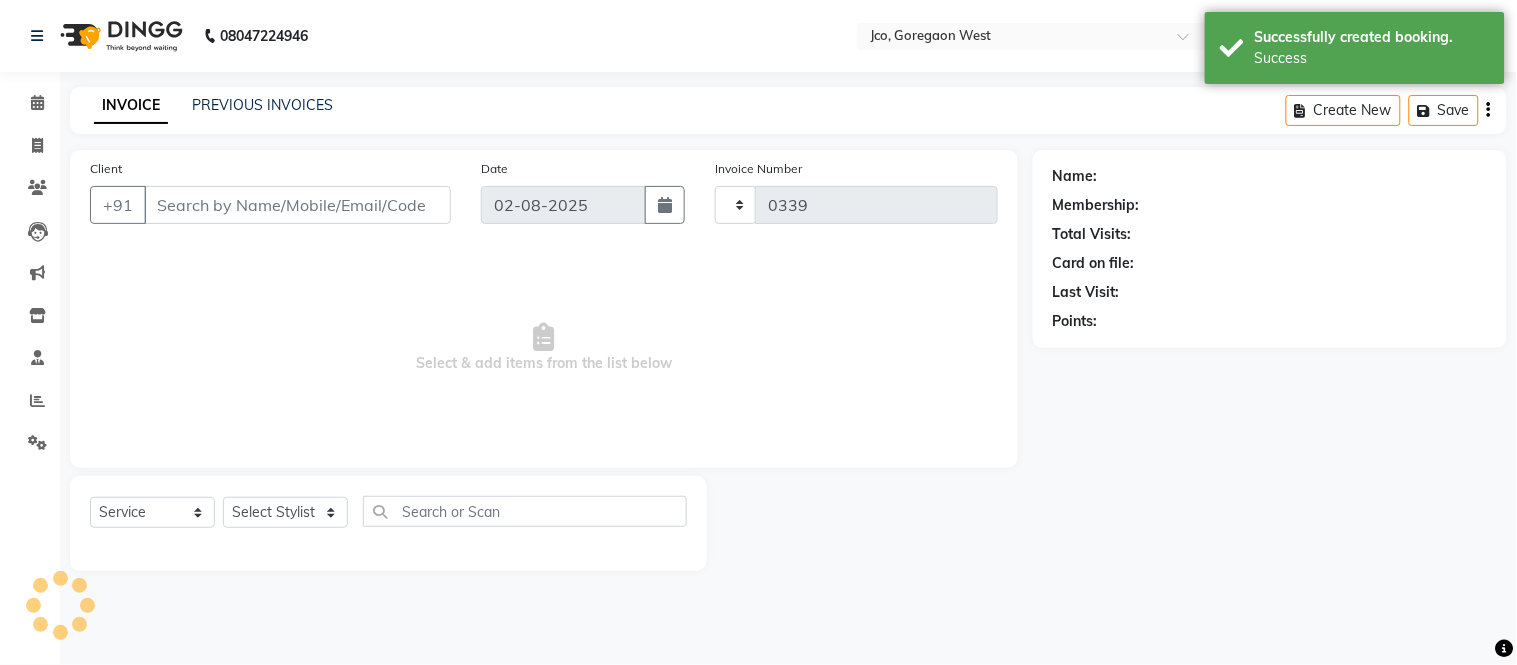 select on "8000" 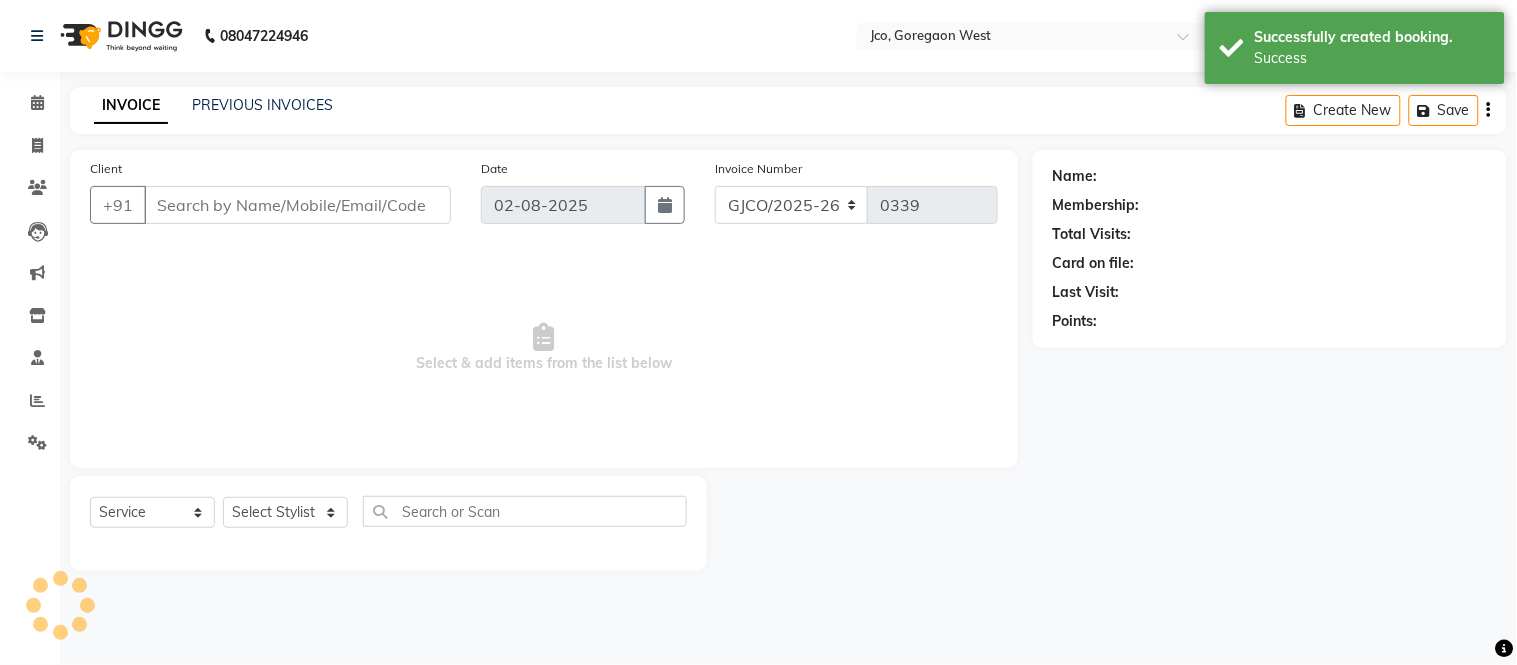 type on "[PHONE]" 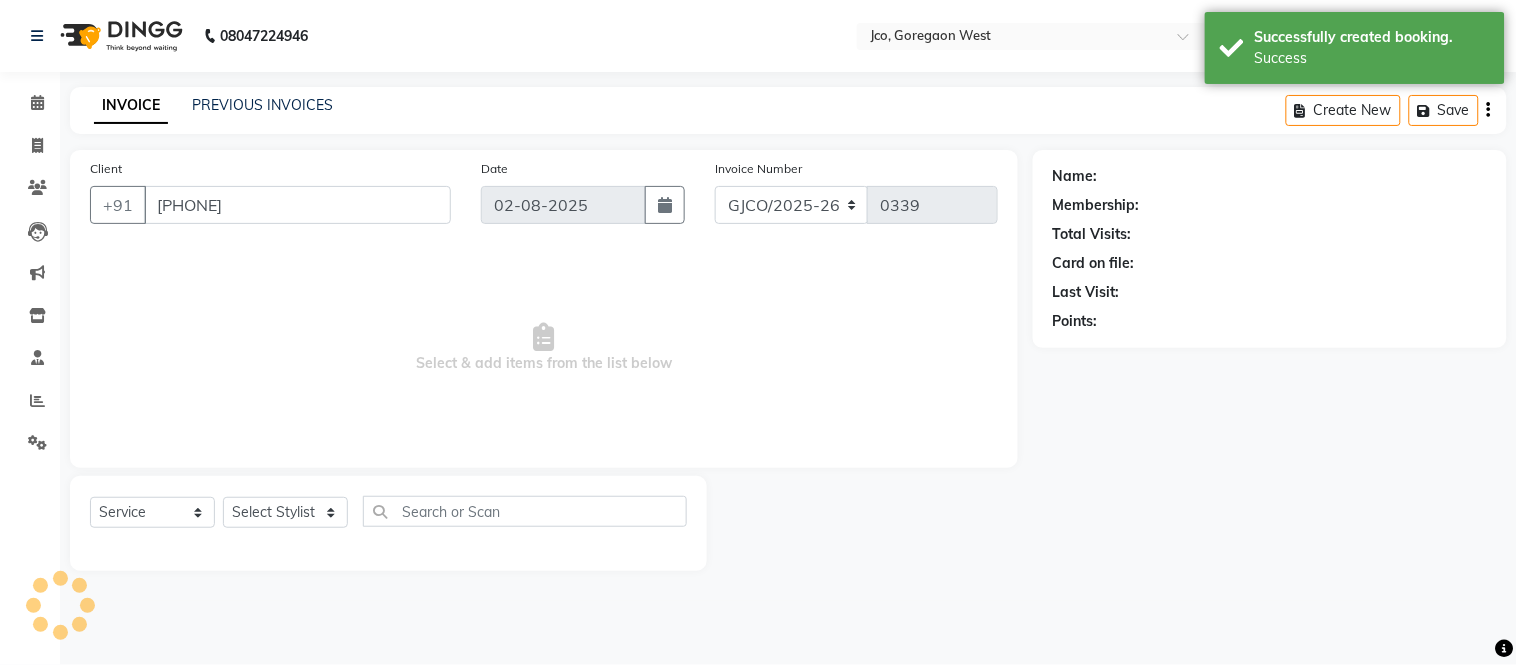 select on "85410" 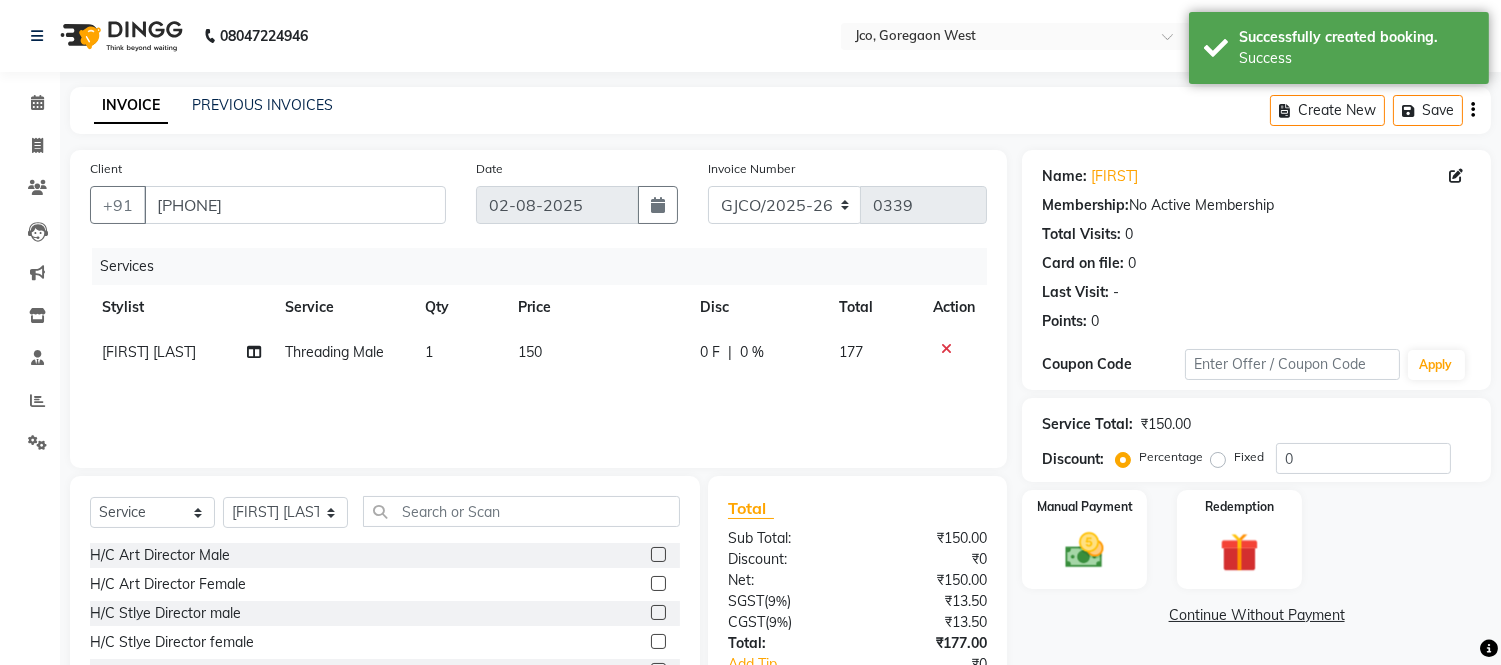 click on "150" 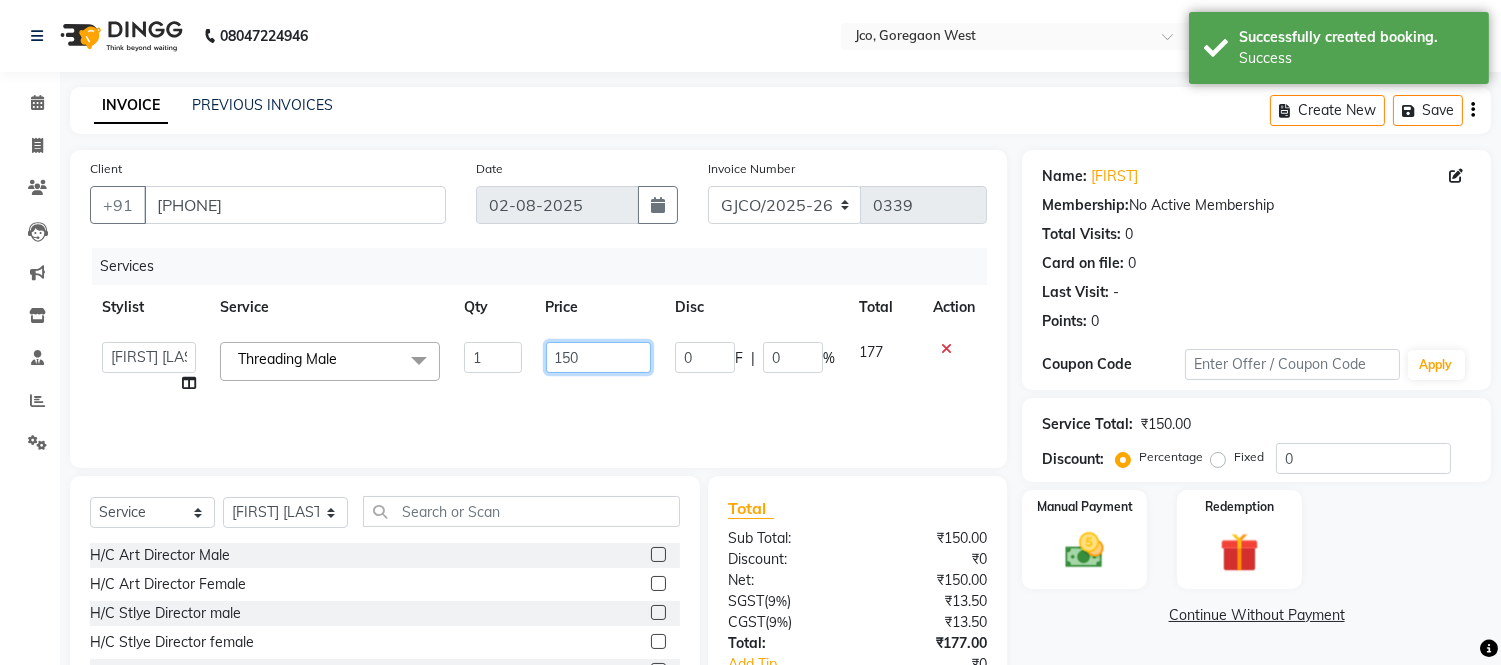 click on "150" 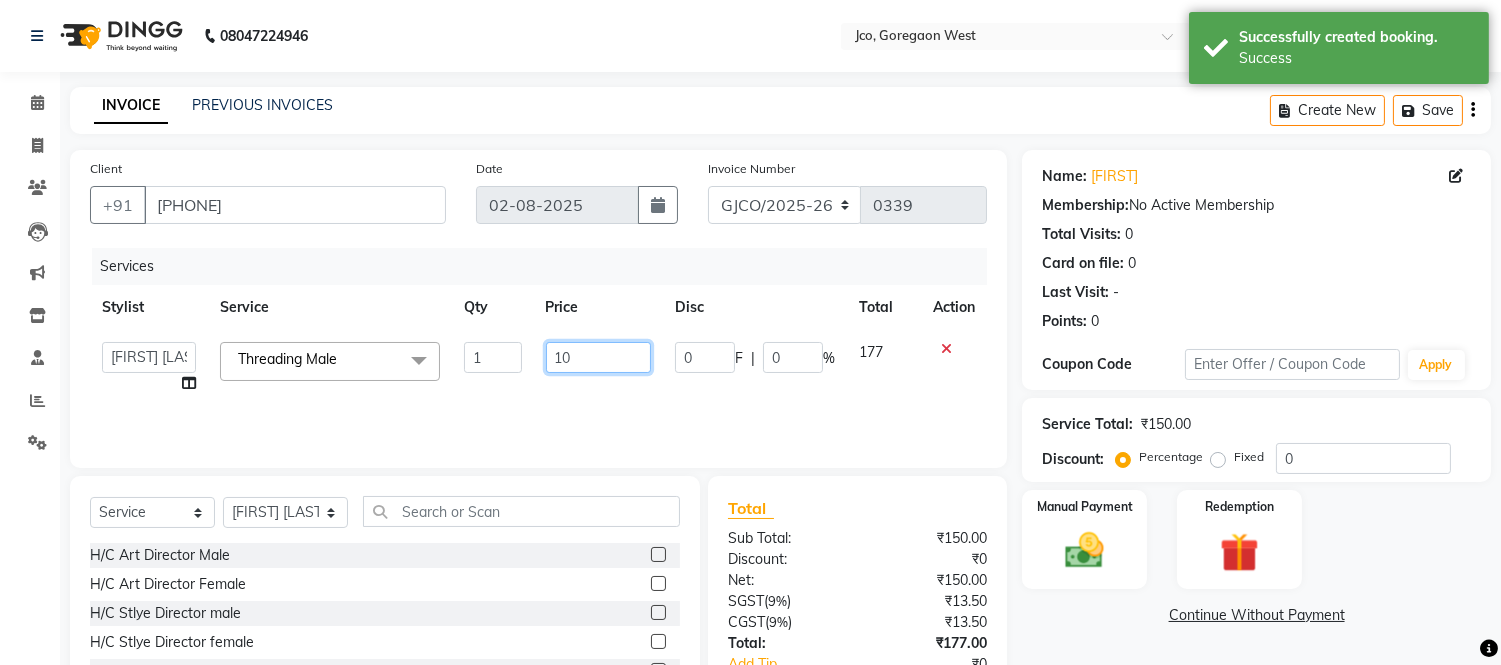 type on "100" 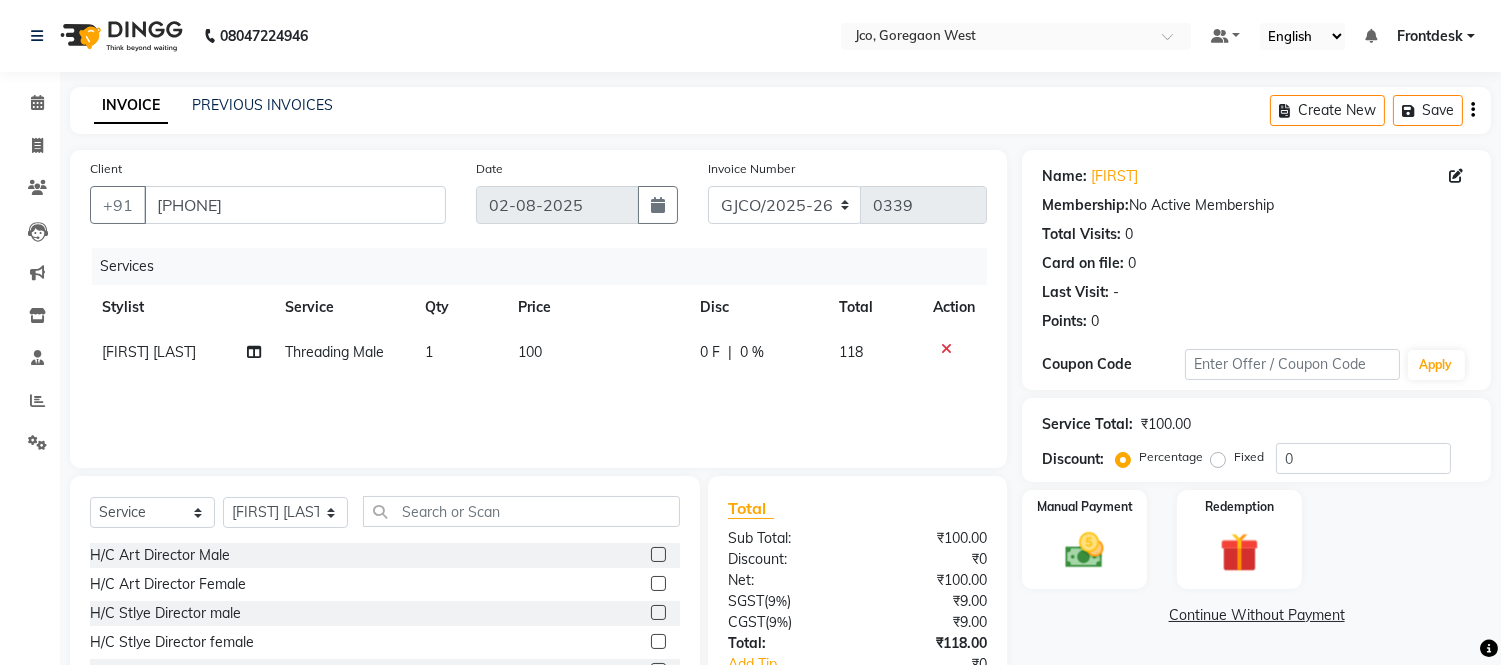 click on "Threading Male" 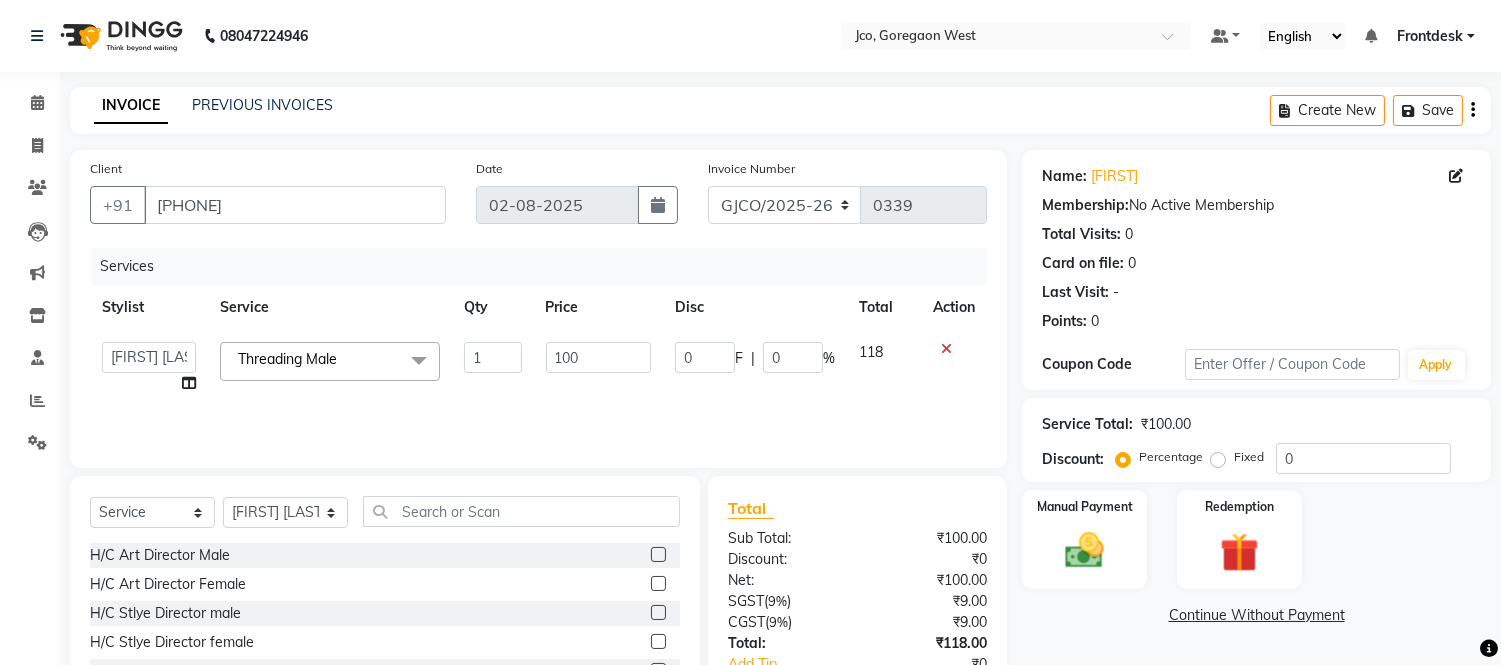 click 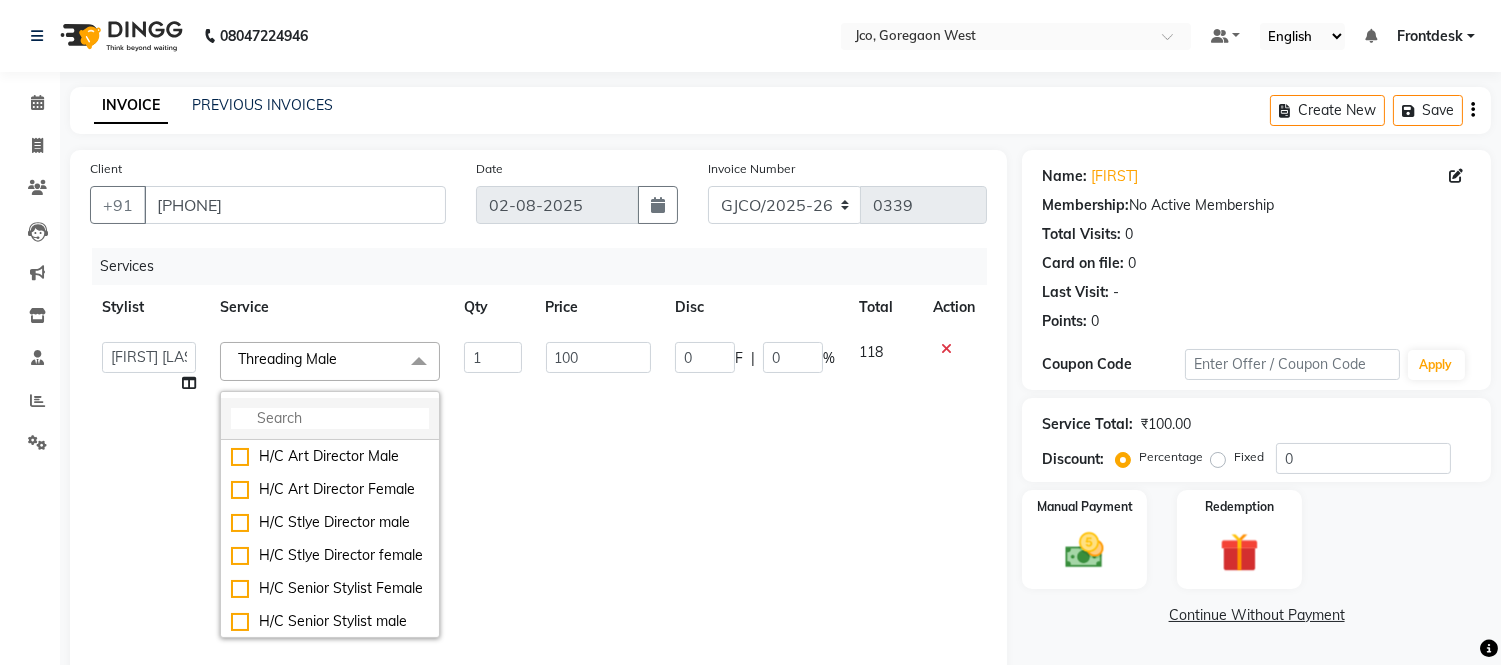 click 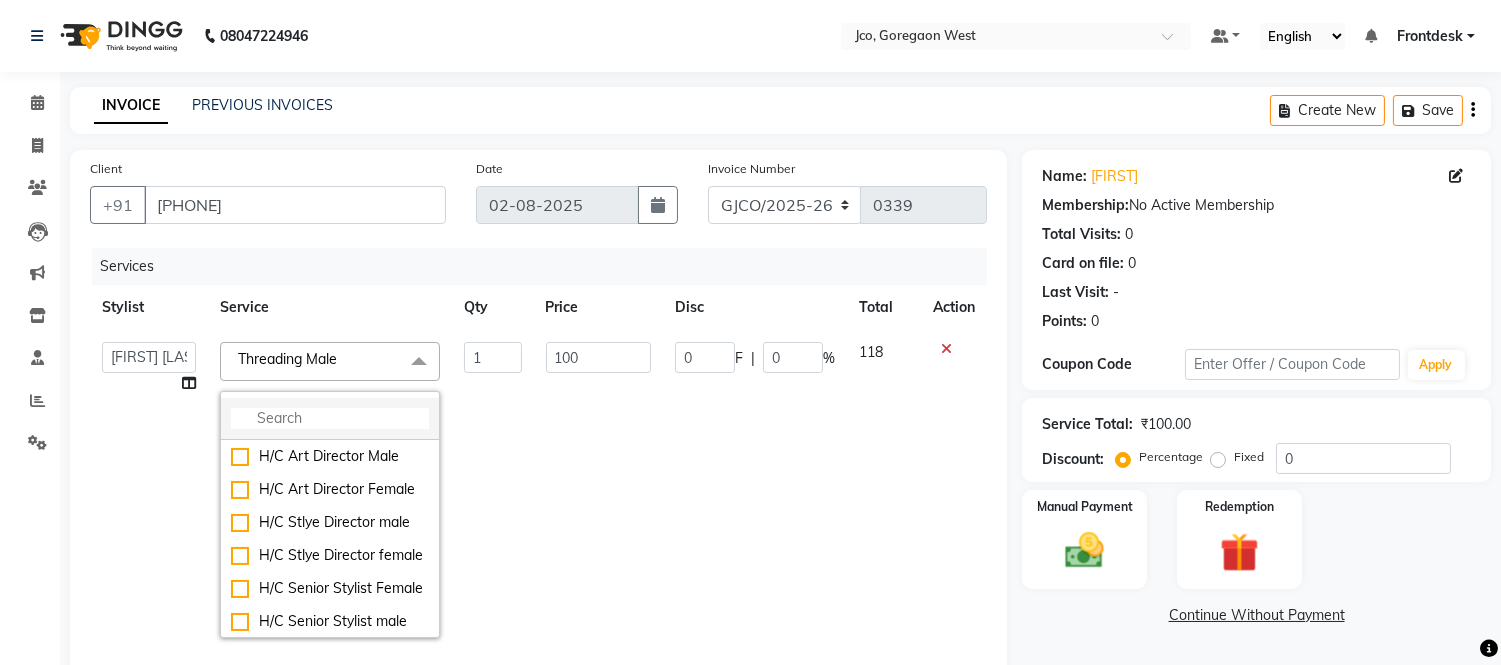 click 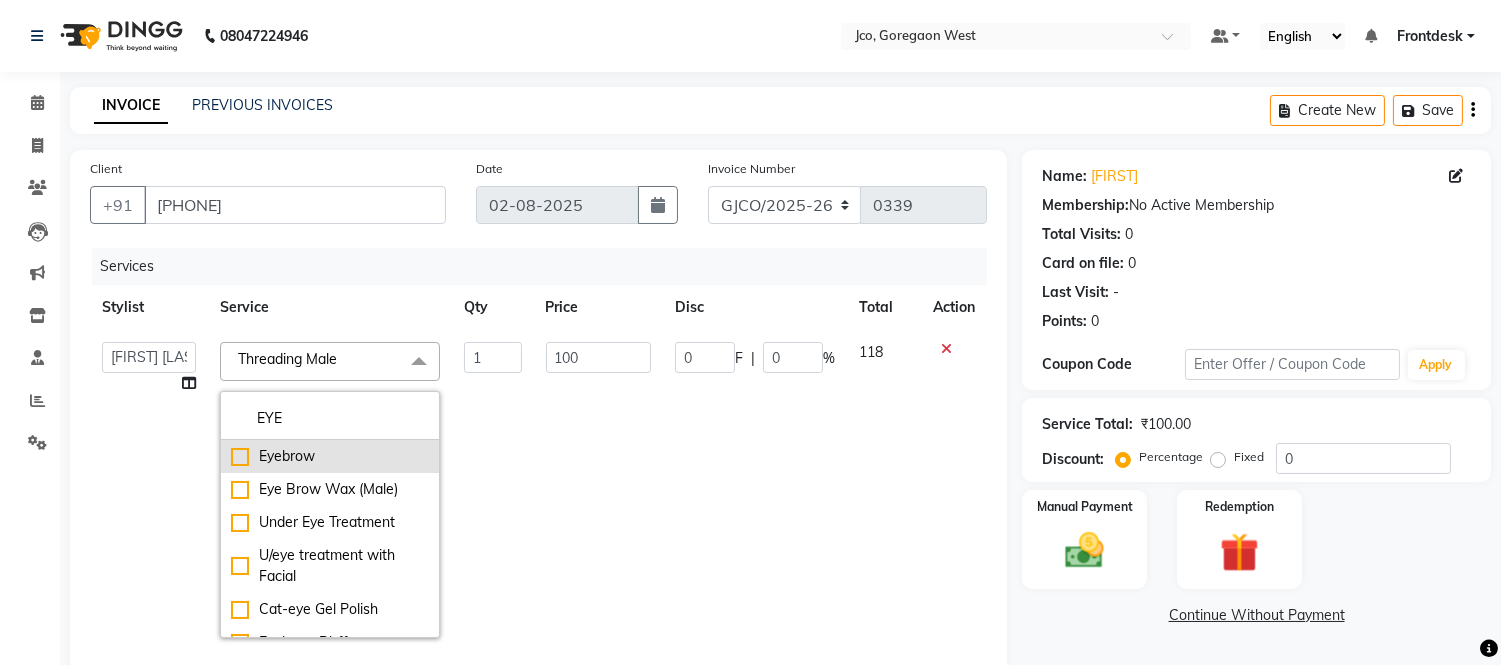 type on "EYE" 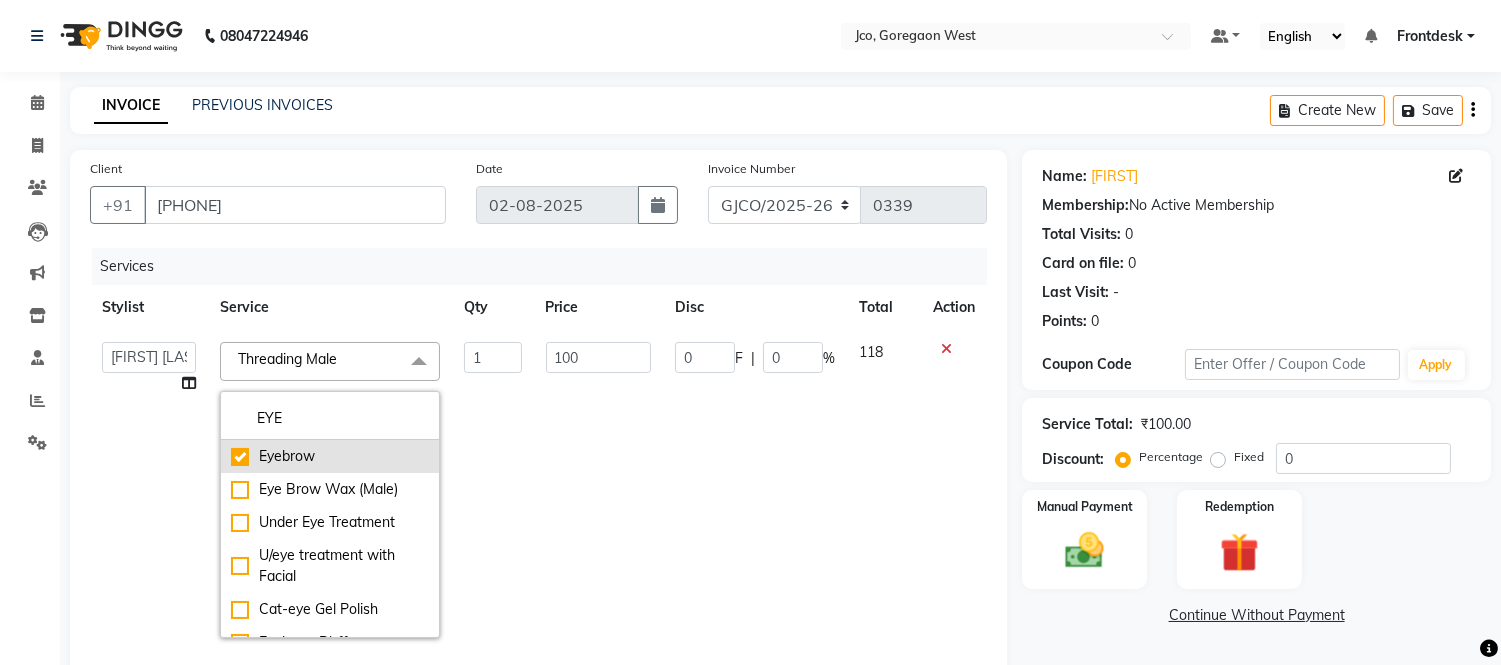 checkbox on "true" 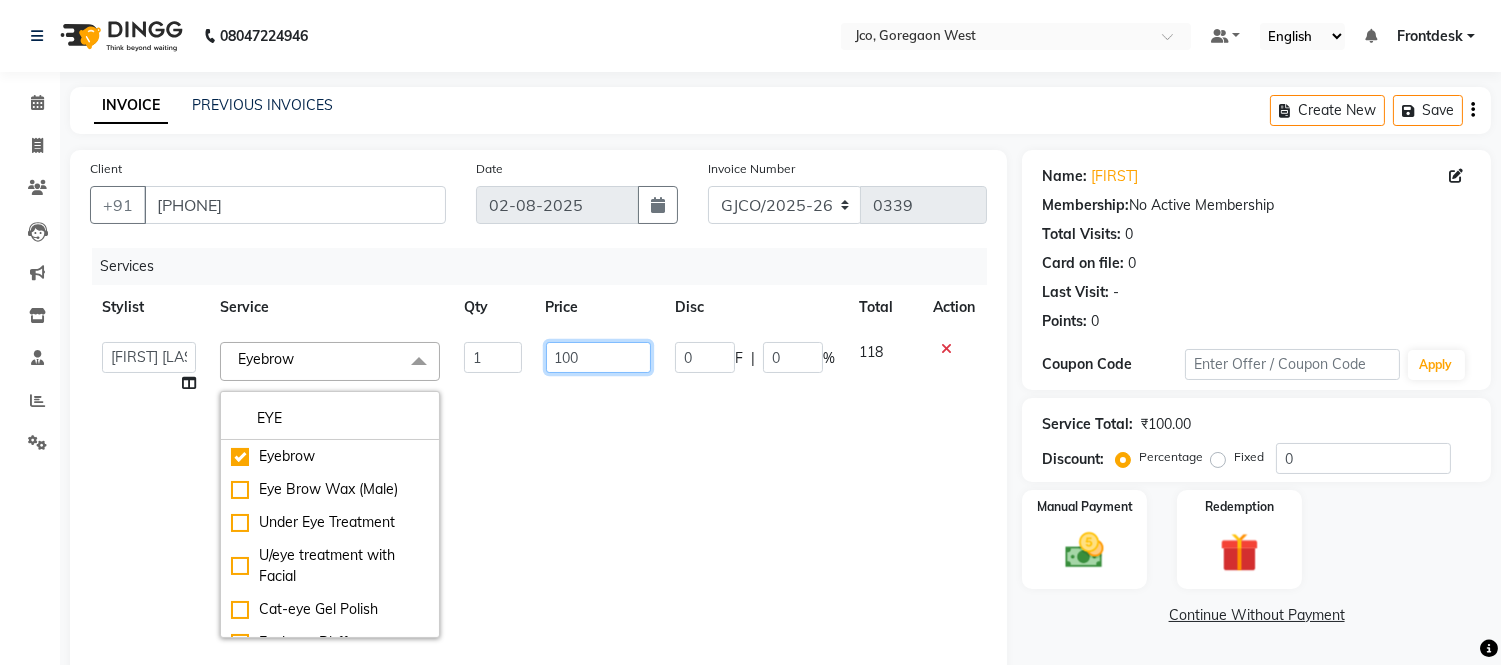 click on "100" 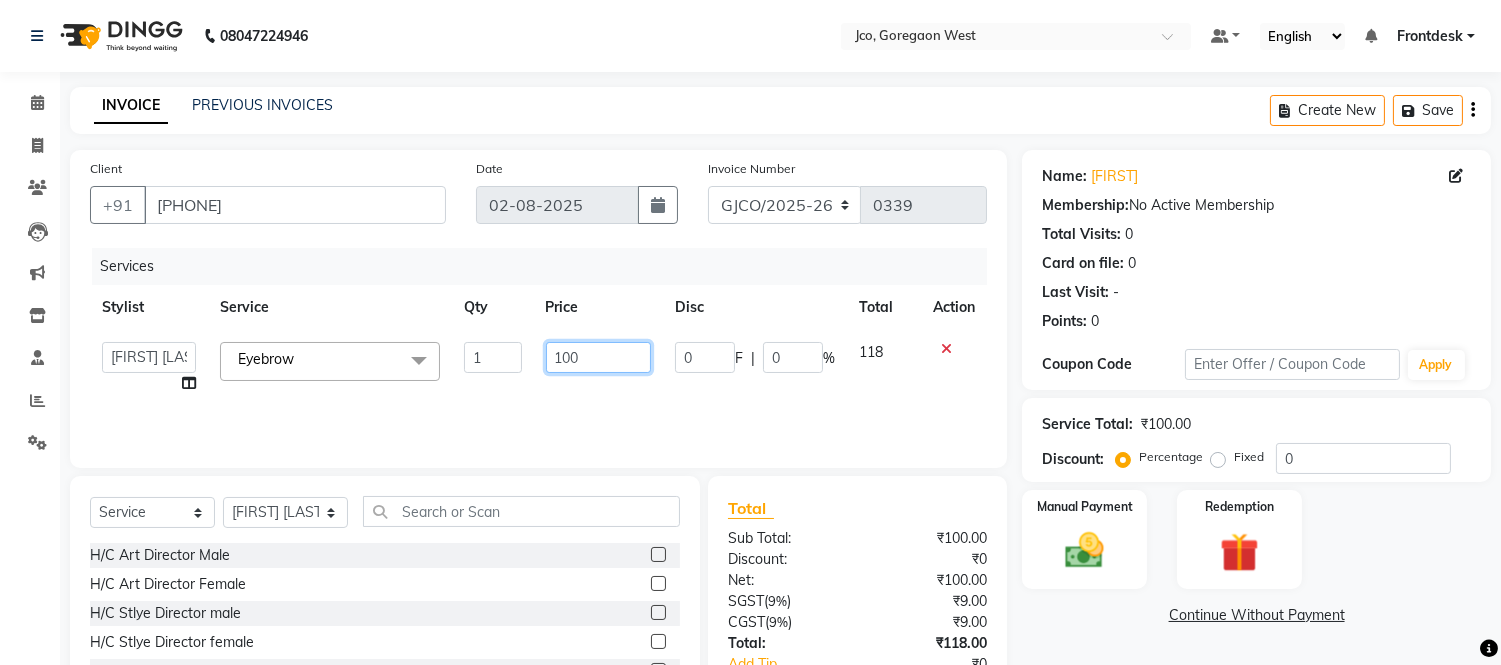 scroll, scrollTop: 135, scrollLeft: 0, axis: vertical 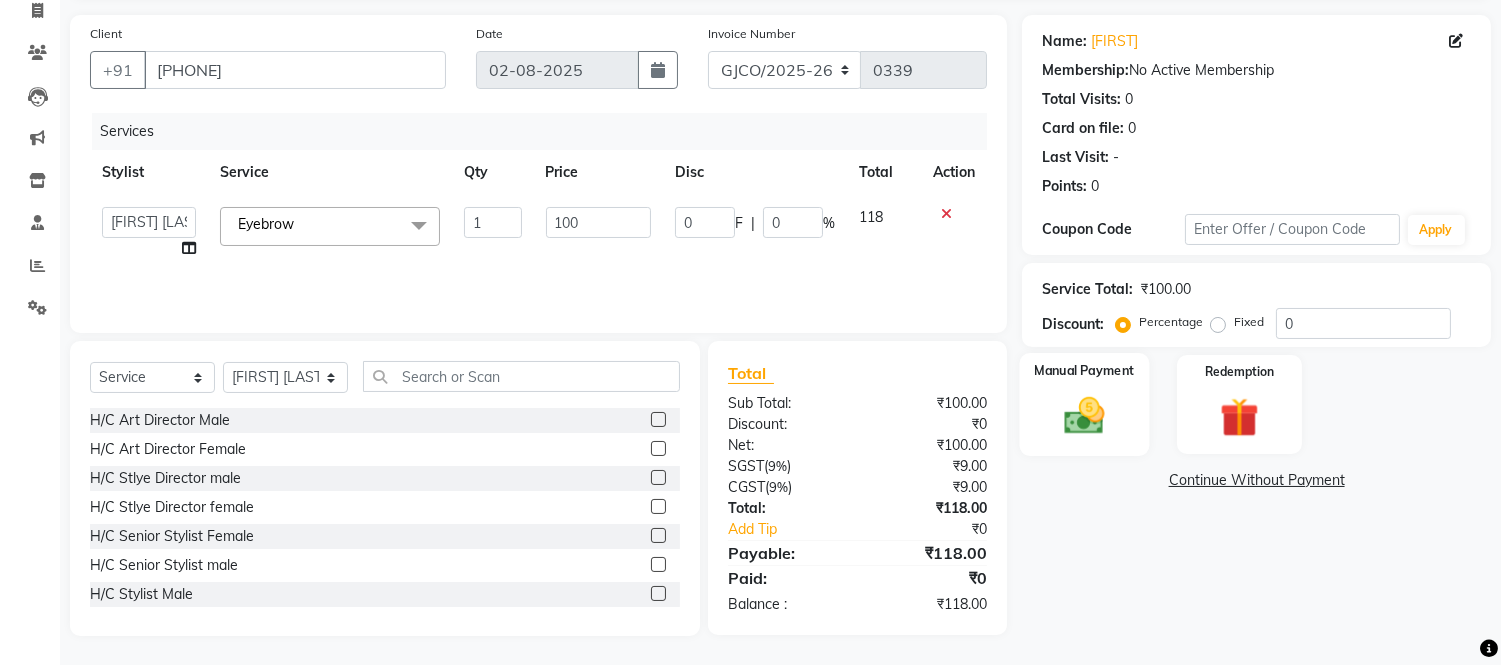 click 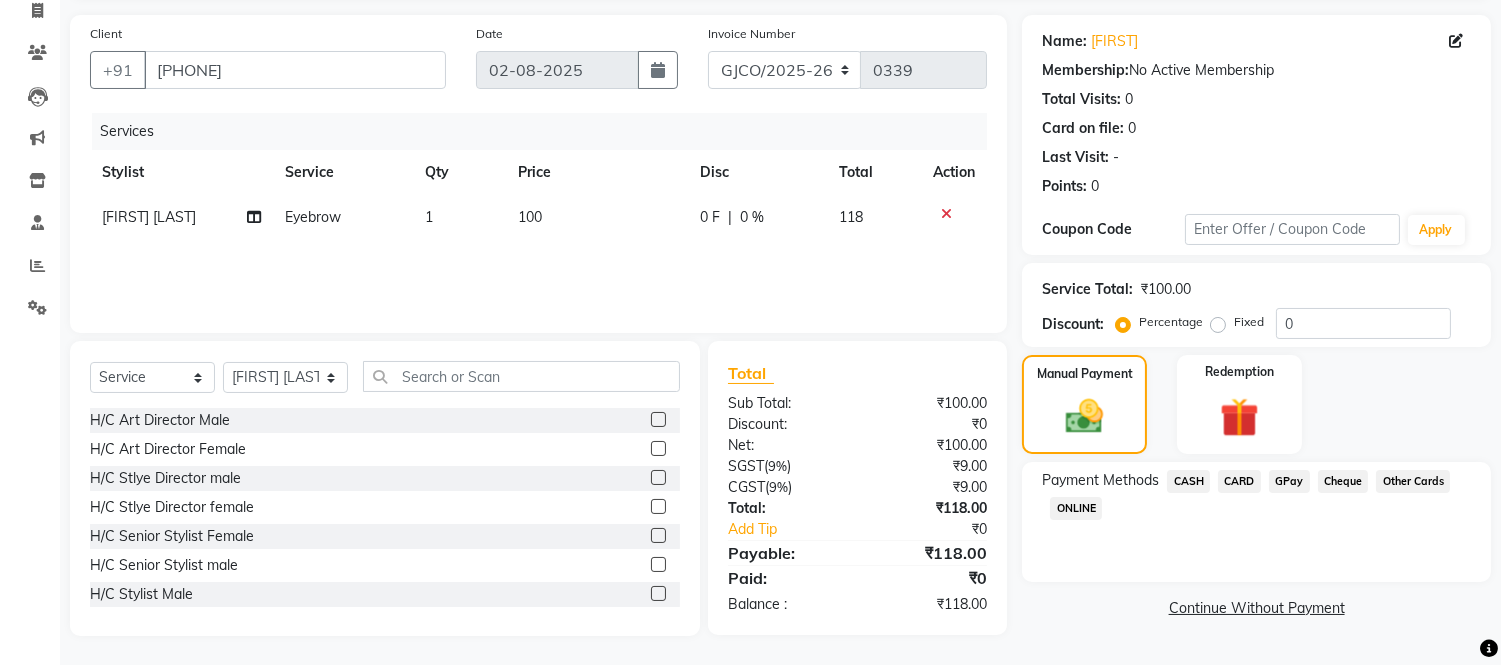 click on "CARD" 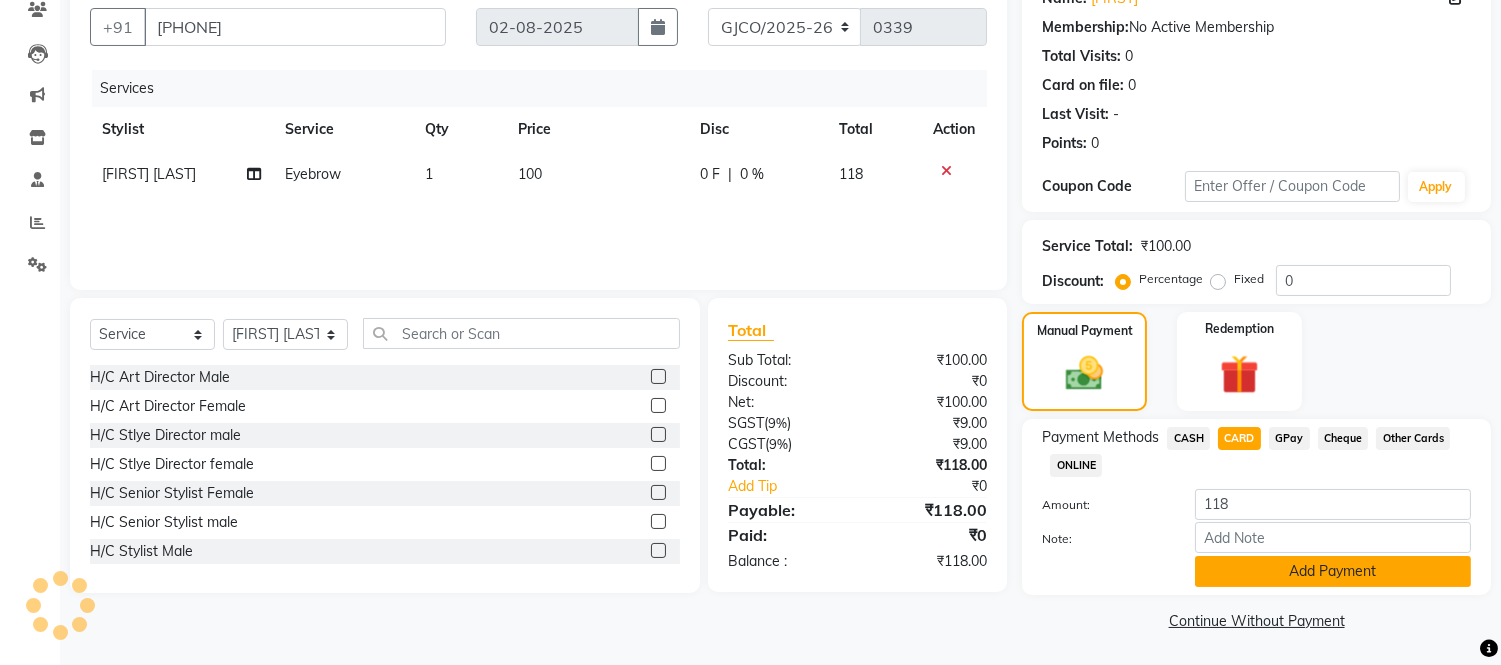 click on "Add Payment" 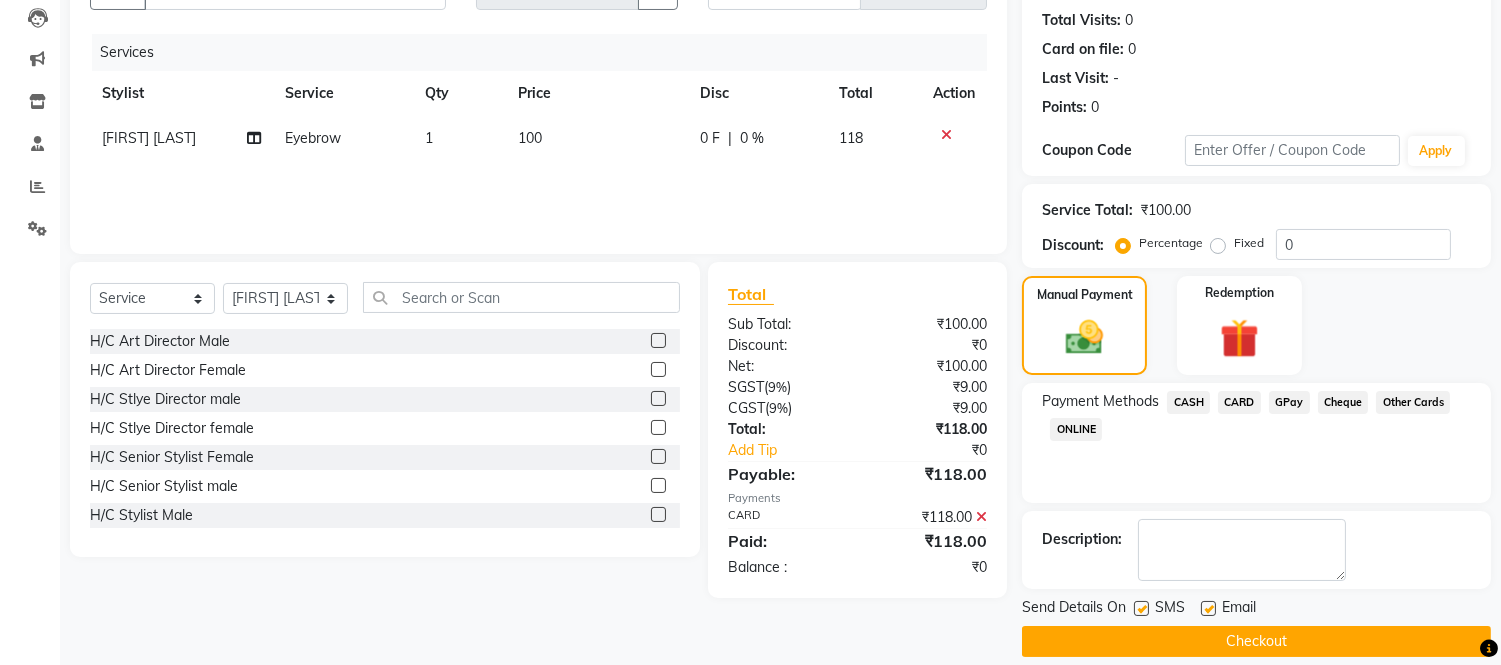 scroll, scrollTop: 234, scrollLeft: 0, axis: vertical 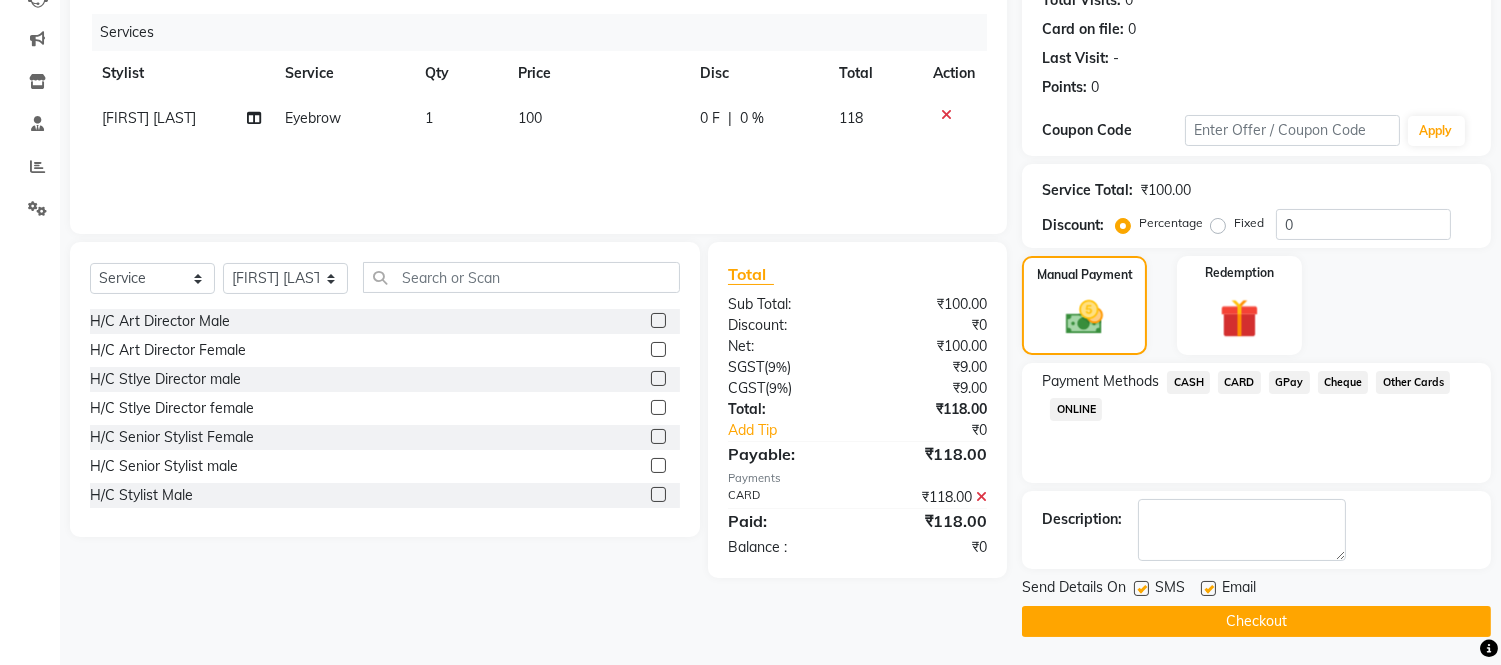 click 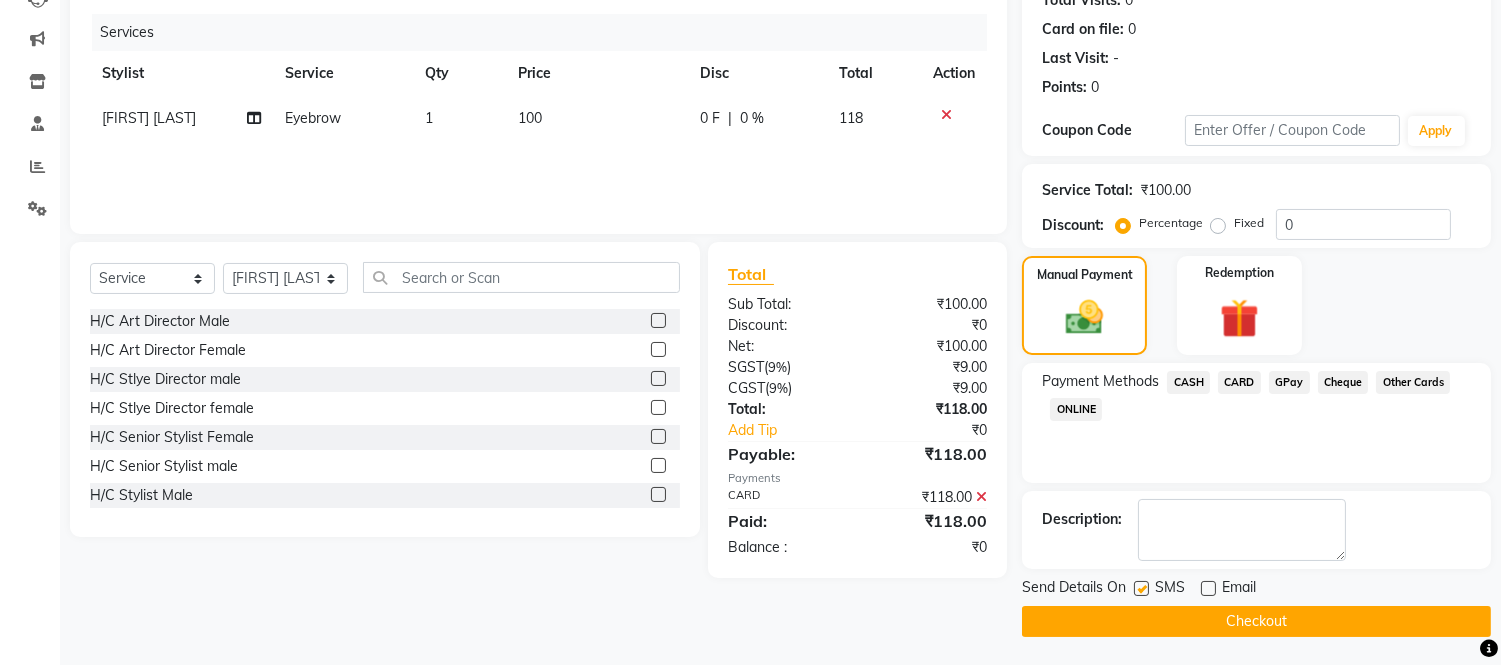 click 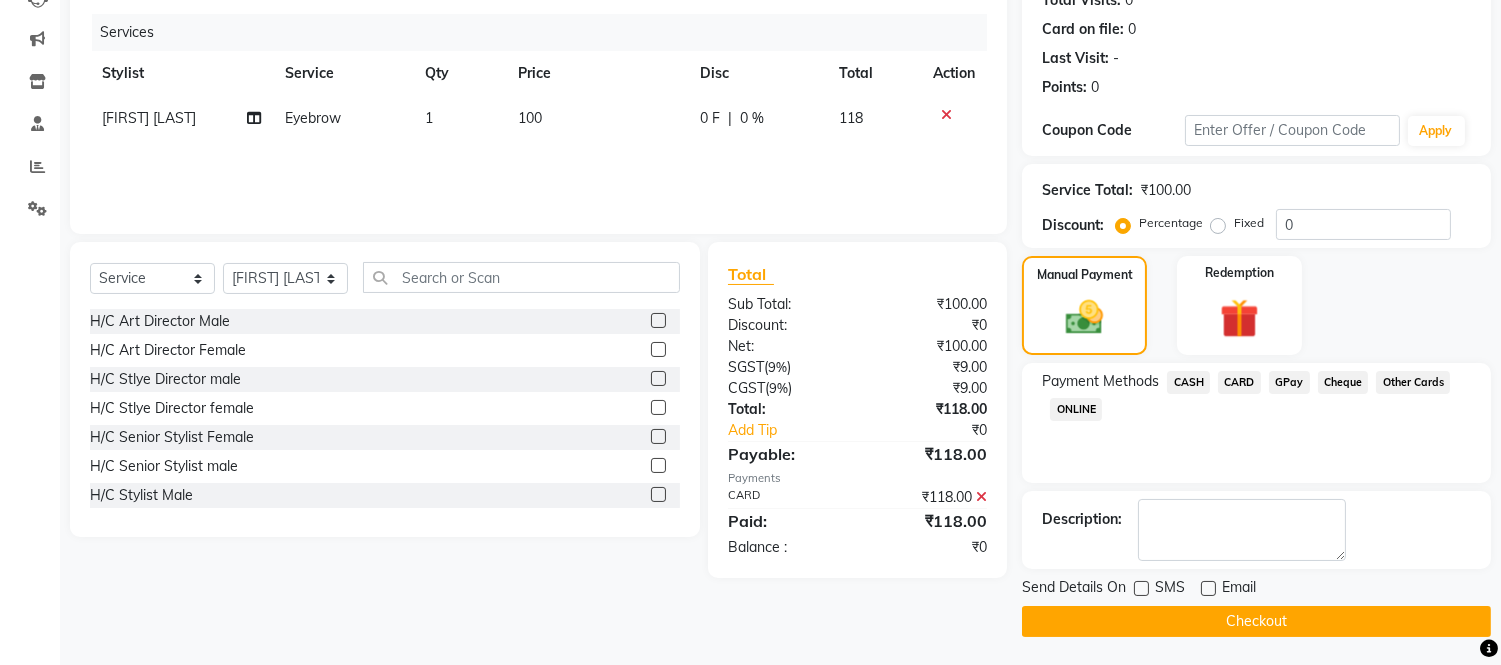 click on "Checkout" 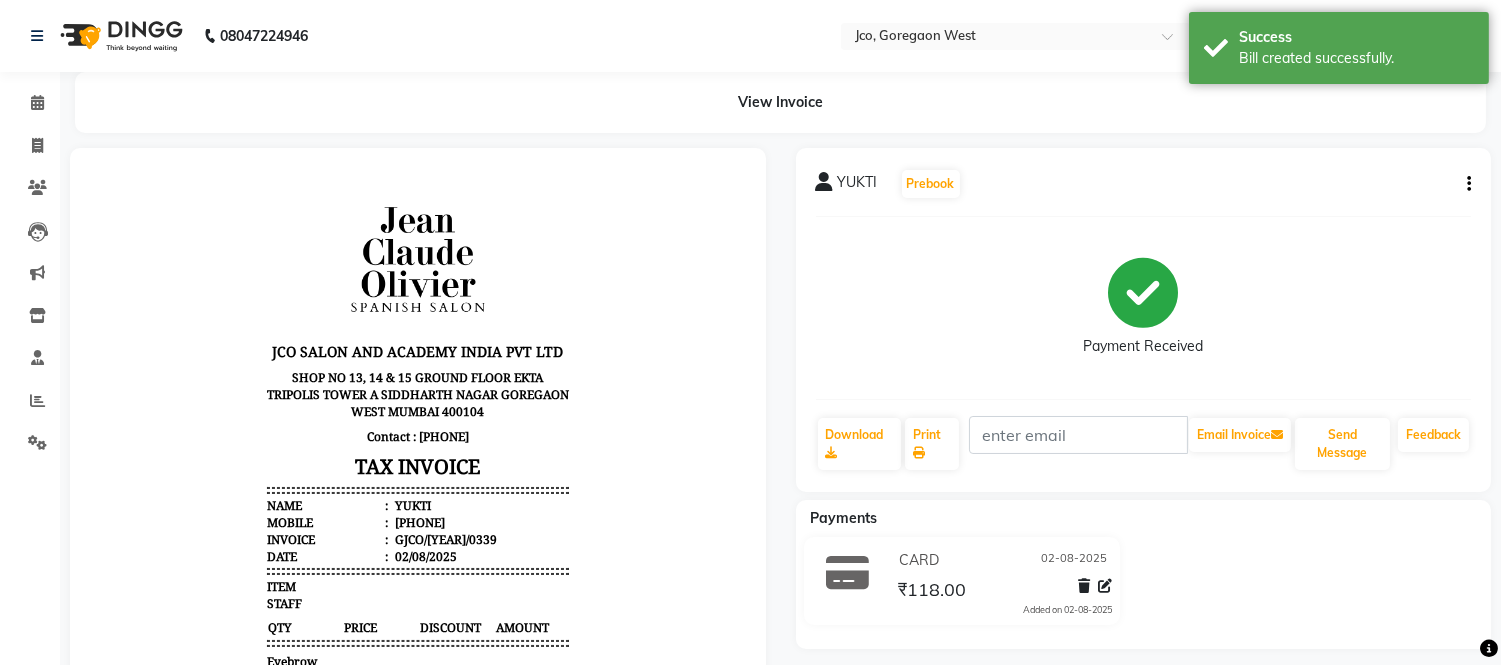 scroll, scrollTop: 0, scrollLeft: 0, axis: both 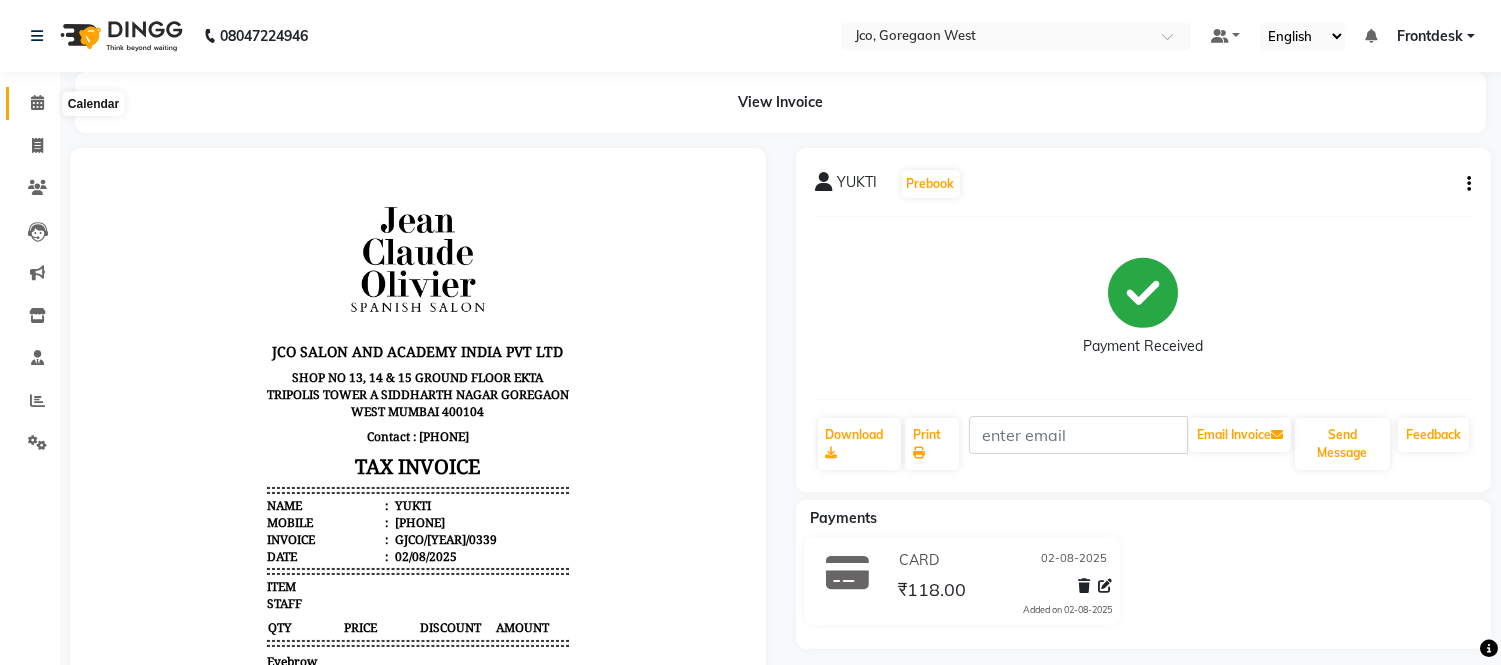 click 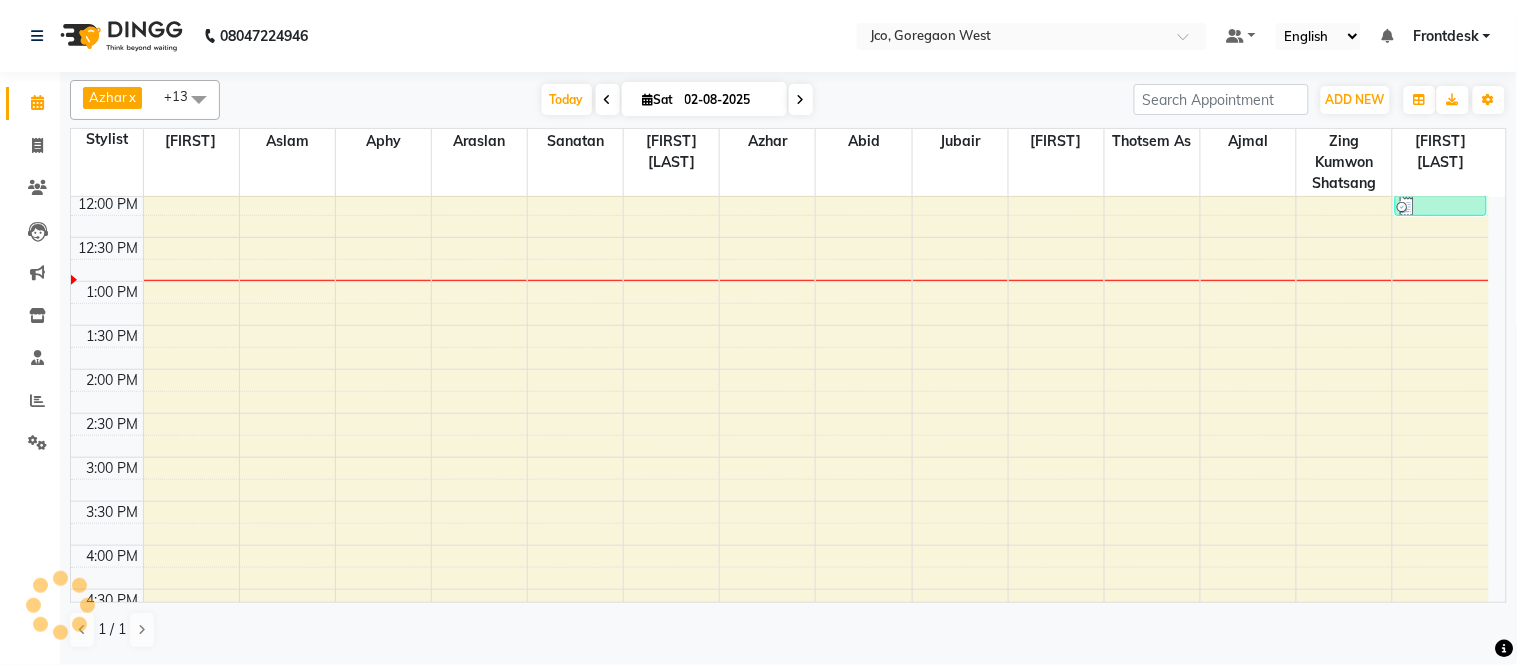 scroll, scrollTop: 0, scrollLeft: 0, axis: both 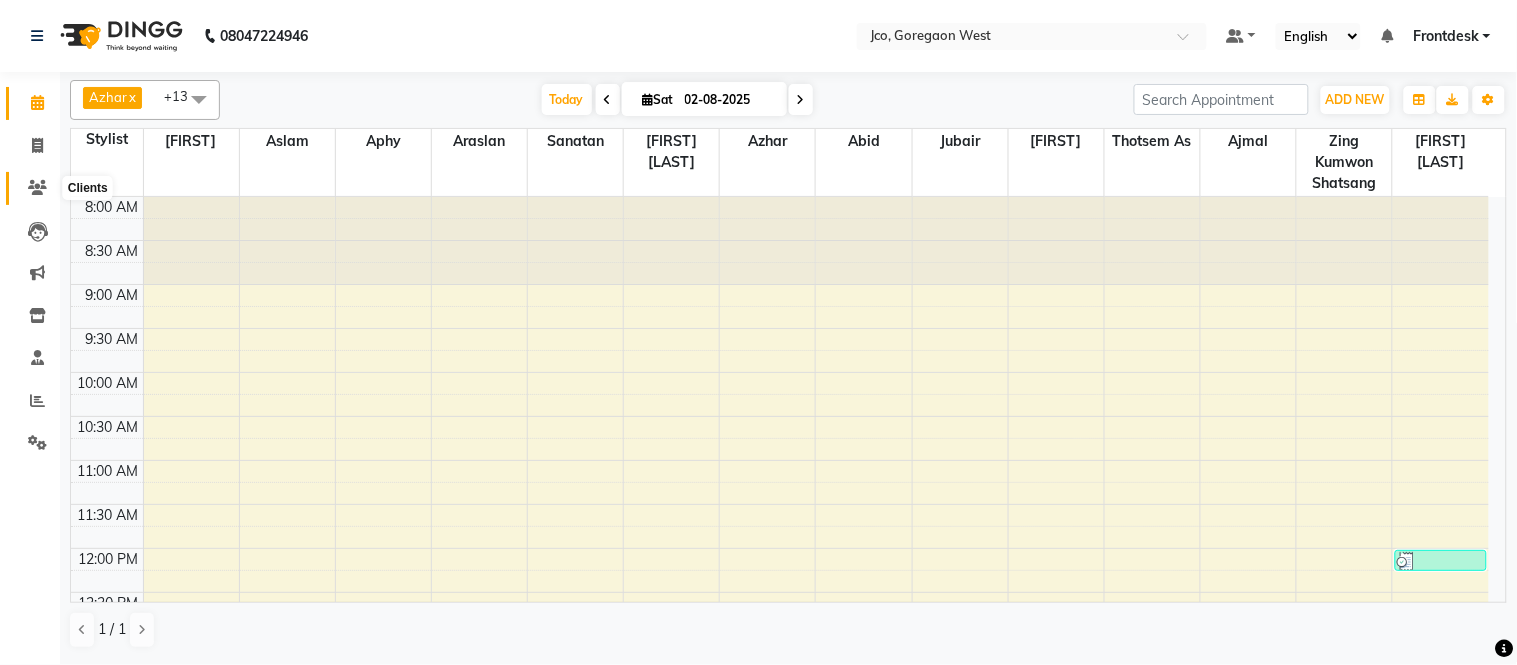 click 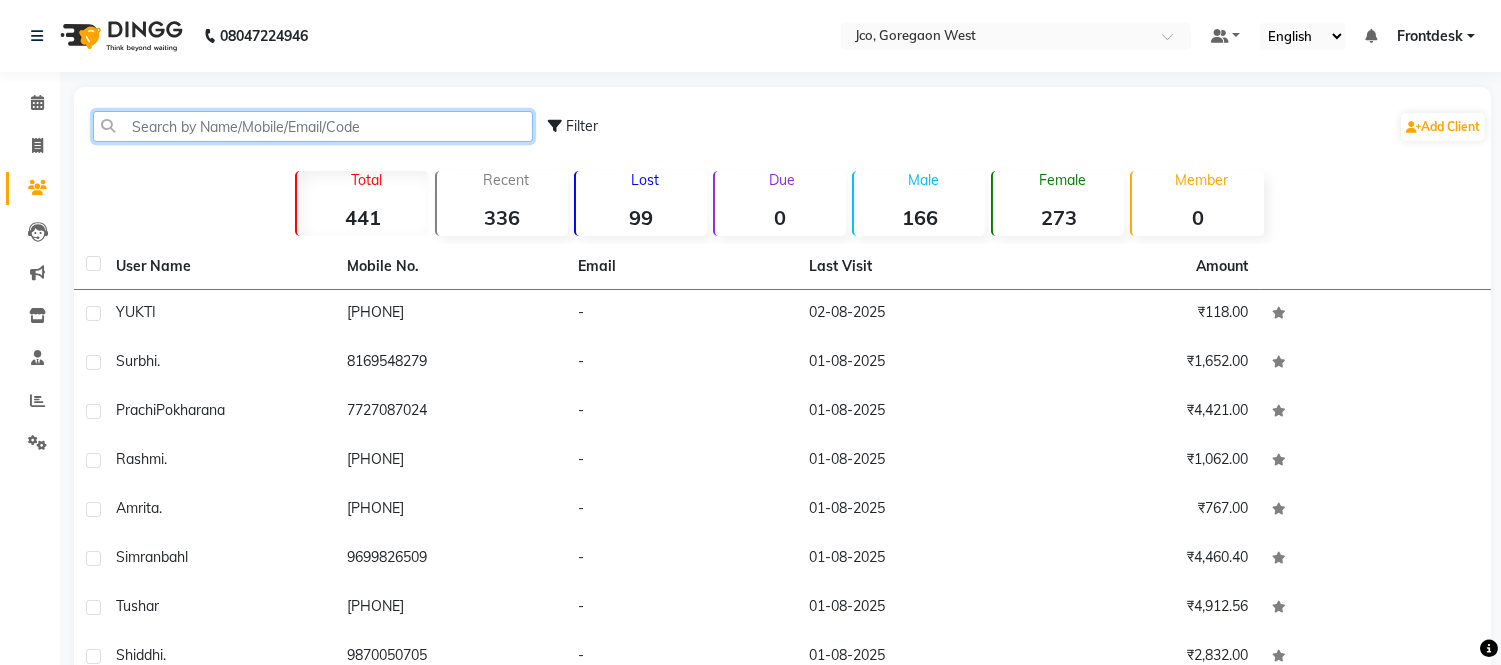 click 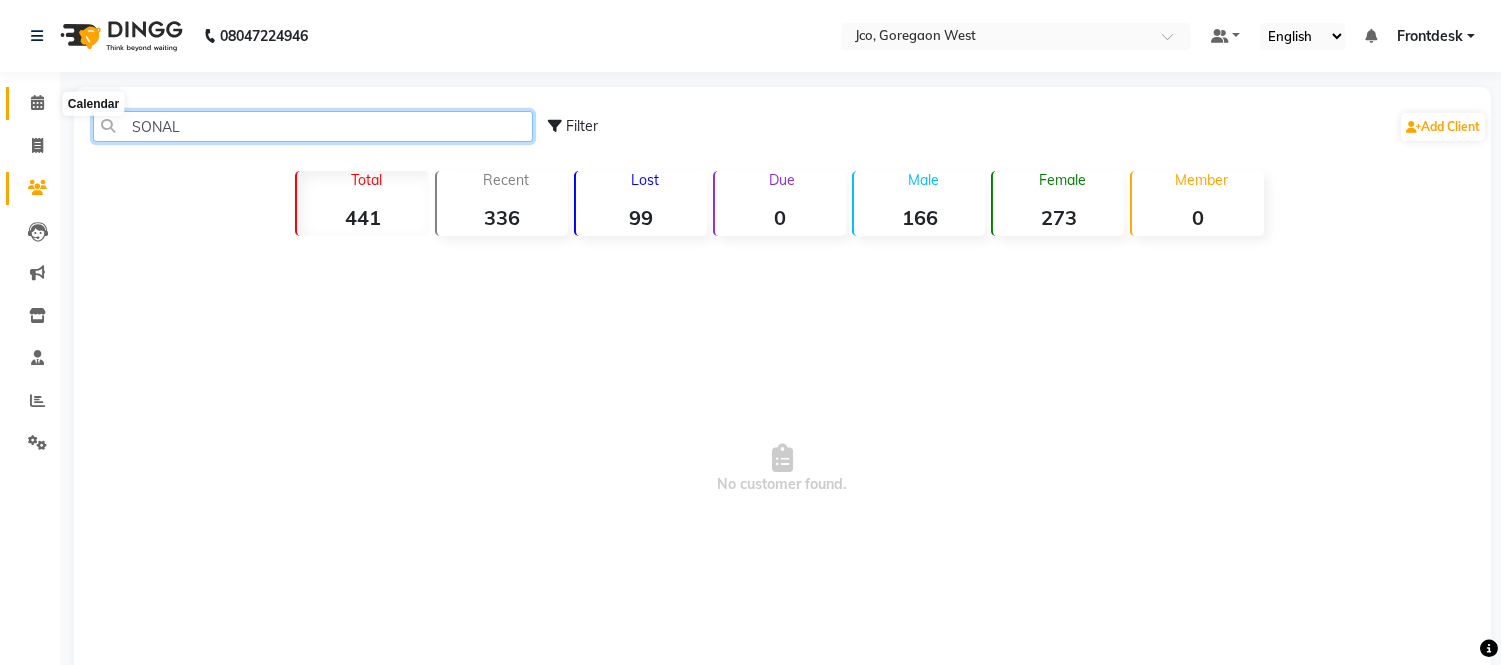 type on "SONAL" 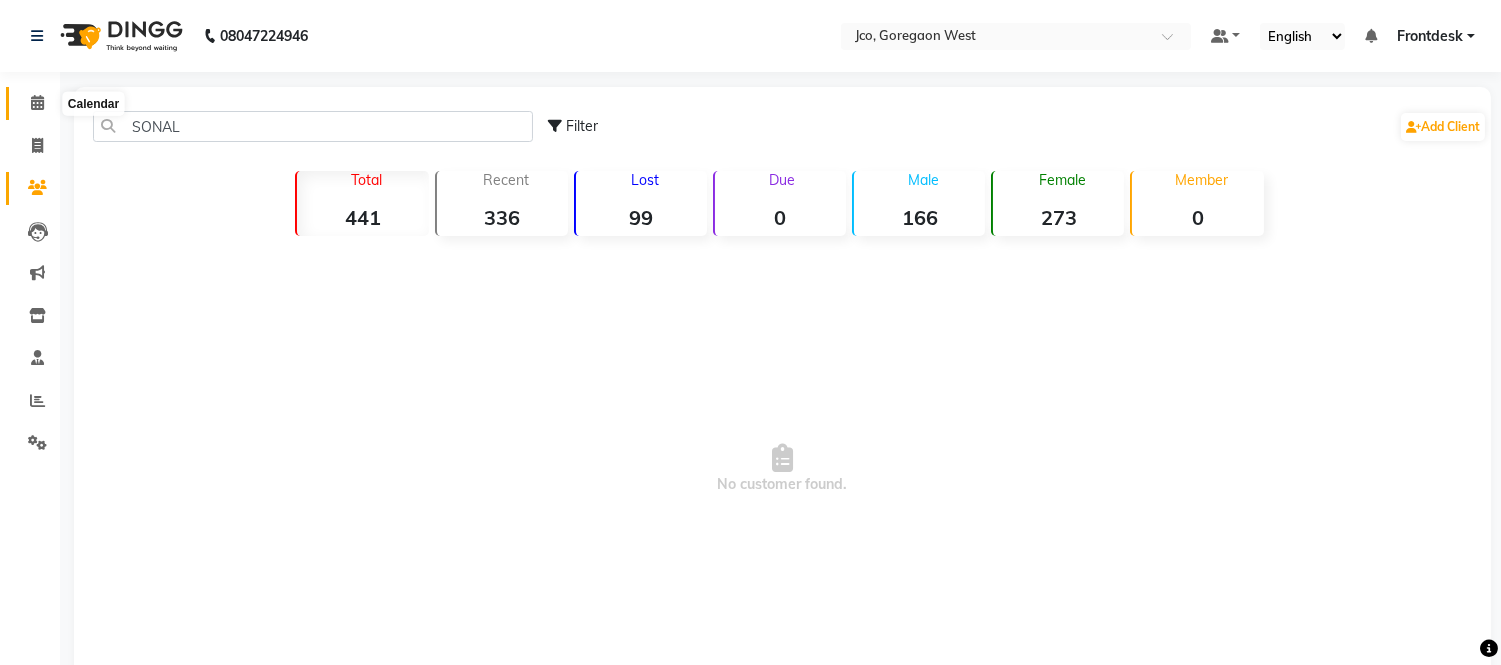 click 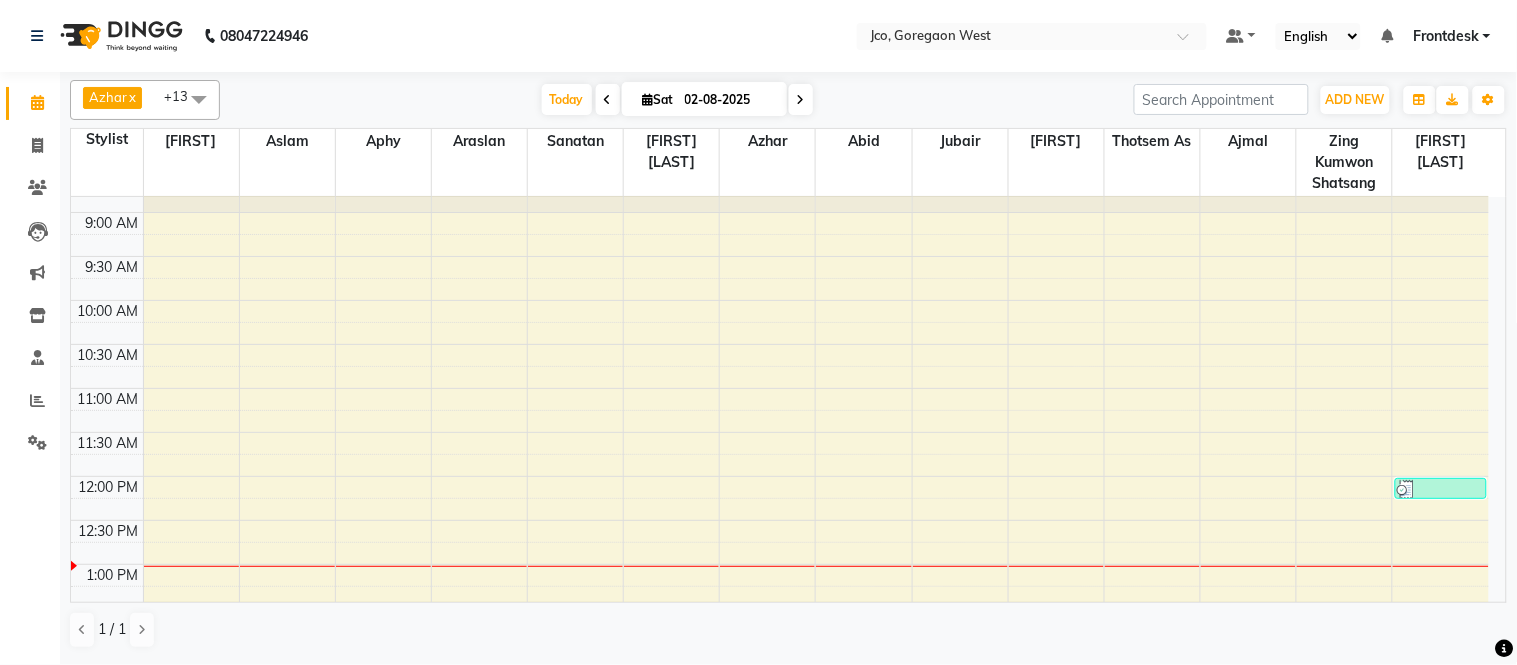 scroll, scrollTop: 111, scrollLeft: 0, axis: vertical 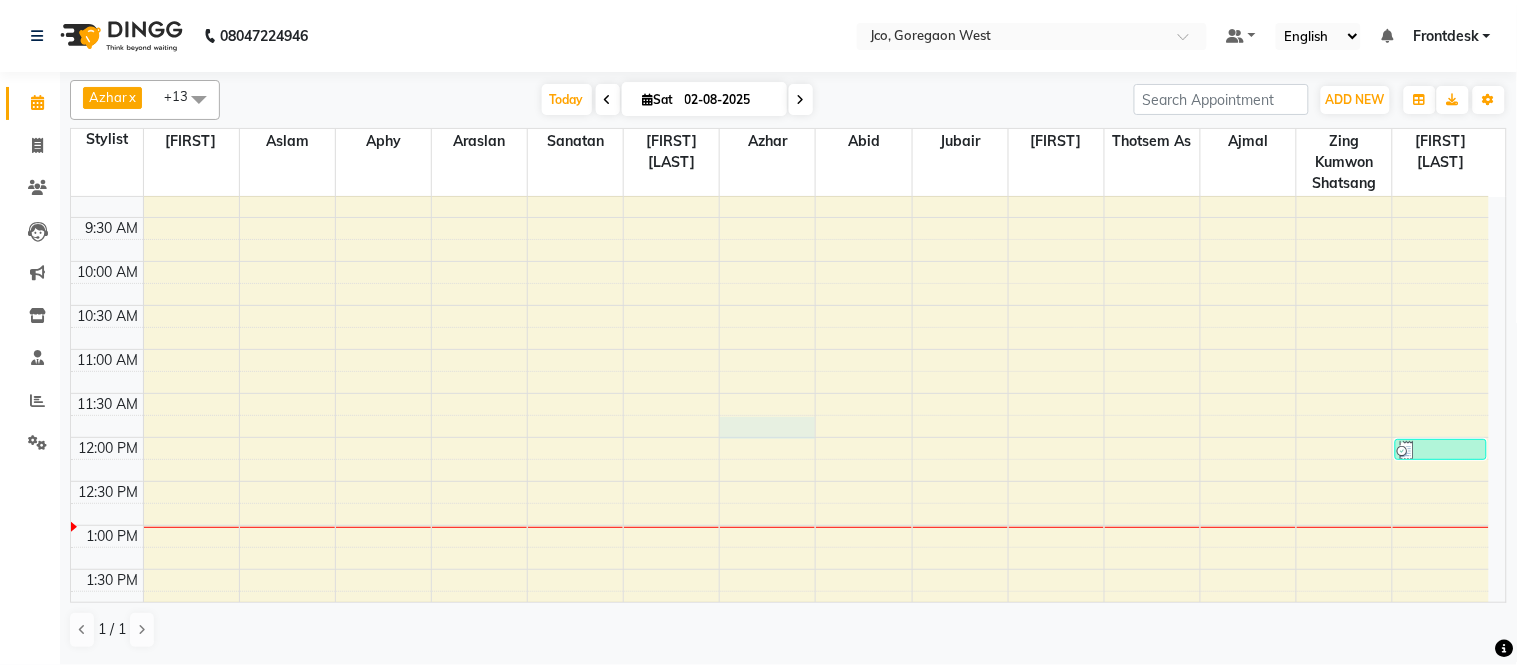 click on "YUKTI, TK01, [TIME]-[TIME], Eyebrow" at bounding box center [780, 657] 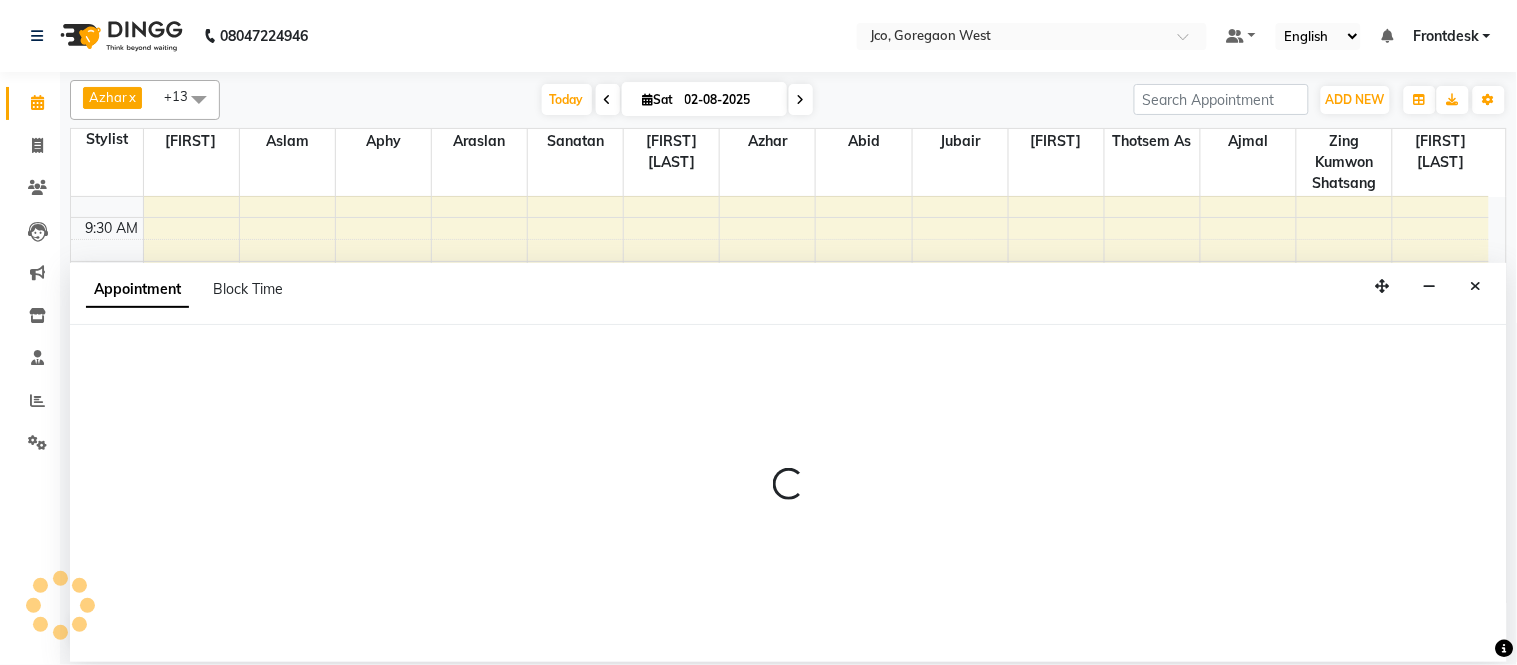 select on "79221" 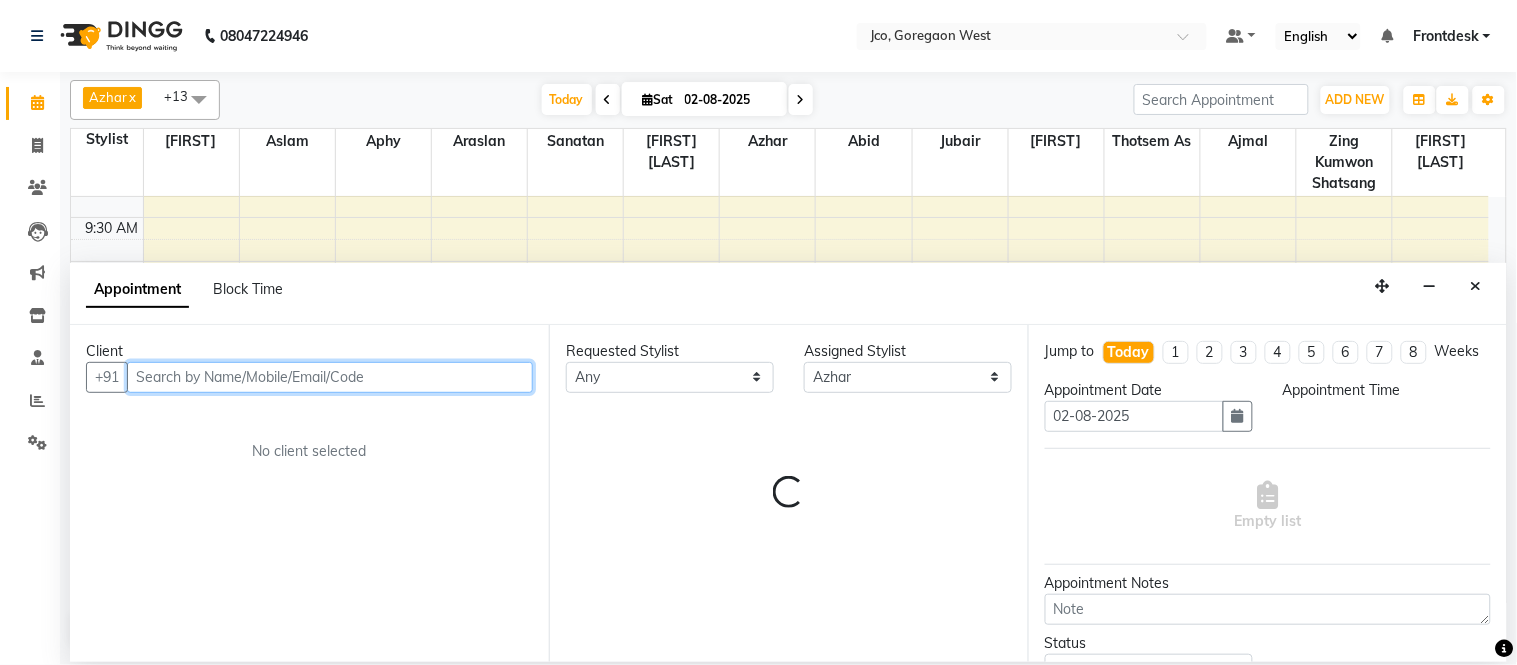 select on "705" 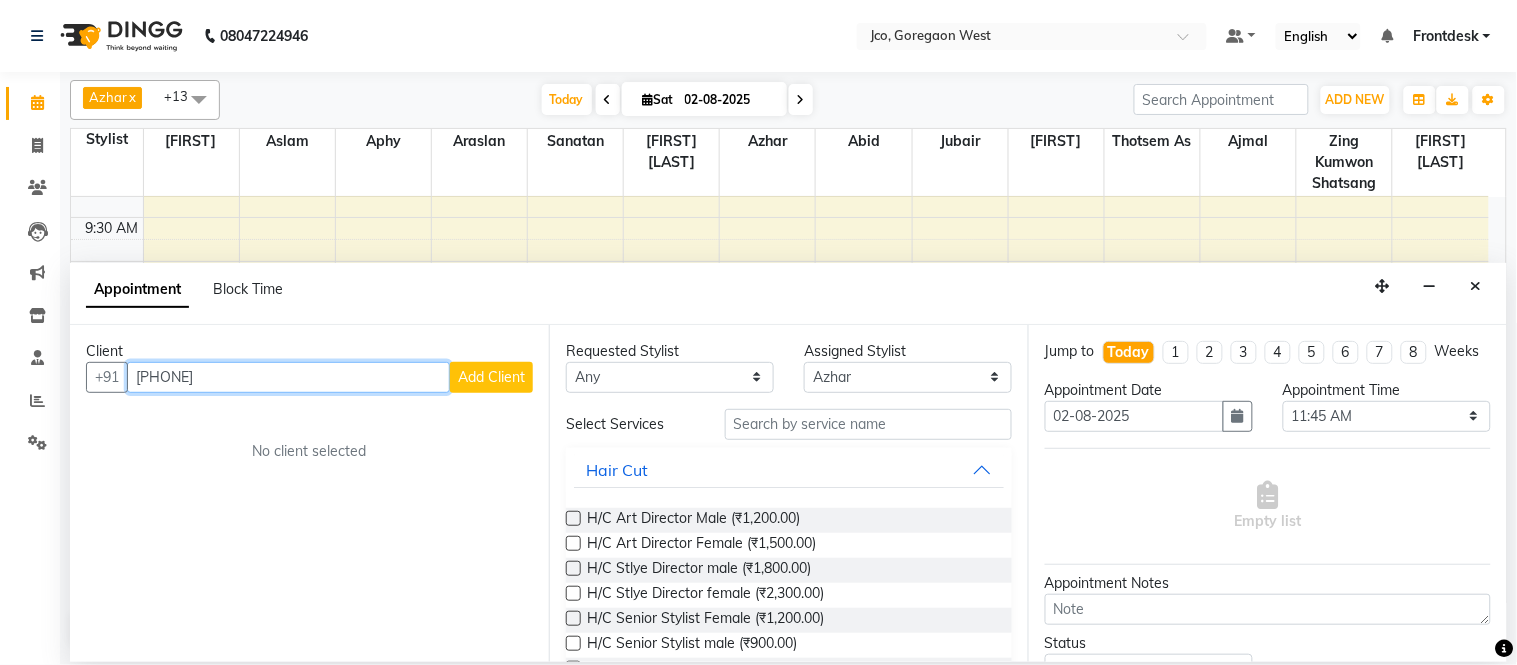 type on "[PHONE]" 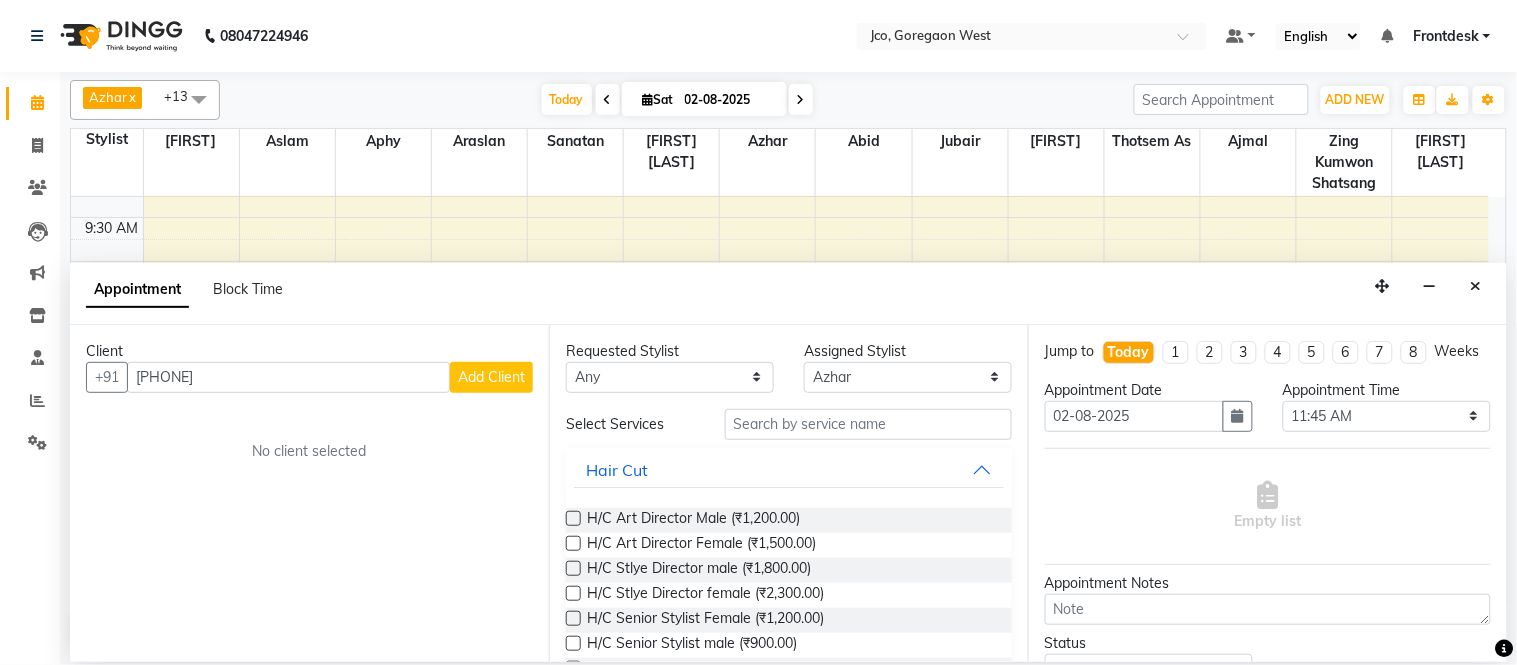 click on "Add Client" at bounding box center [491, 377] 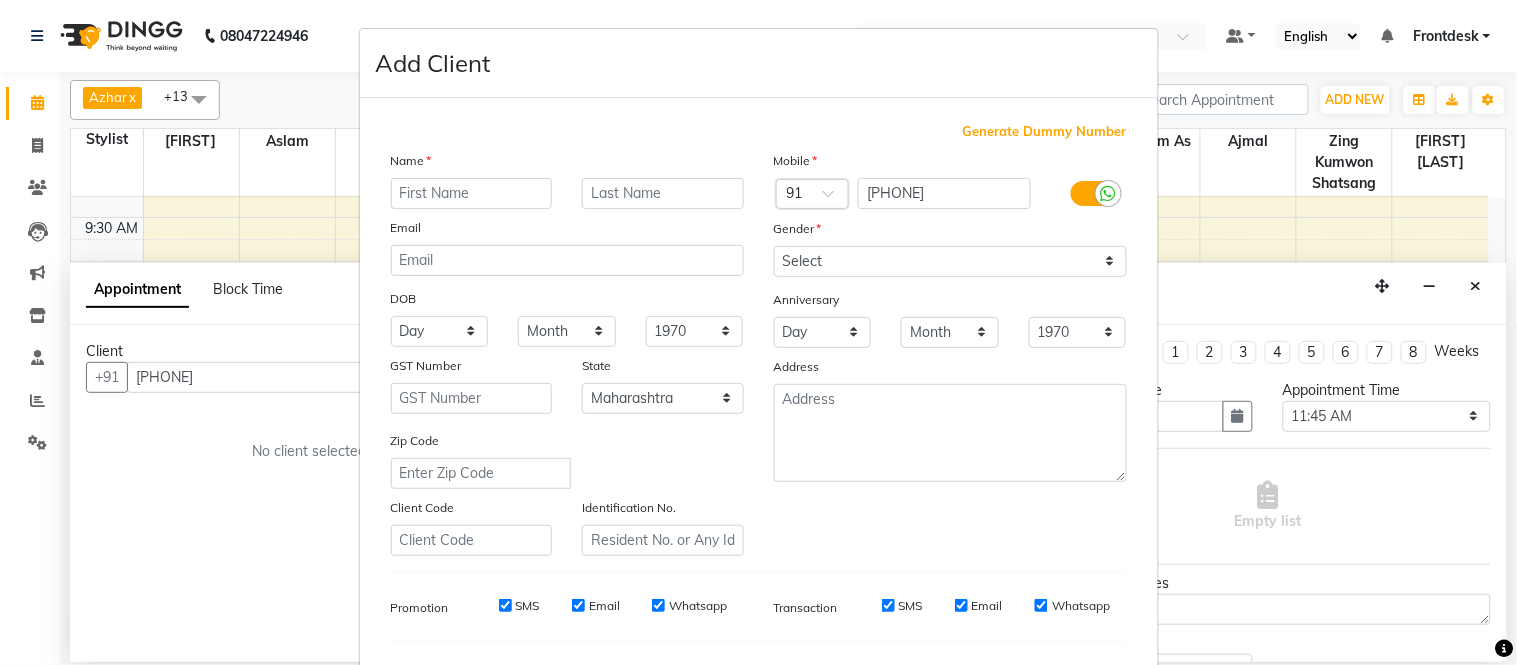 click on "SMS" at bounding box center [505, 605] 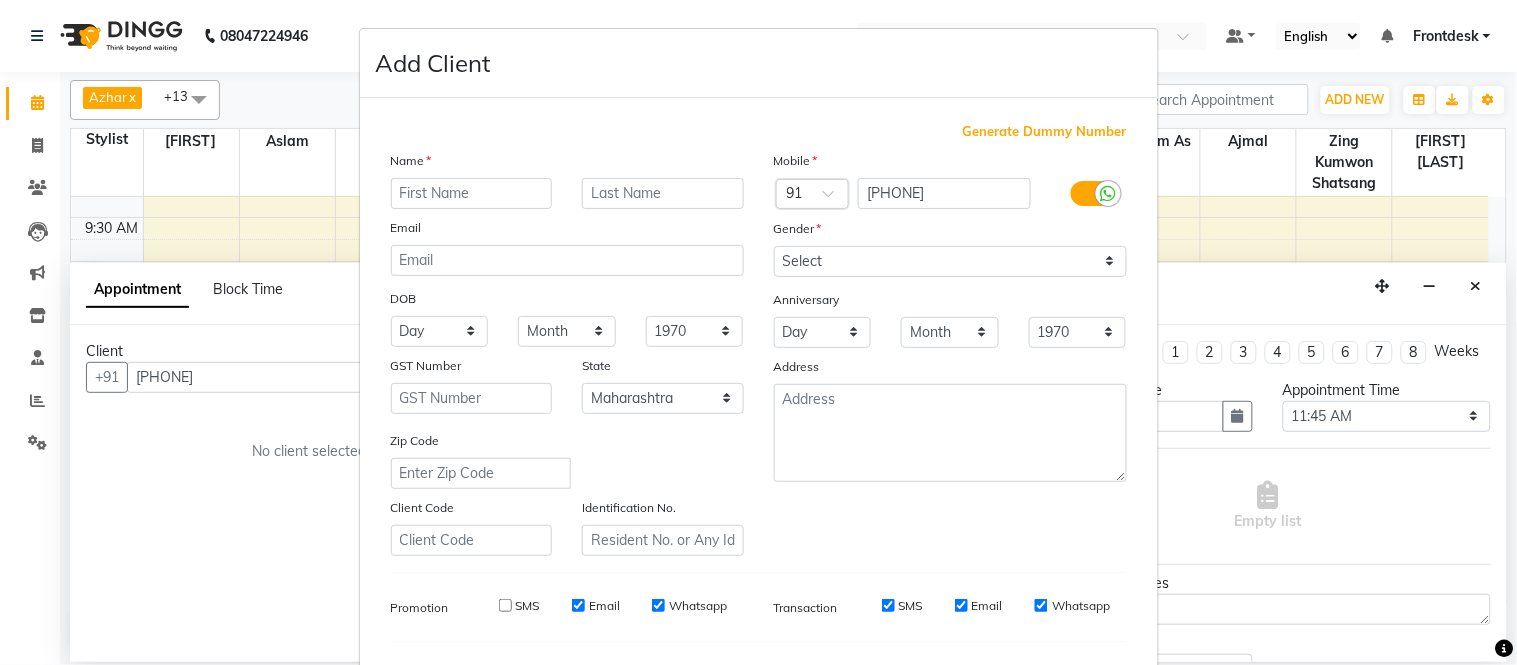 click on "Email" at bounding box center (578, 605) 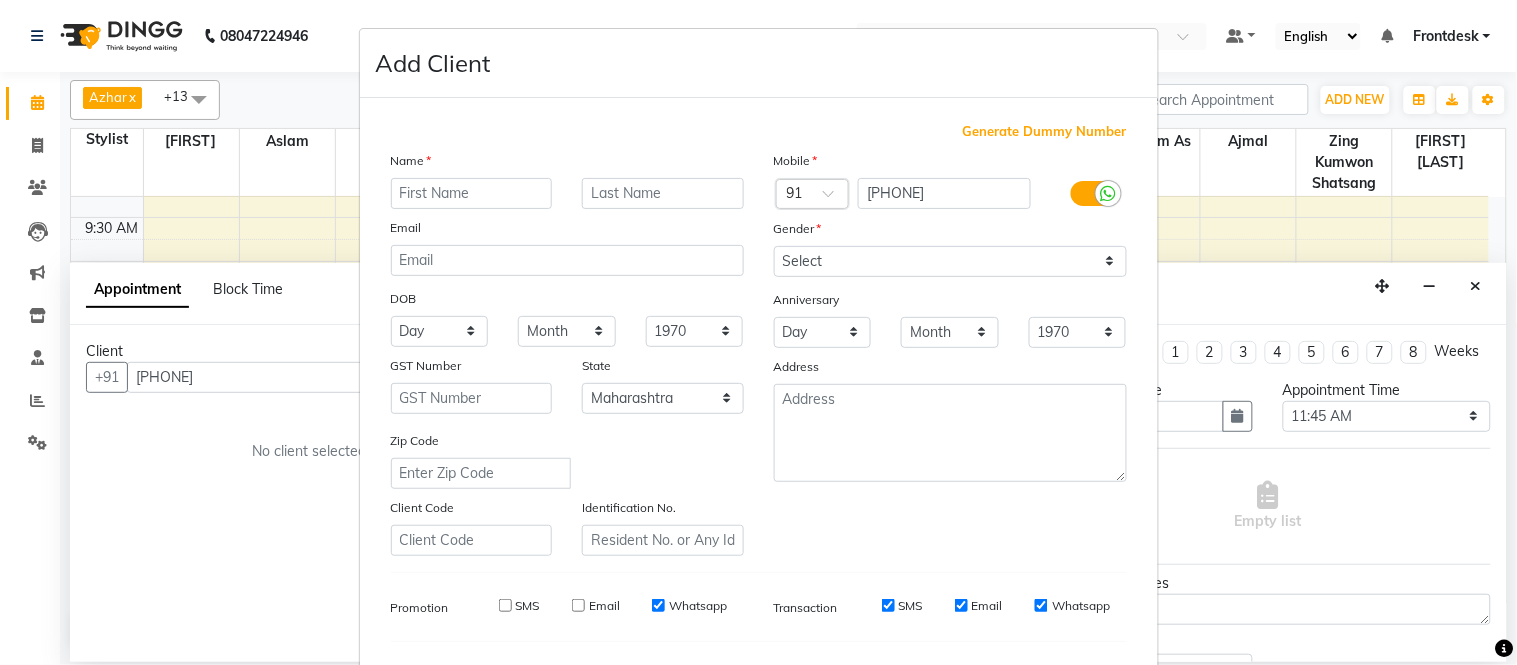 click on "Whatsapp" at bounding box center (658, 605) 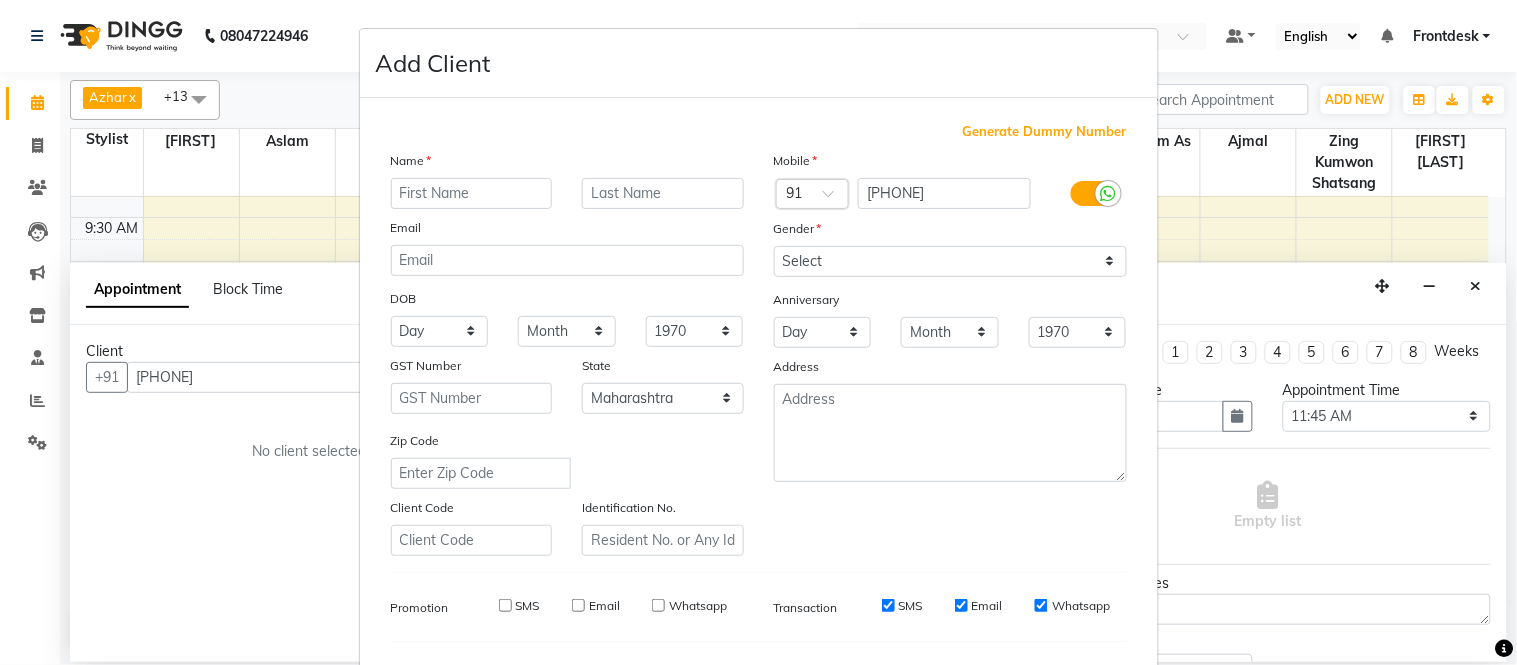 click on "SMS" at bounding box center [888, 605] 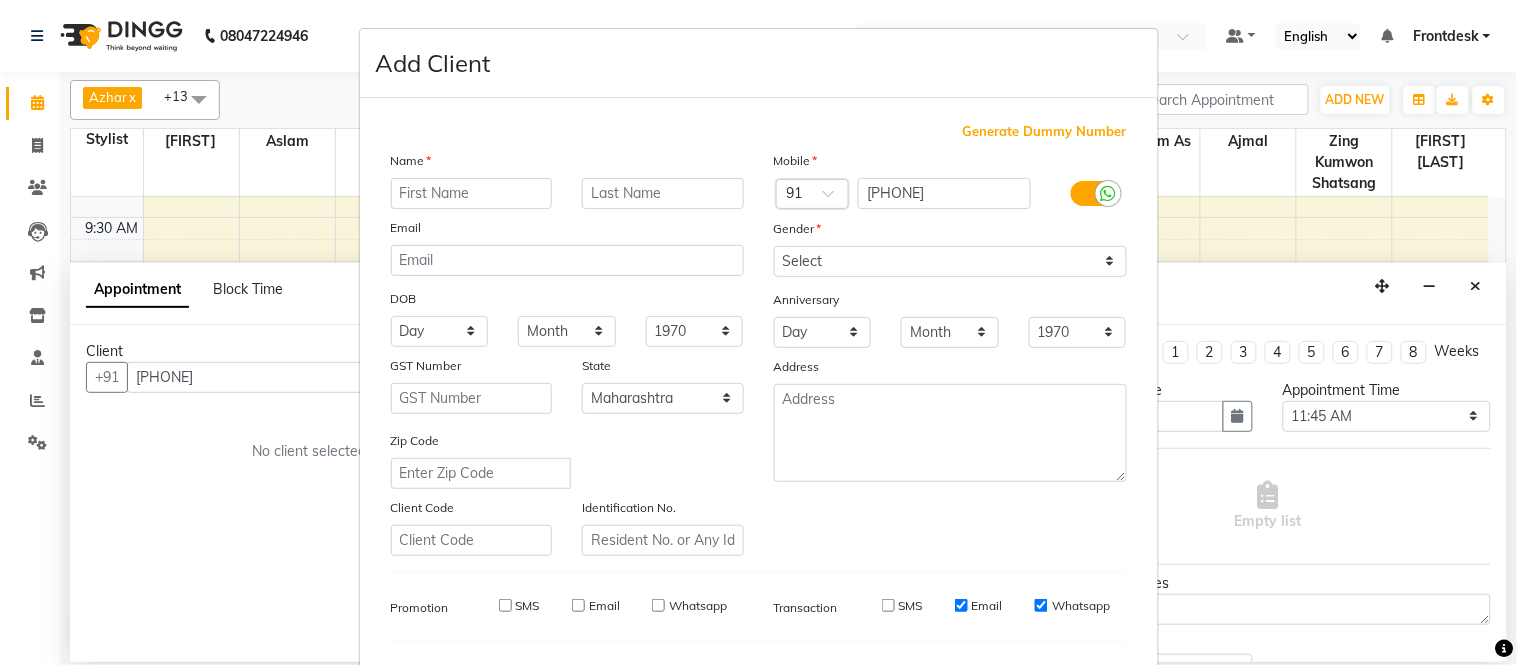 click on "SMS Email Whatsapp" at bounding box center [981, 606] 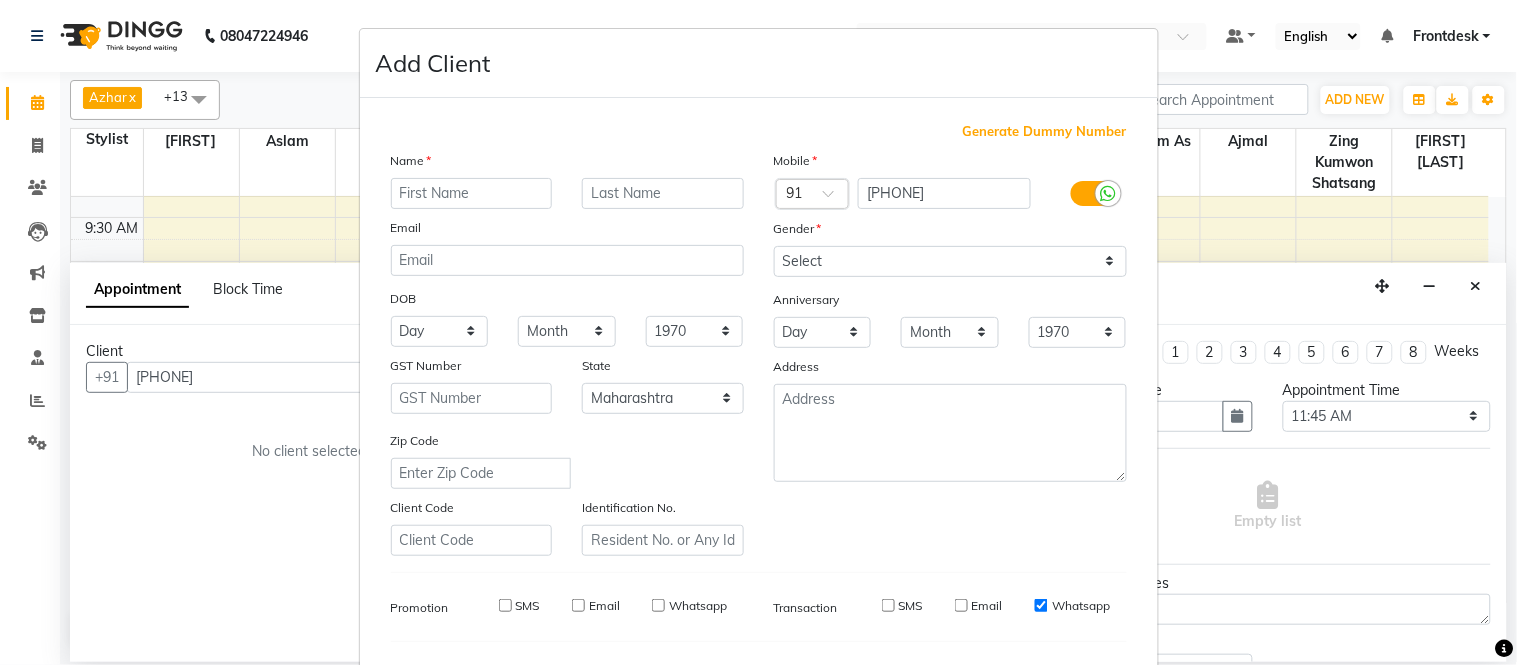click on "Whatsapp" at bounding box center (1041, 605) 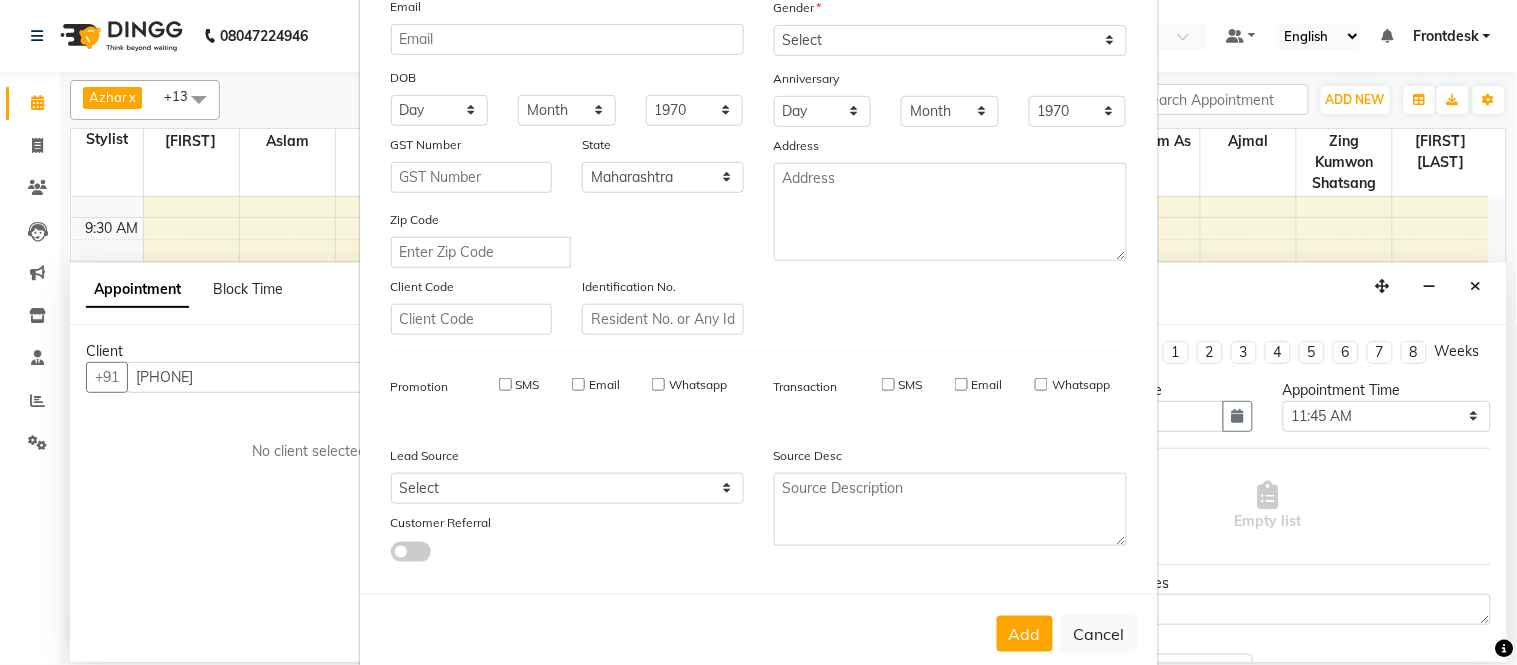 scroll, scrollTop: 258, scrollLeft: 0, axis: vertical 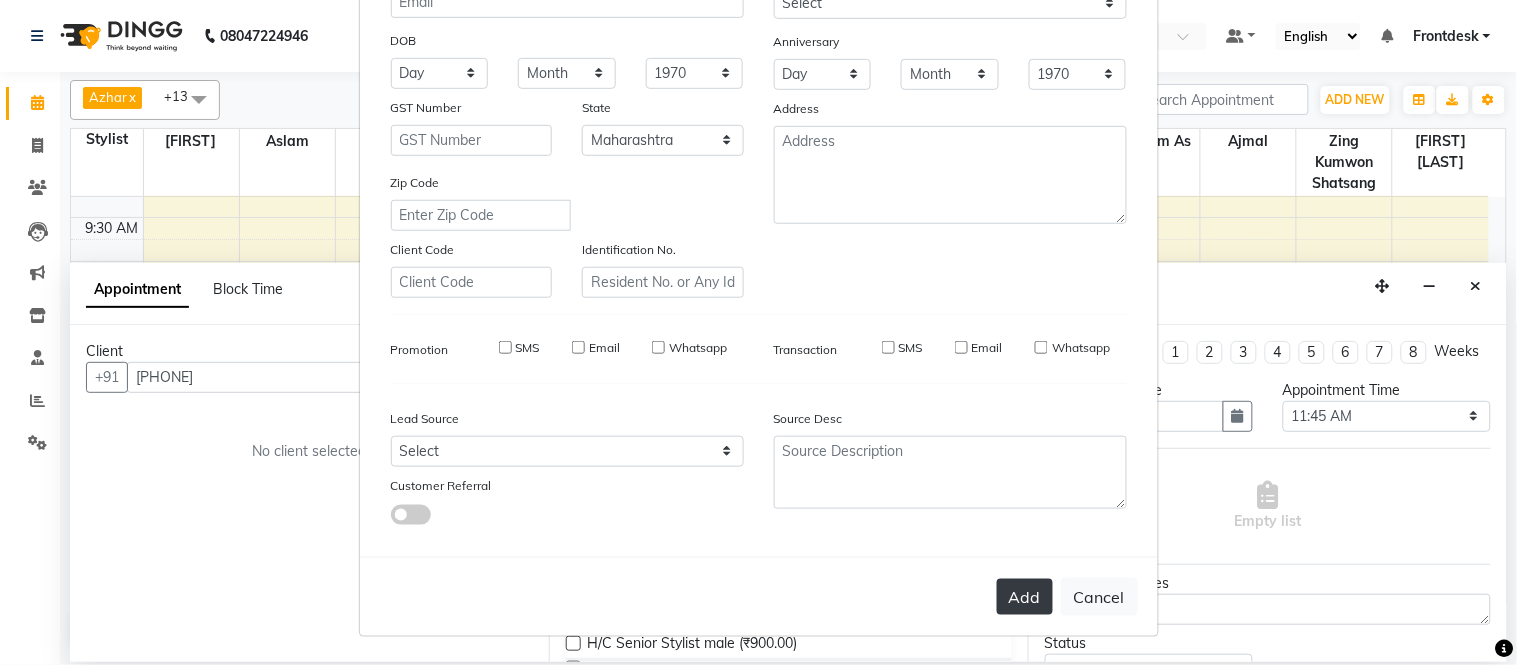 click on "Add" at bounding box center (1025, 597) 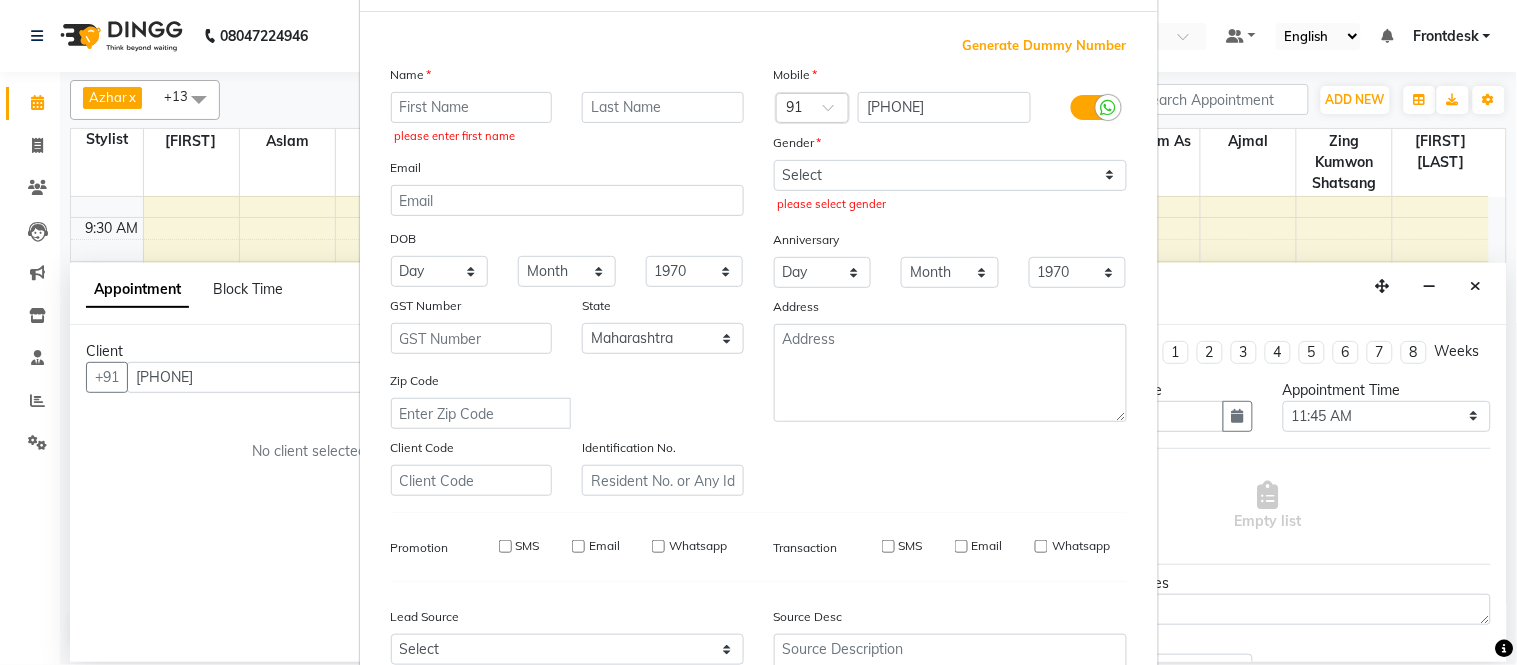 scroll, scrollTop: 64, scrollLeft: 0, axis: vertical 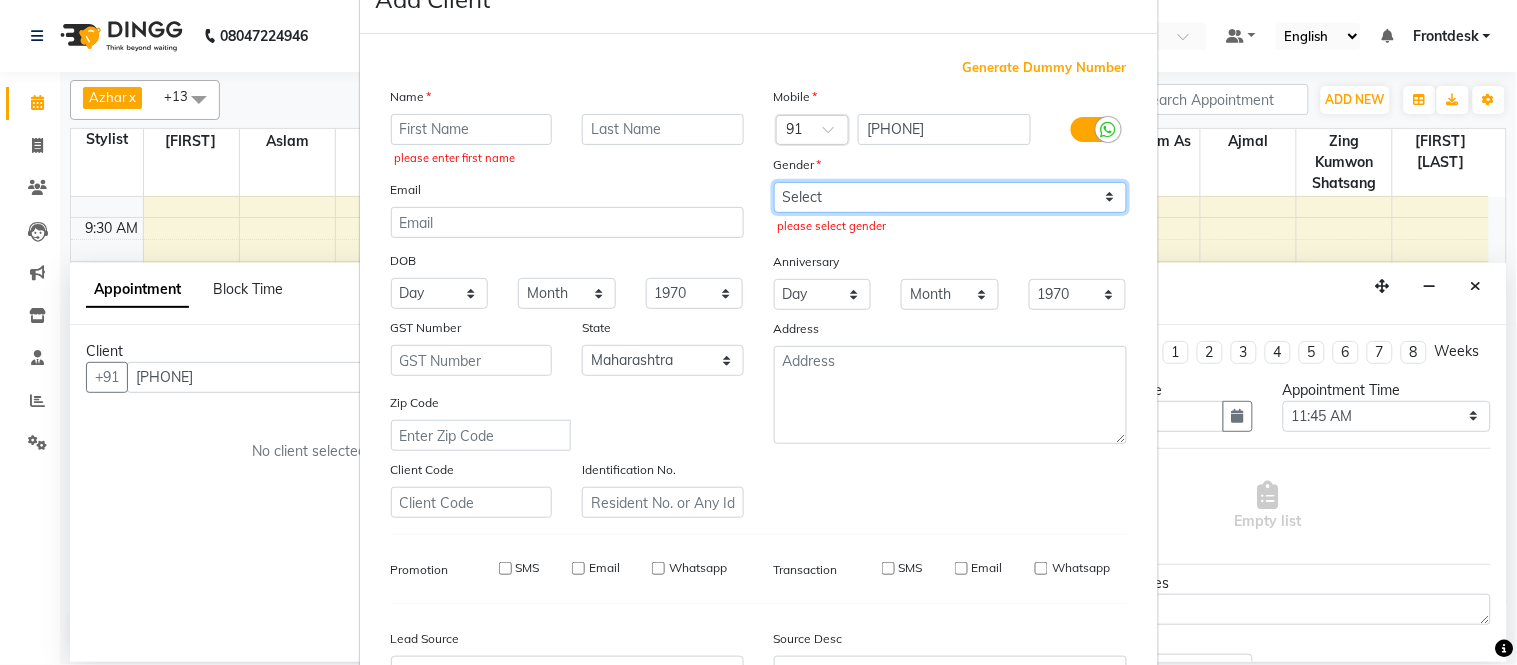 click on "Select Male Female Other Prefer Not To Say" at bounding box center [950, 197] 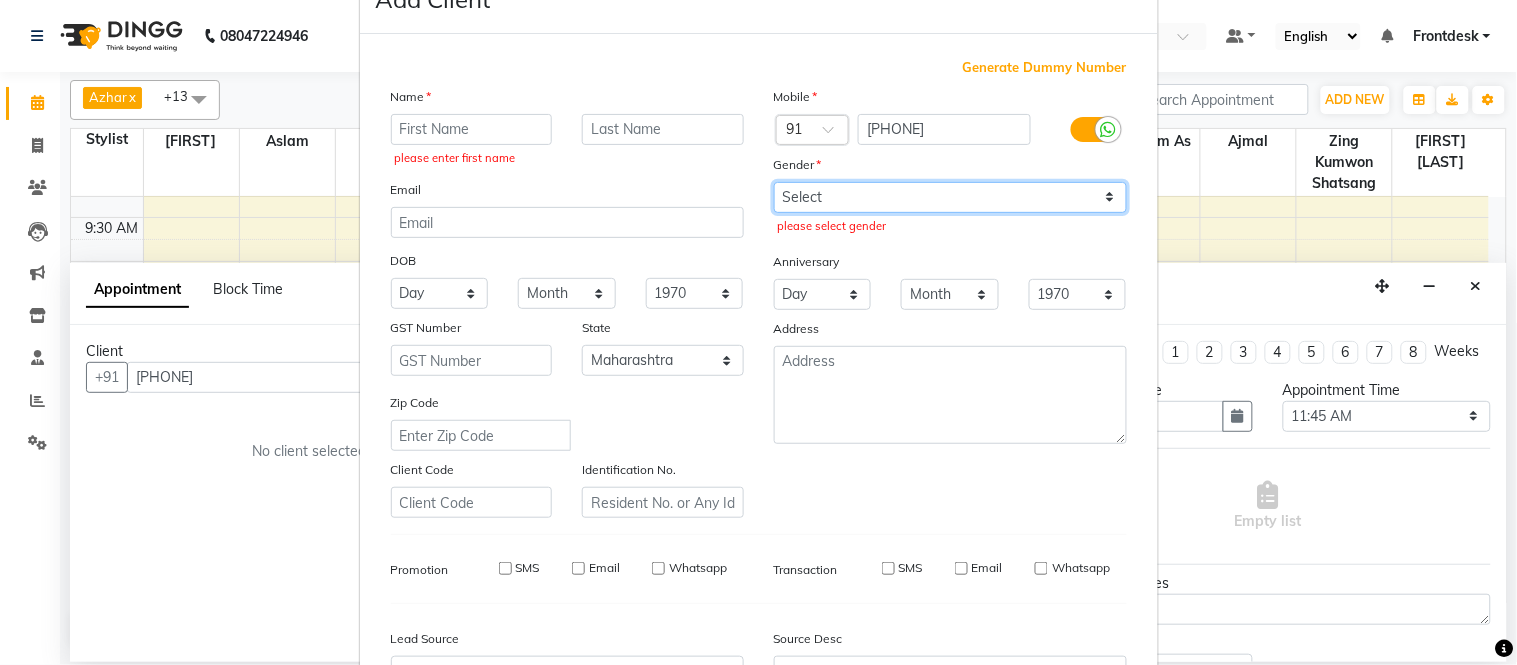 select on "male" 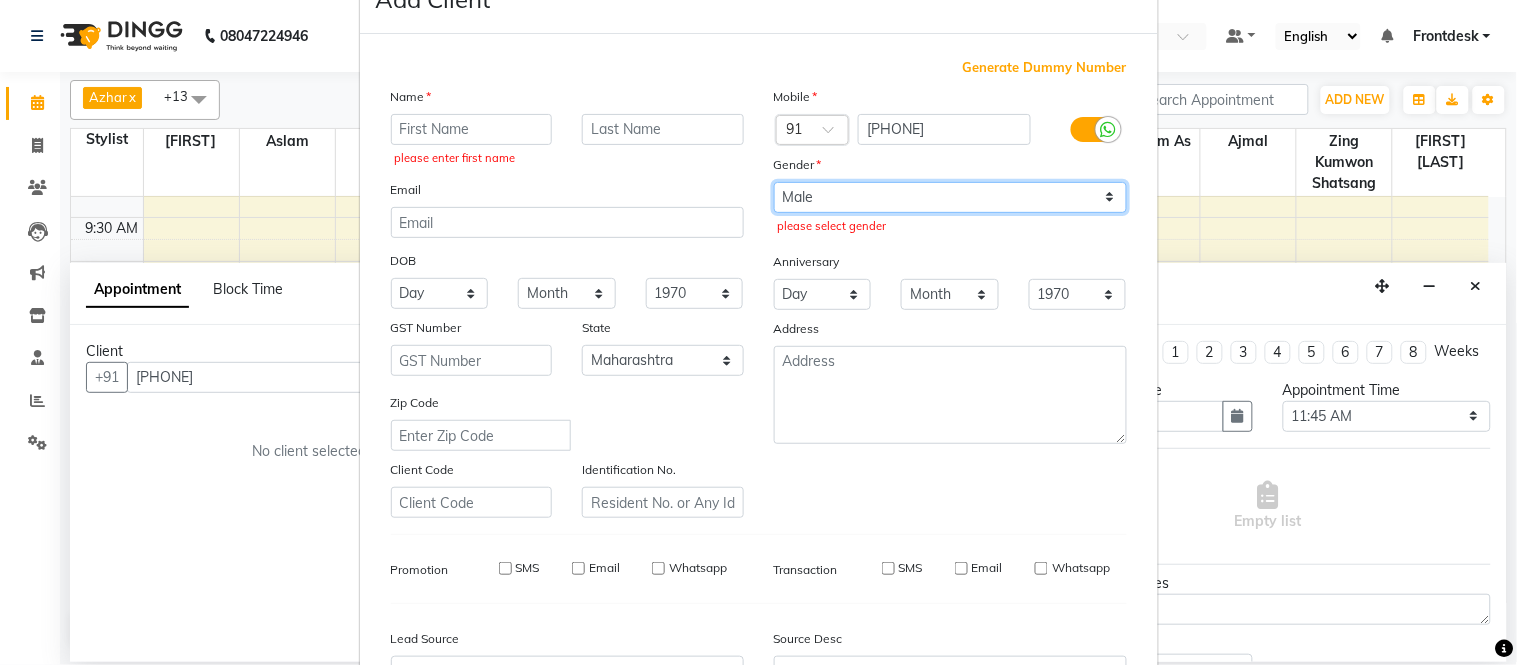 click on "Select Male Female Other Prefer Not To Say" at bounding box center (950, 197) 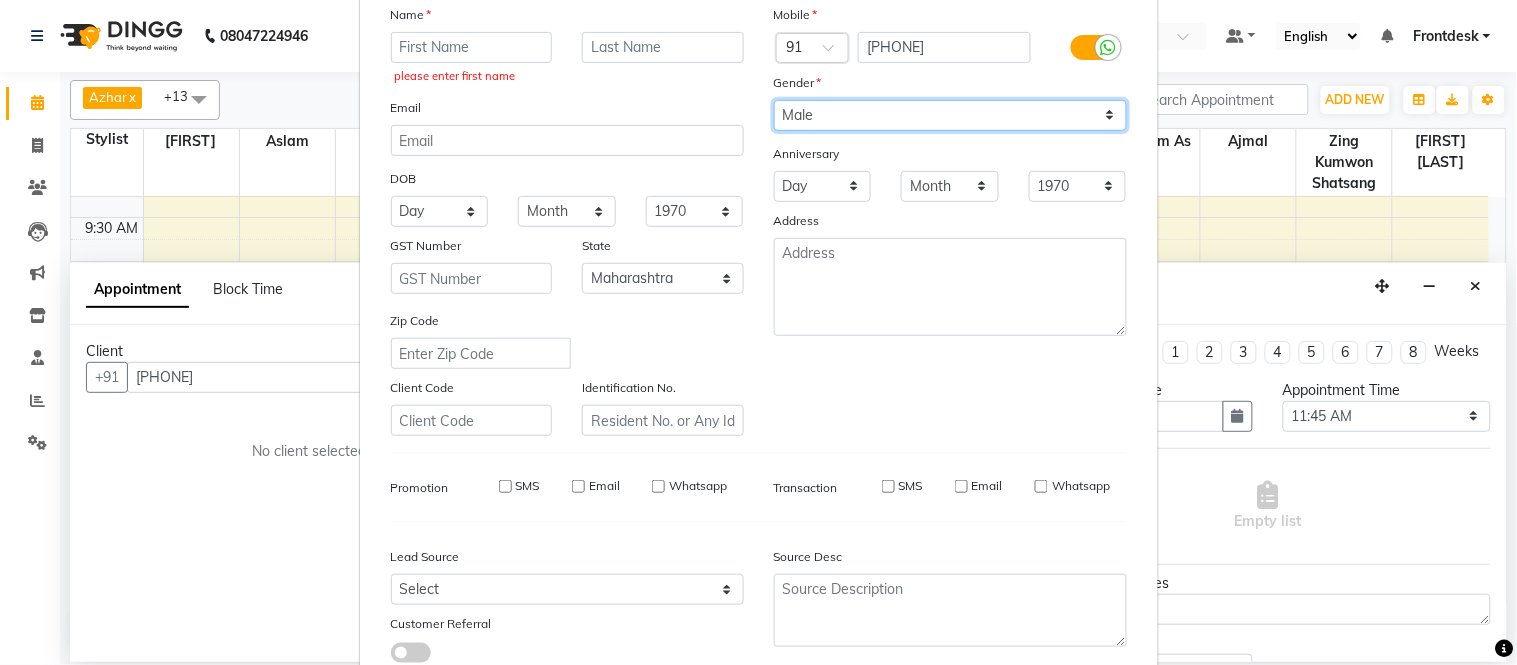 scroll, scrollTop: 286, scrollLeft: 0, axis: vertical 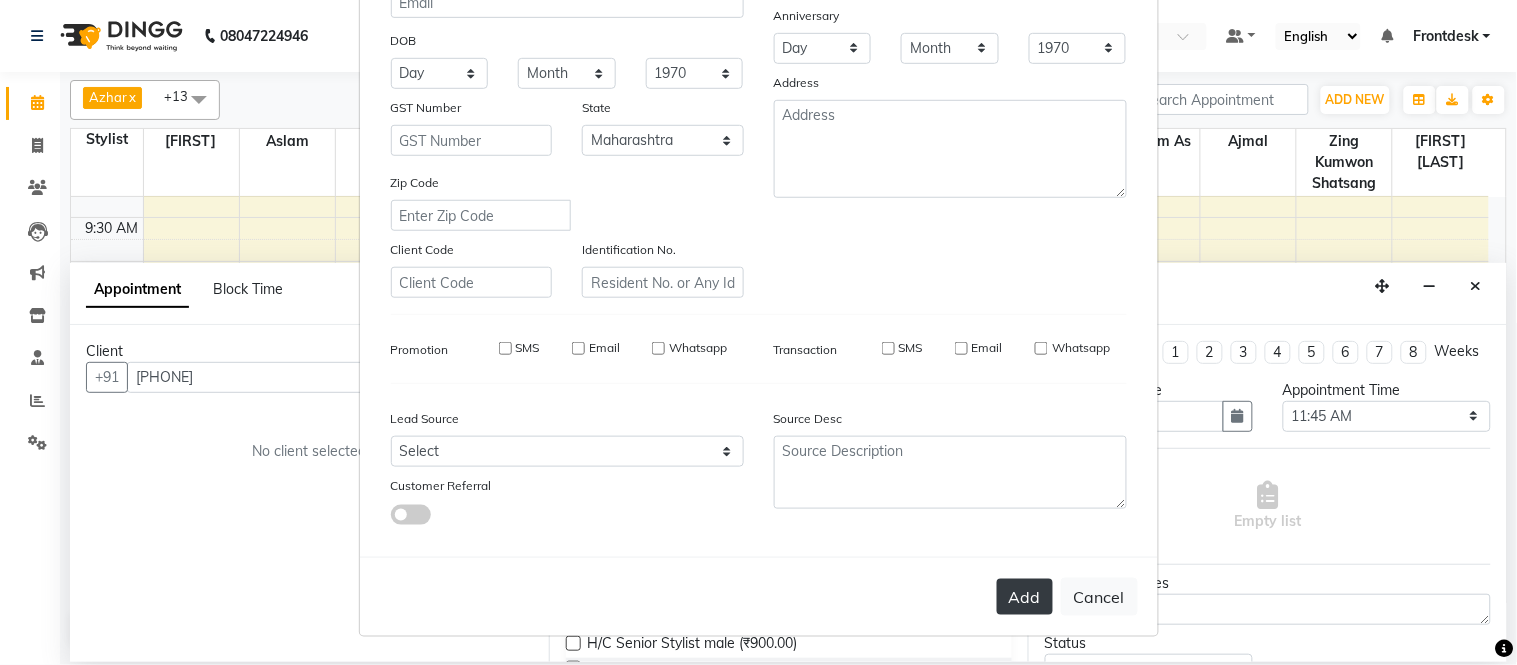 click on "Add" at bounding box center (1025, 597) 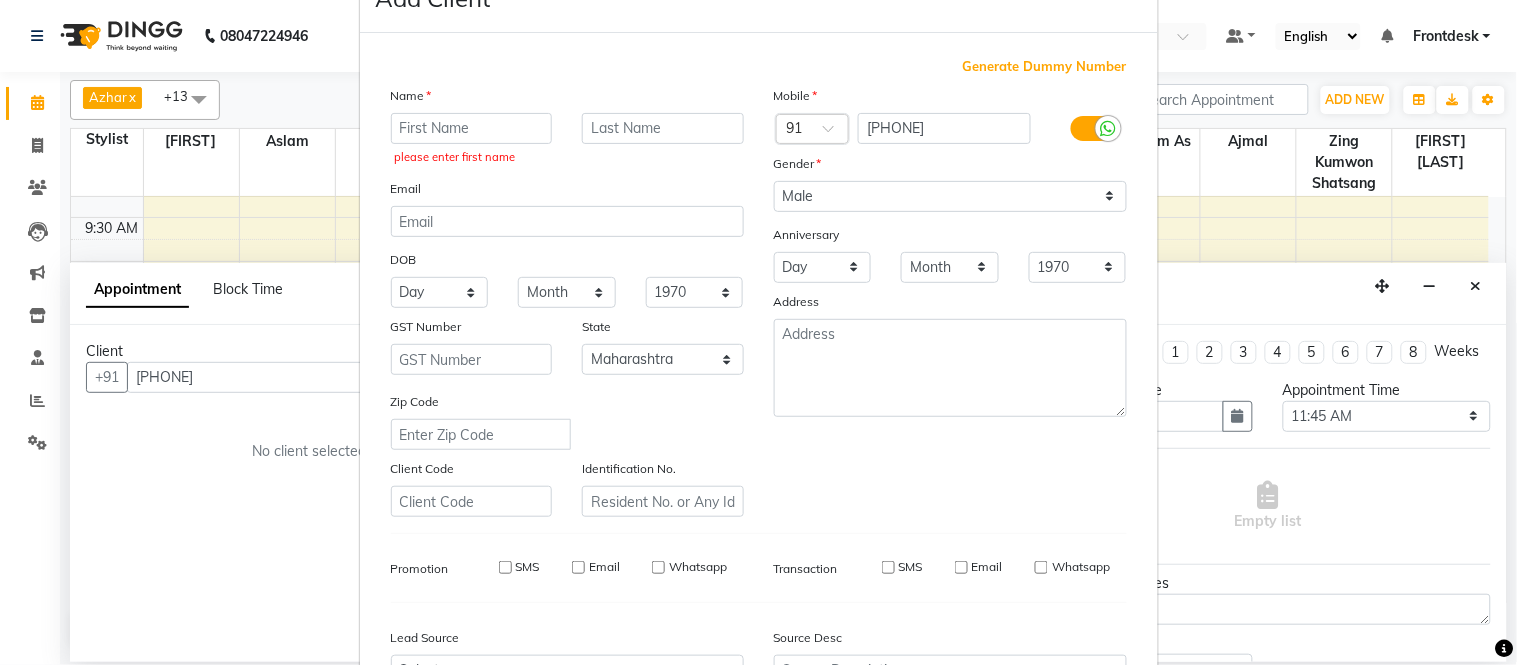 scroll, scrollTop: 64, scrollLeft: 0, axis: vertical 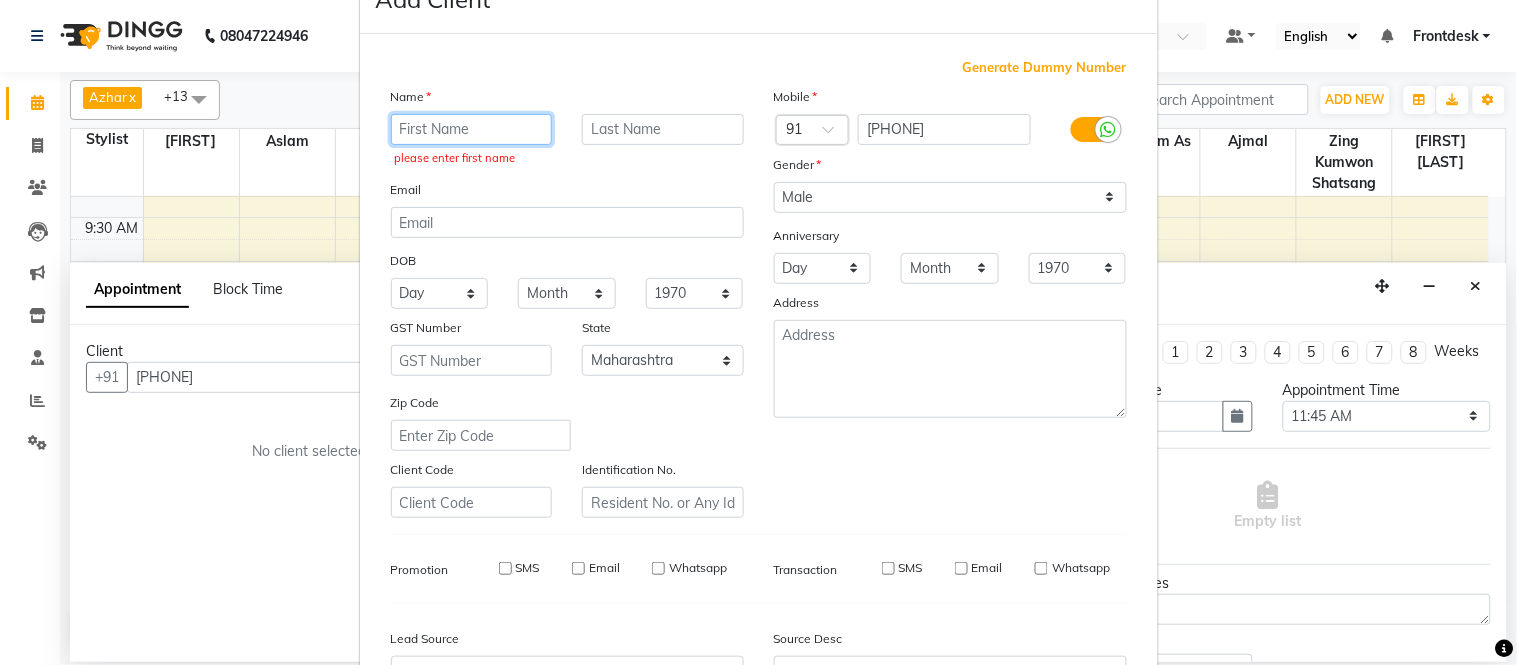 click at bounding box center [472, 129] 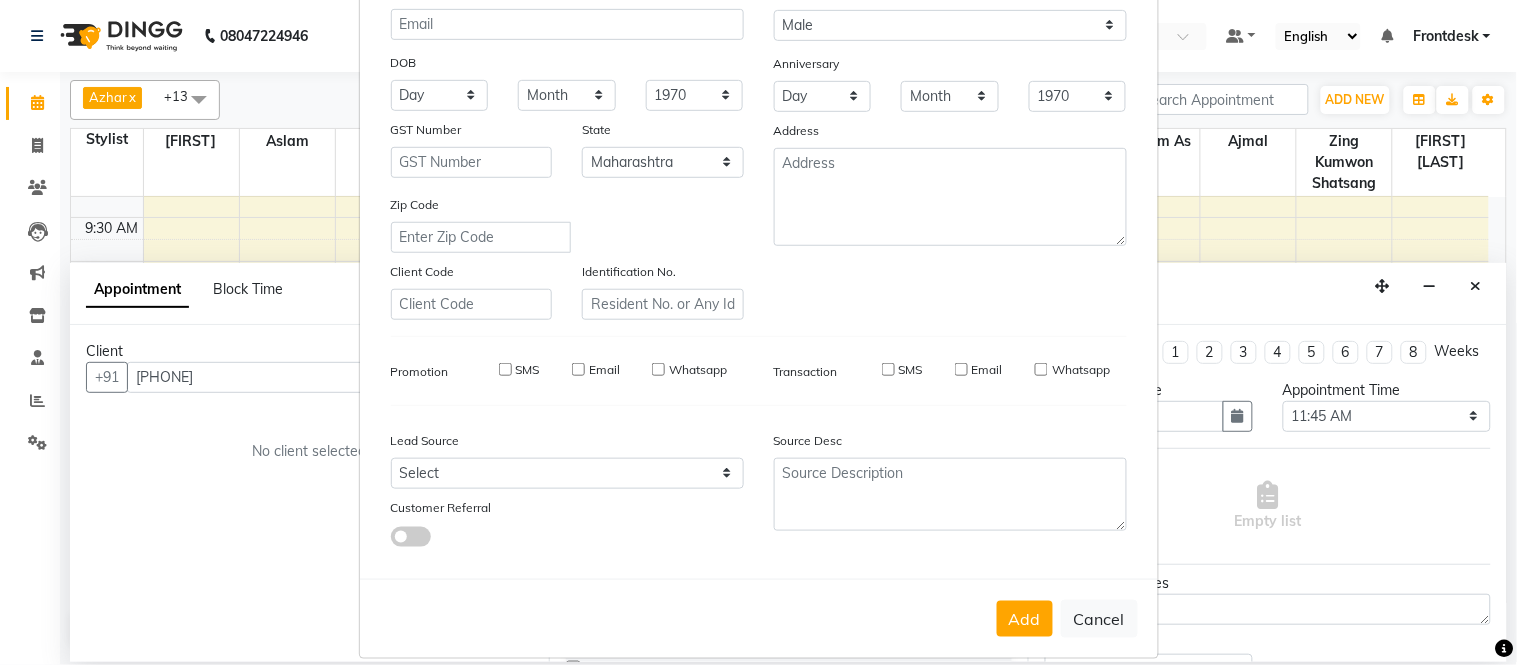 scroll, scrollTop: 258, scrollLeft: 0, axis: vertical 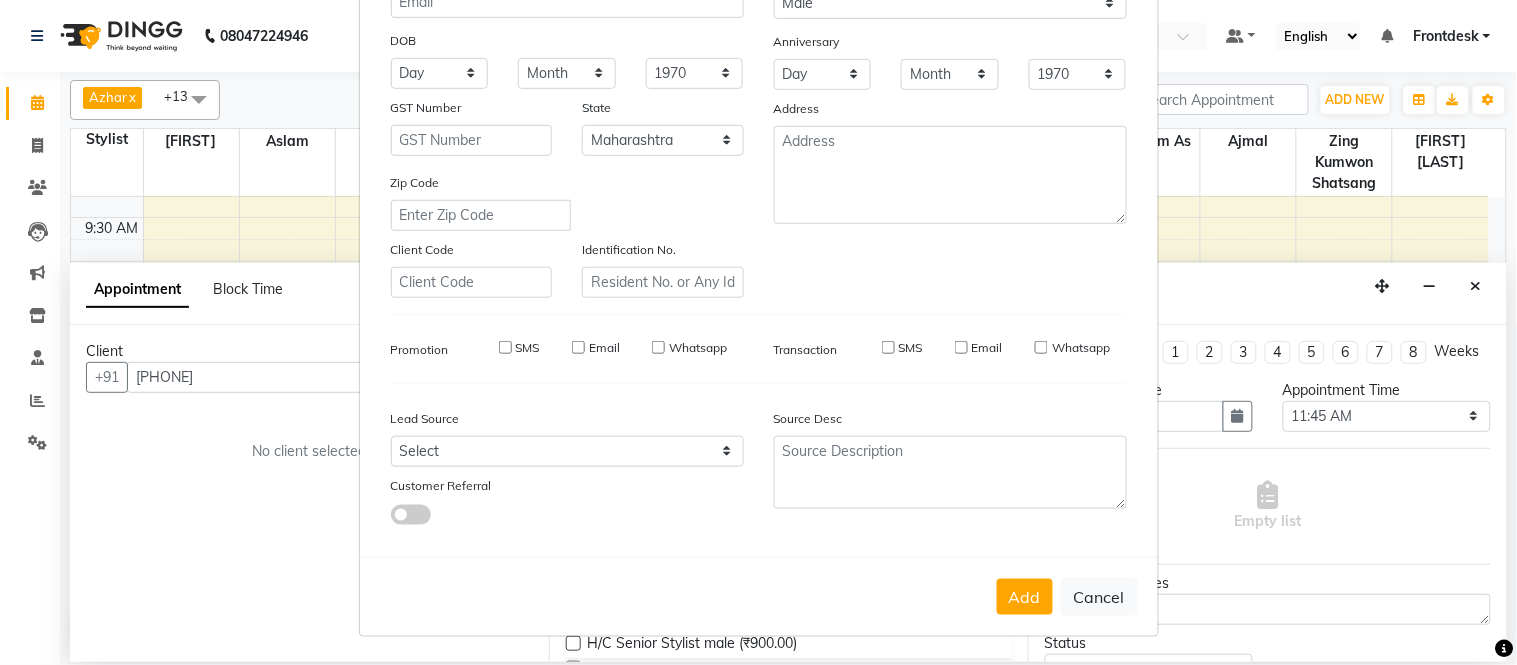 type on "NISHANT" 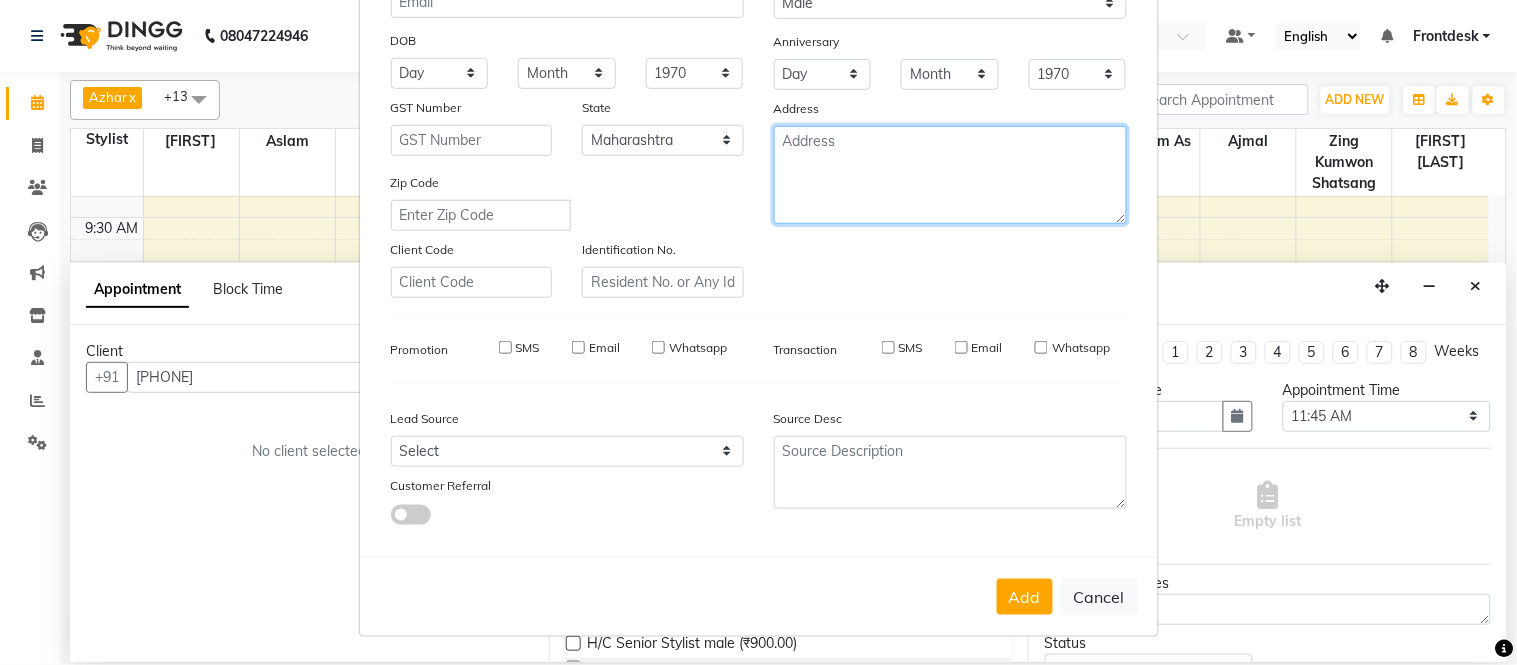 click at bounding box center [950, 175] 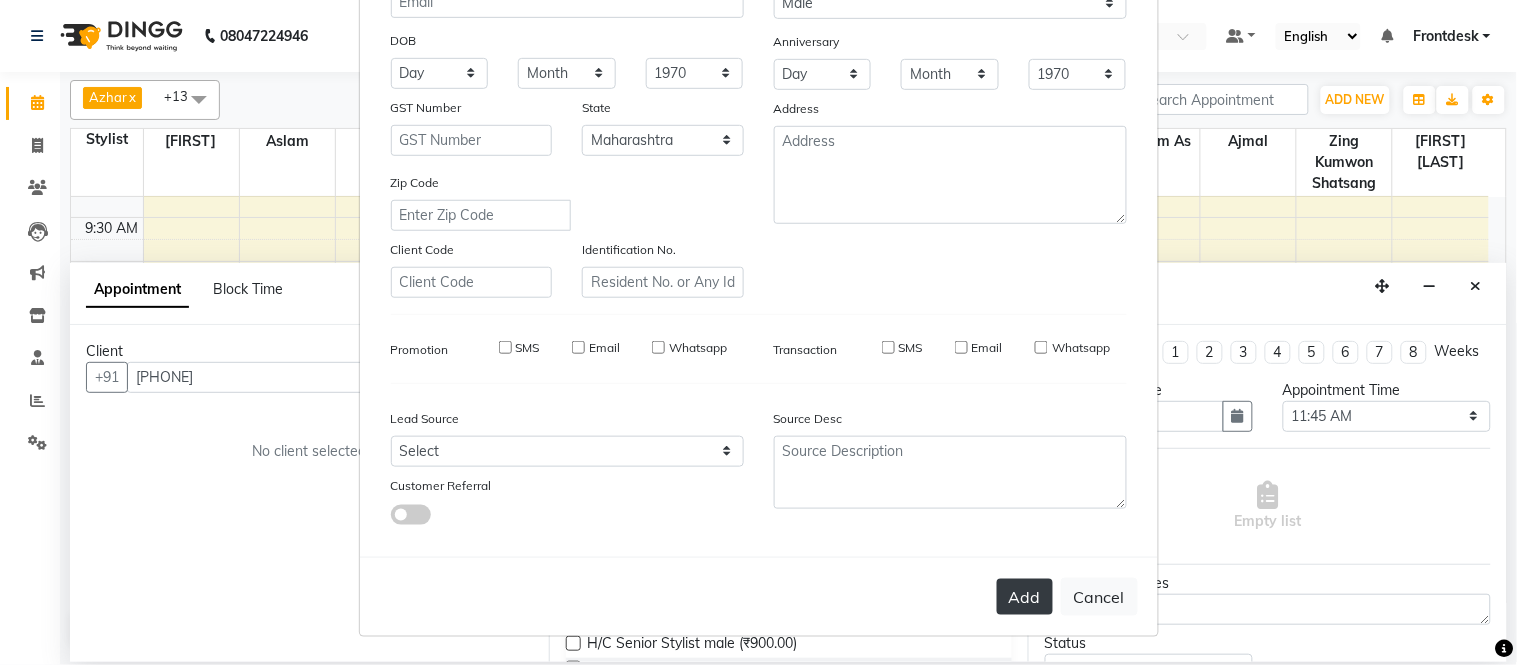 click on "Add" at bounding box center [1025, 597] 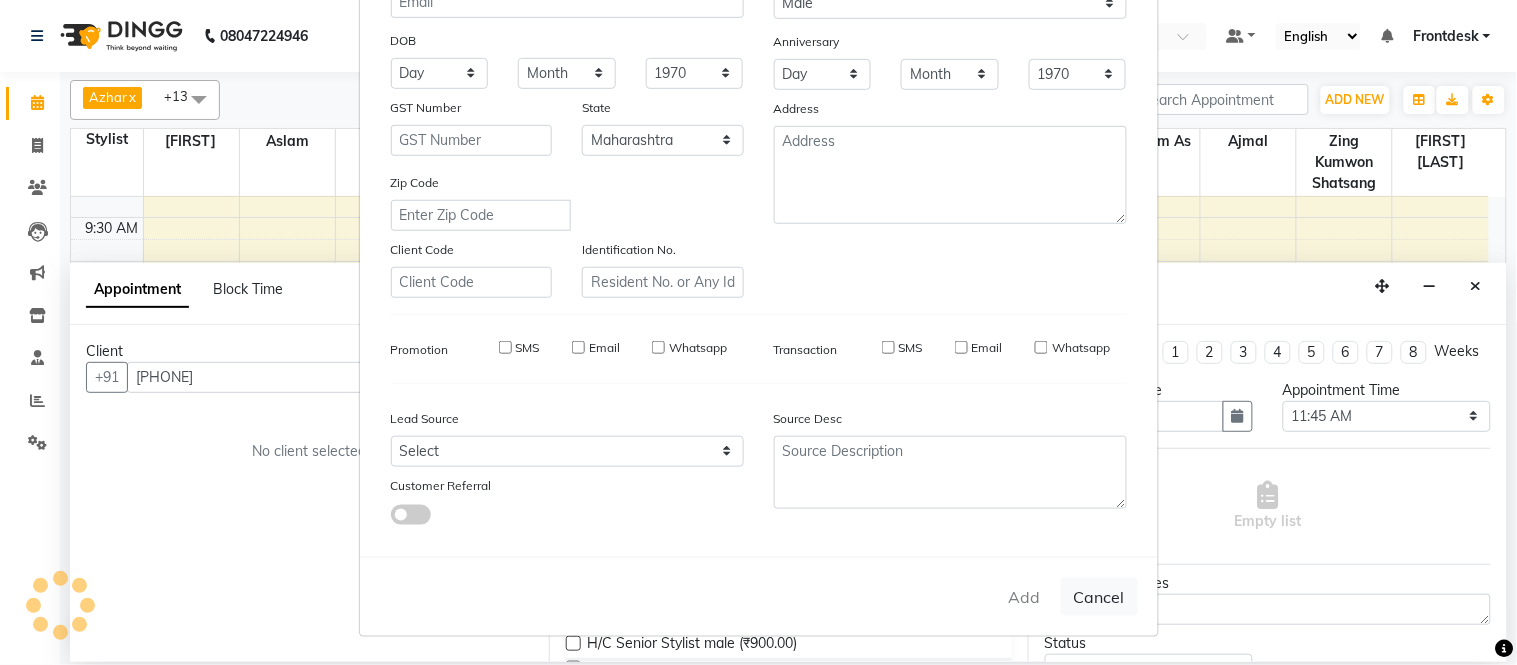 type 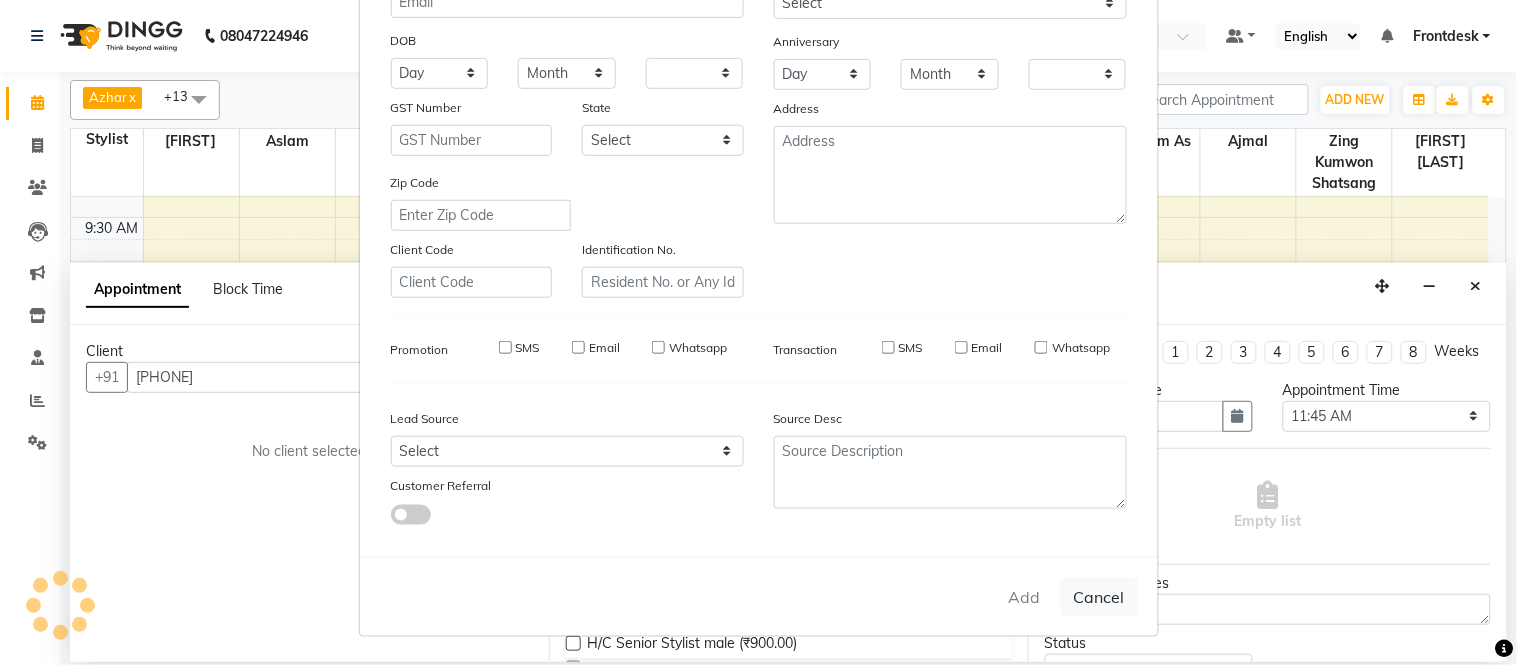 checkbox on "false" 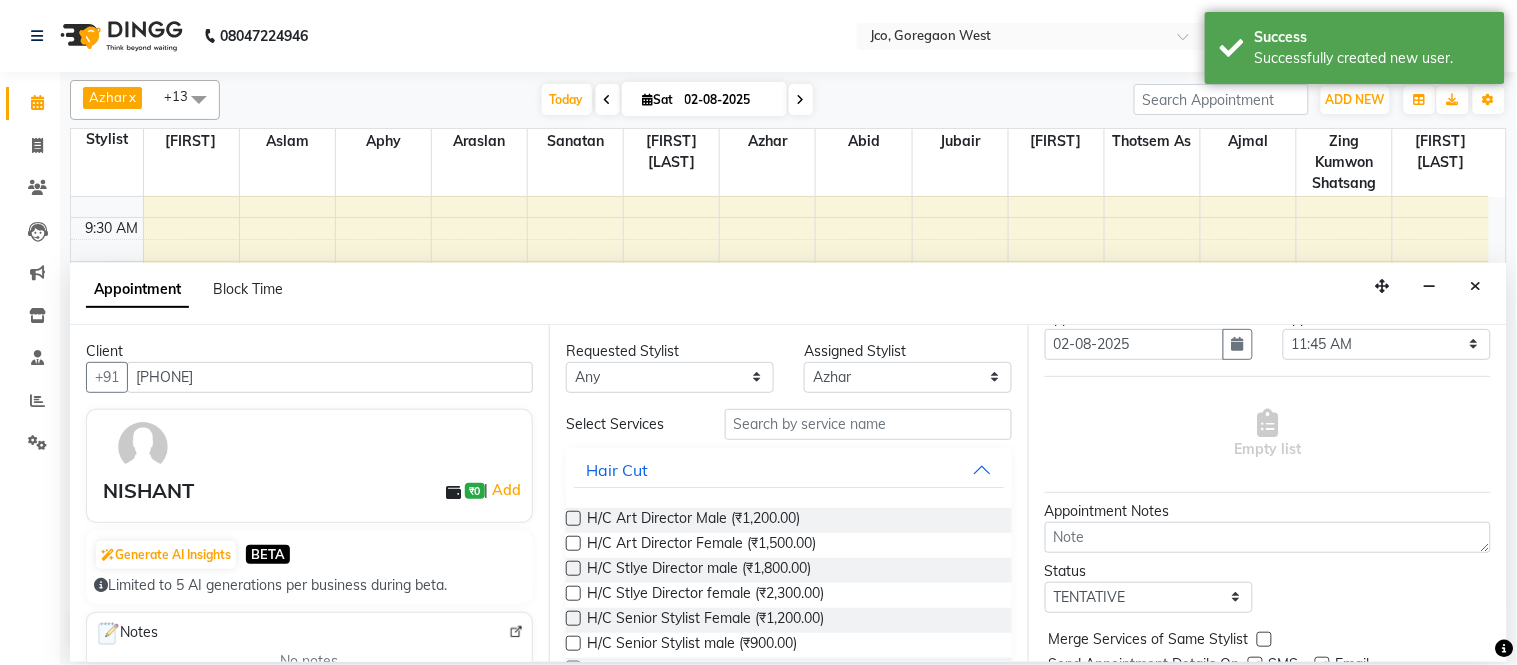 scroll, scrollTop: 170, scrollLeft: 0, axis: vertical 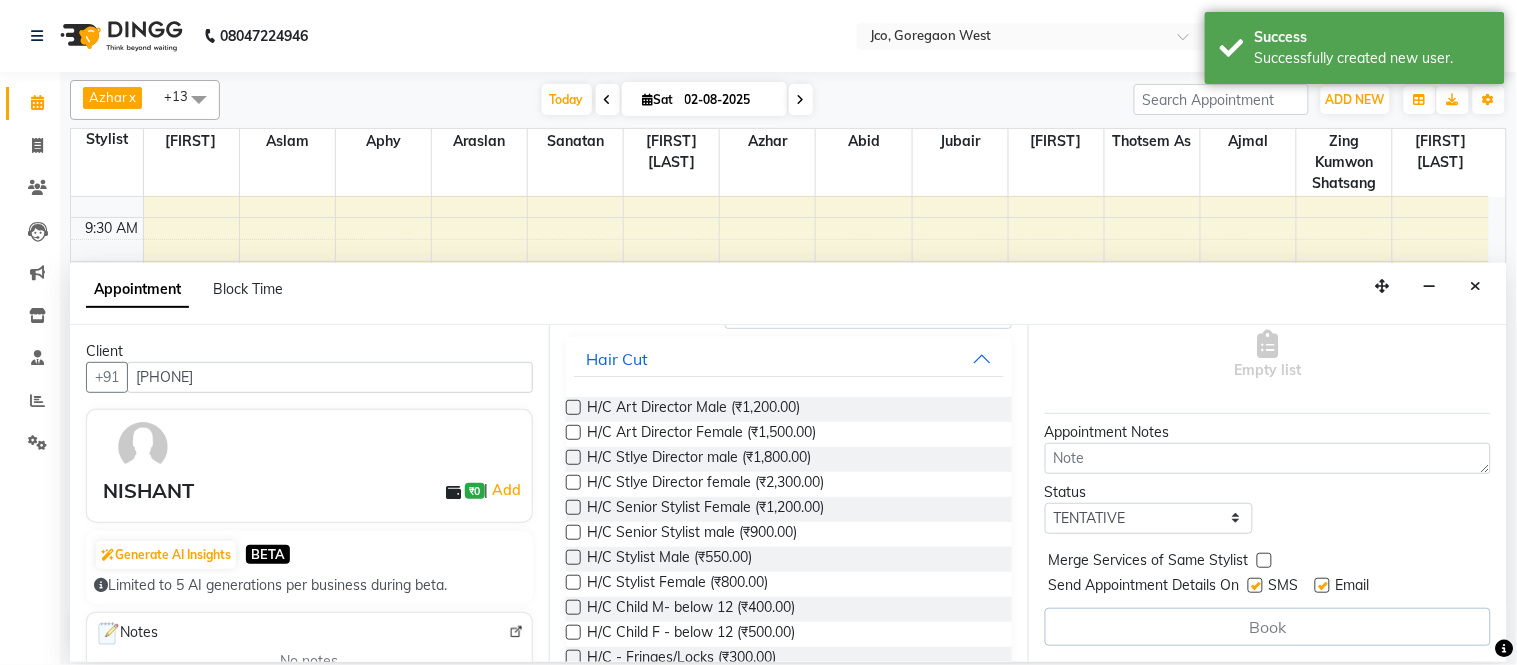 click at bounding box center (573, 557) 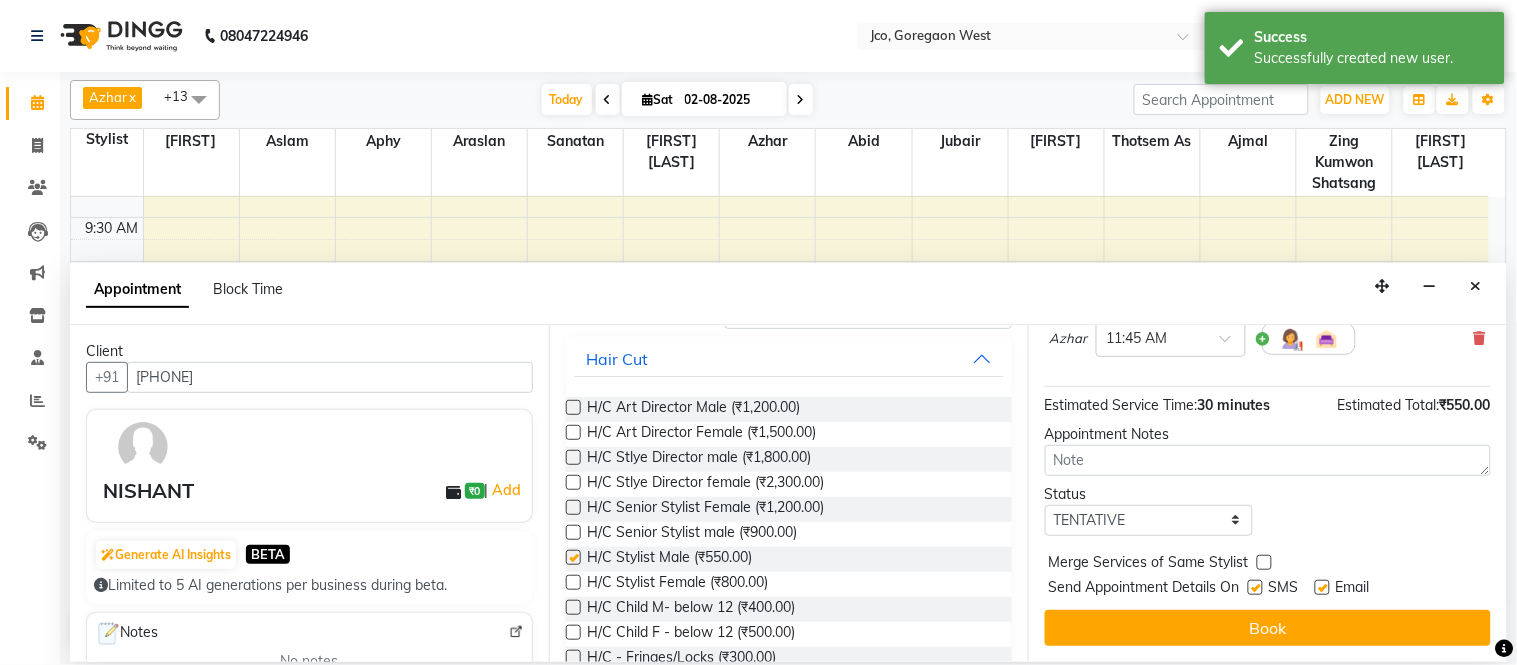 checkbox on "false" 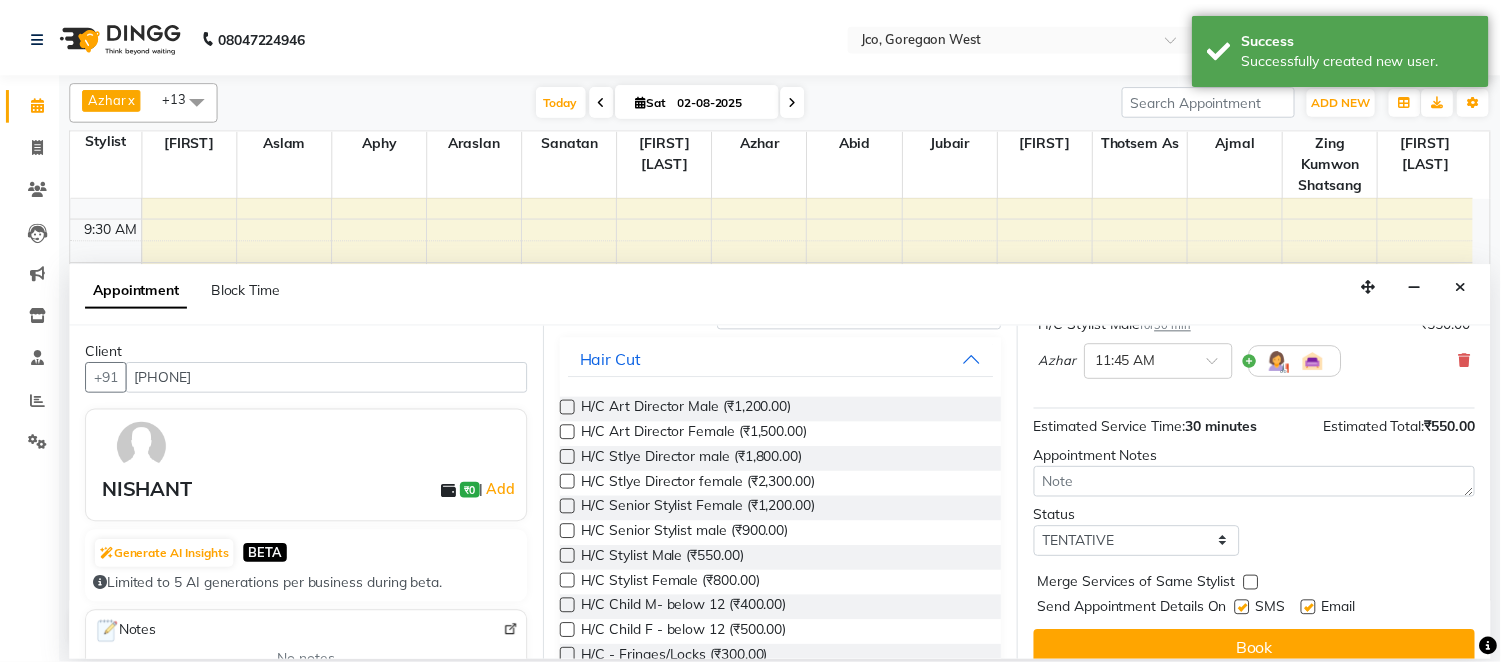 scroll, scrollTop: 188, scrollLeft: 0, axis: vertical 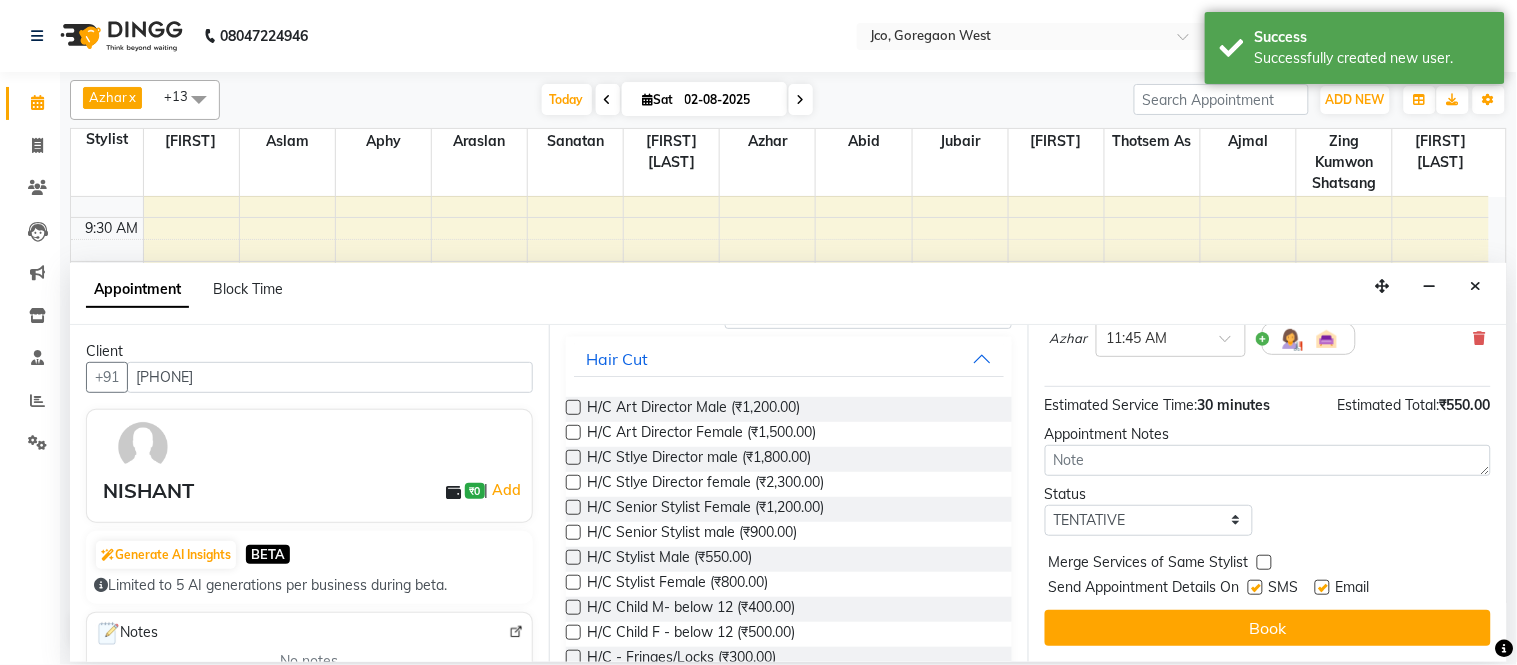 click at bounding box center (1255, 587) 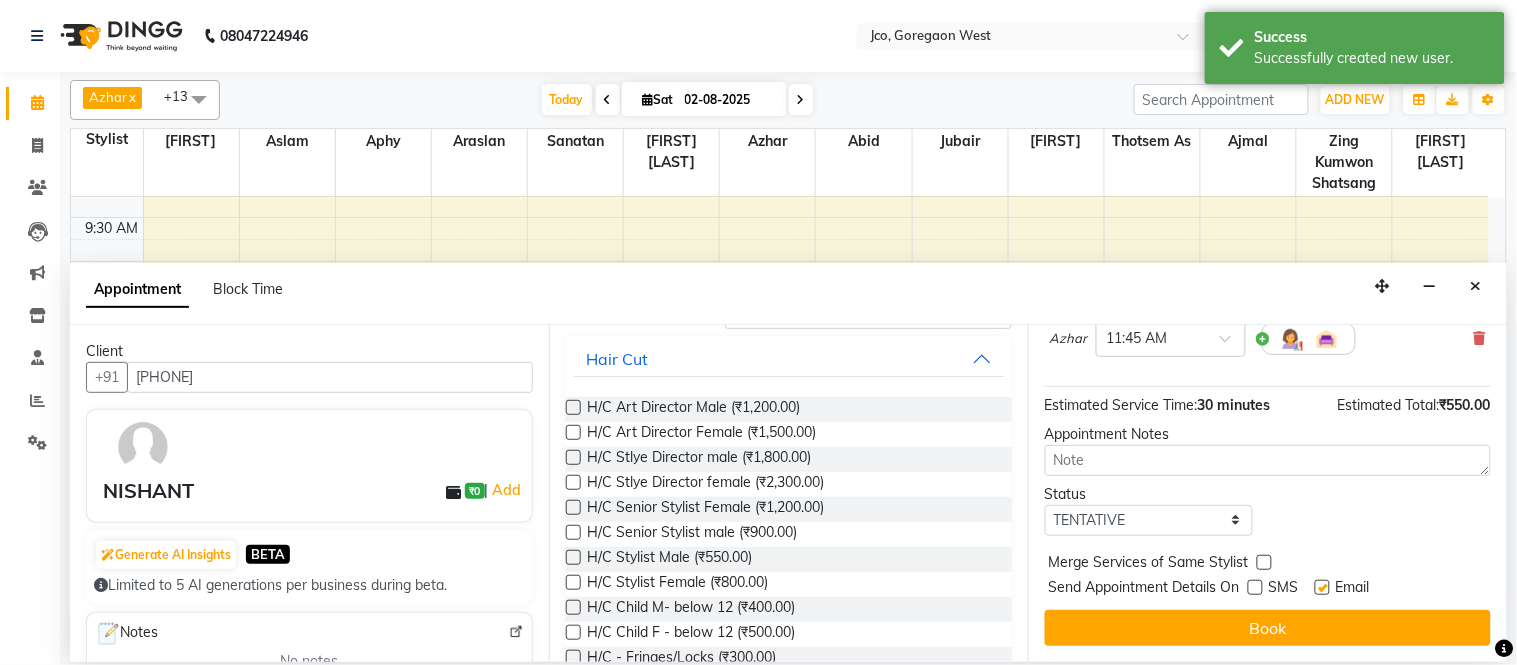 click at bounding box center (1322, 587) 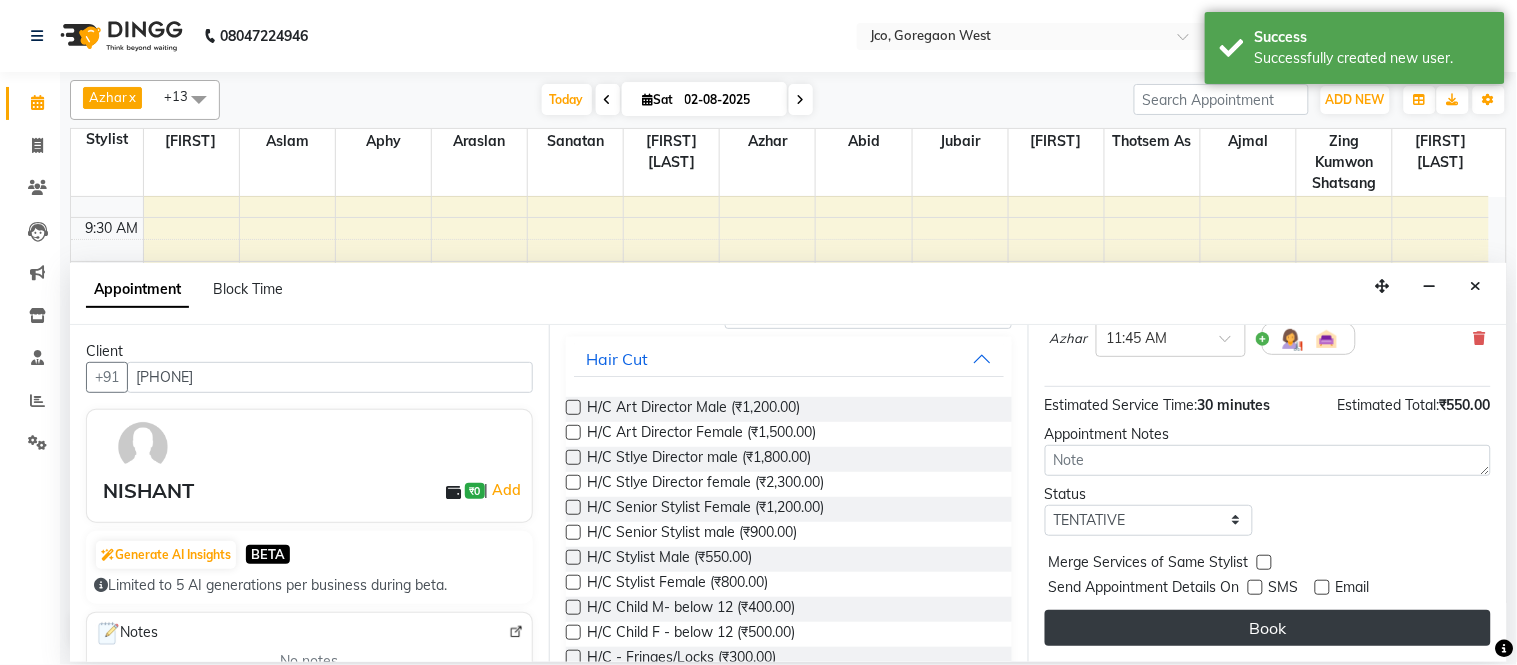 click on "Book" at bounding box center [1268, 628] 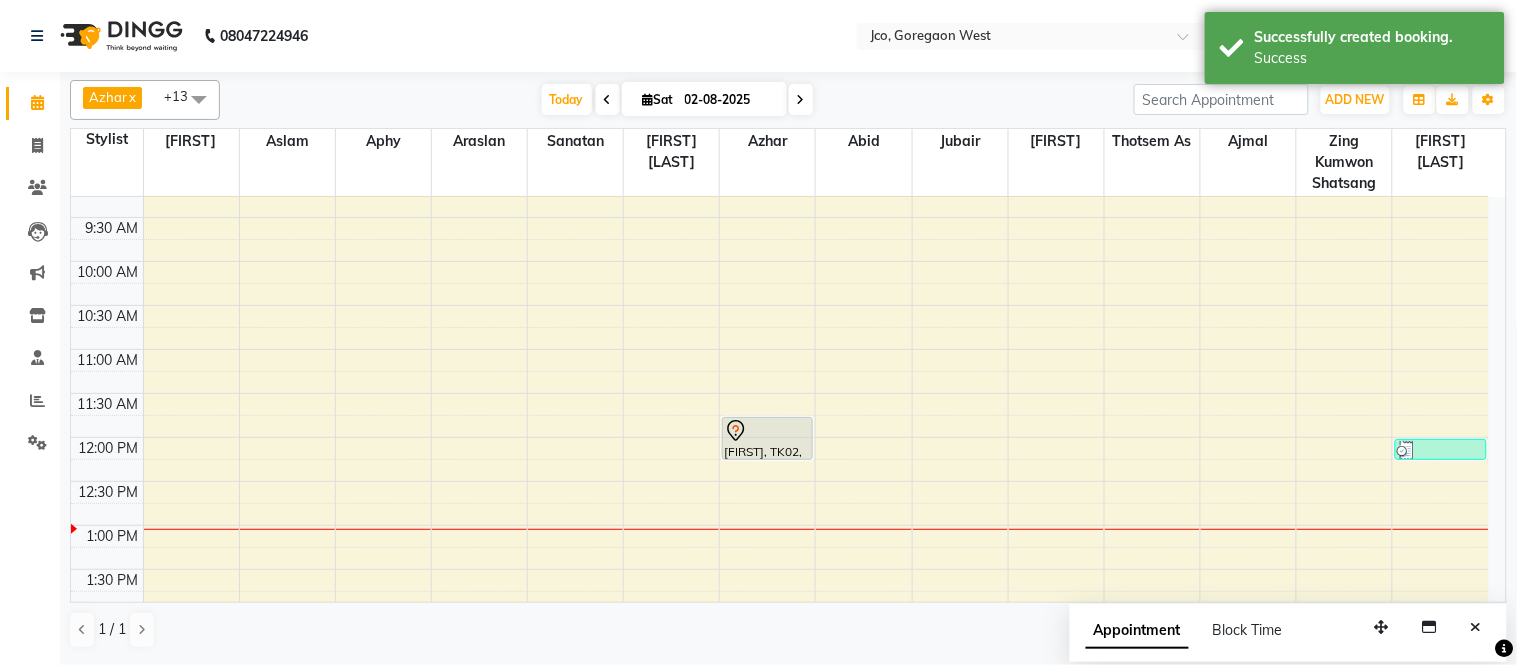 click on "[FIRST], TK02, [TIME]-[TIME], H/C Stylist Male" at bounding box center [767, 438] 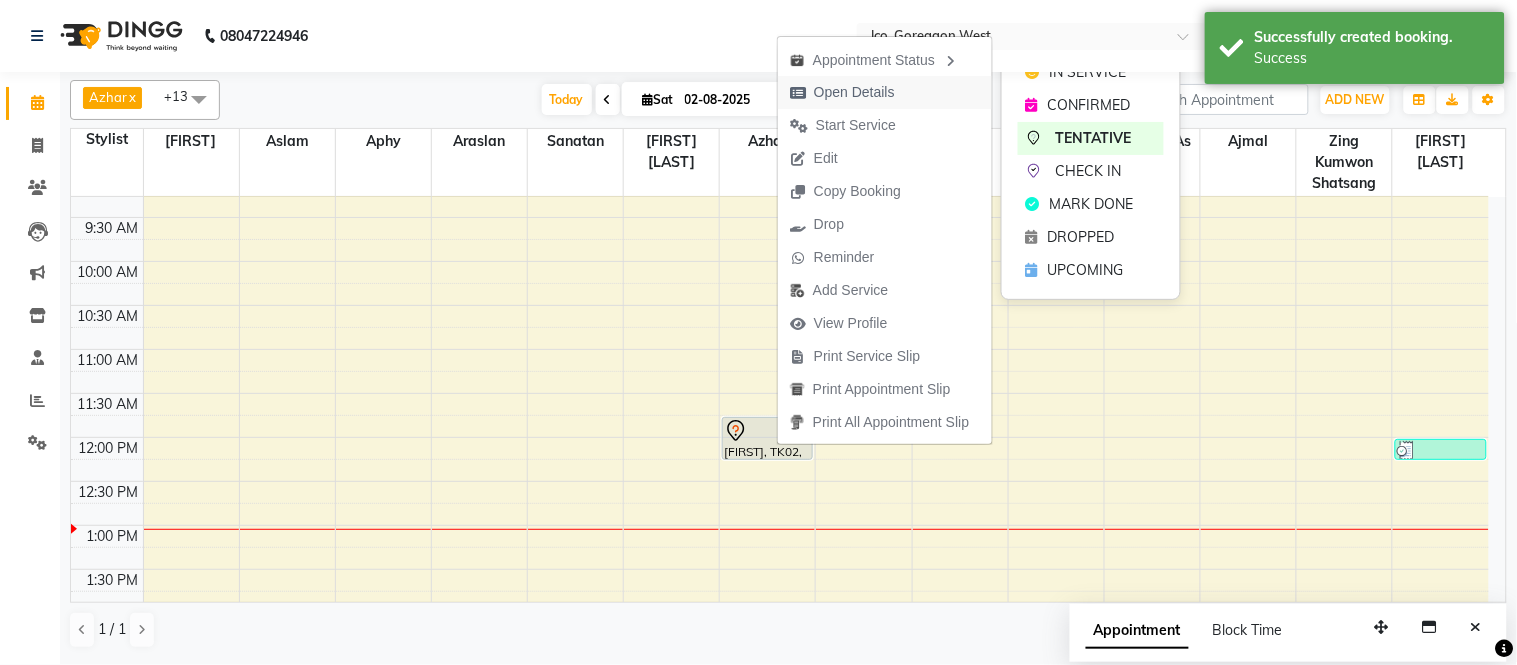 click on "Open Details" at bounding box center (854, 92) 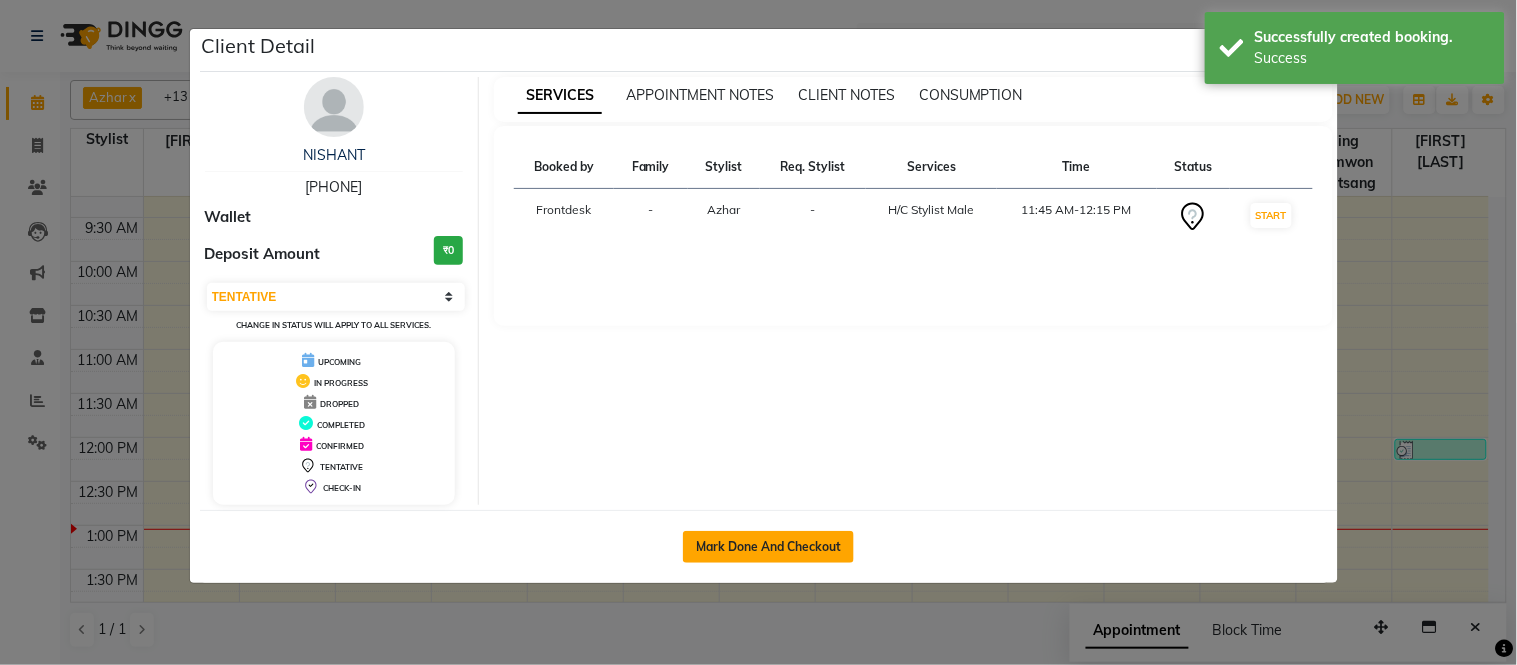click on "Mark Done And Checkout" 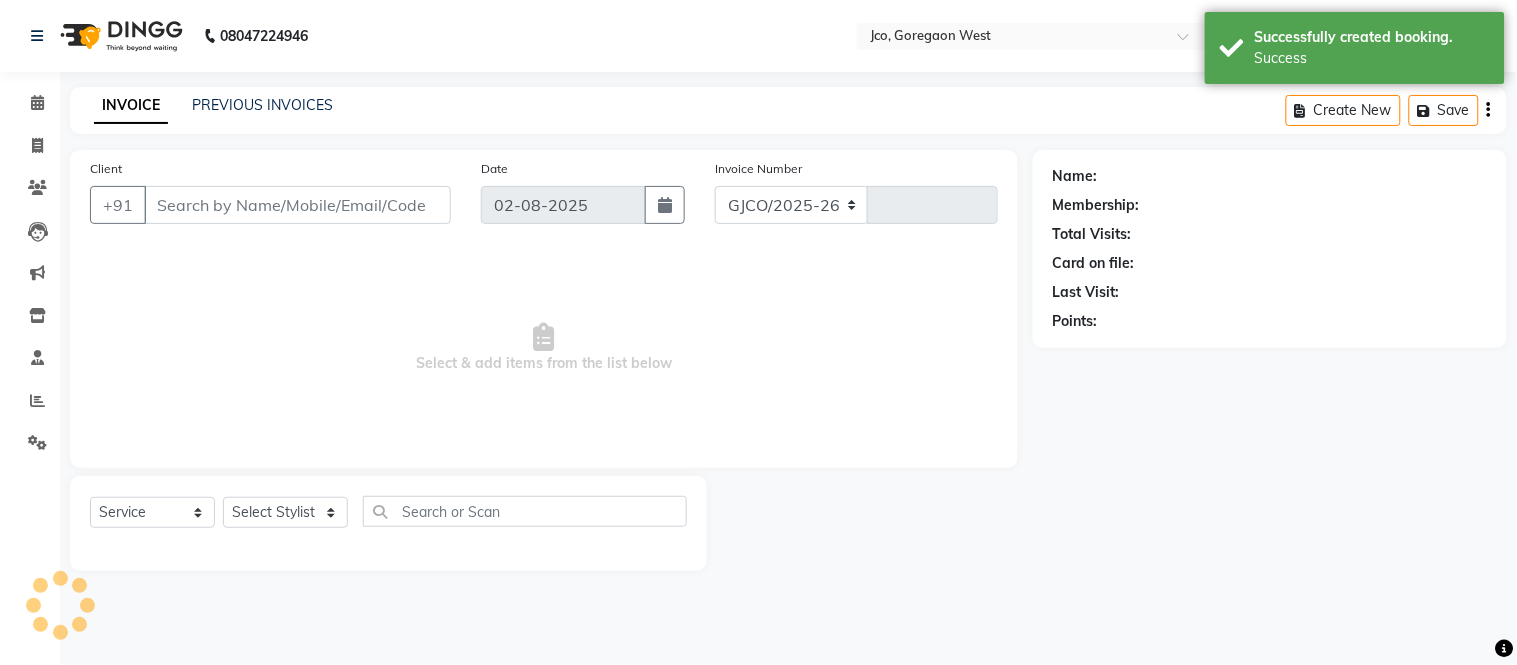 select on "8000" 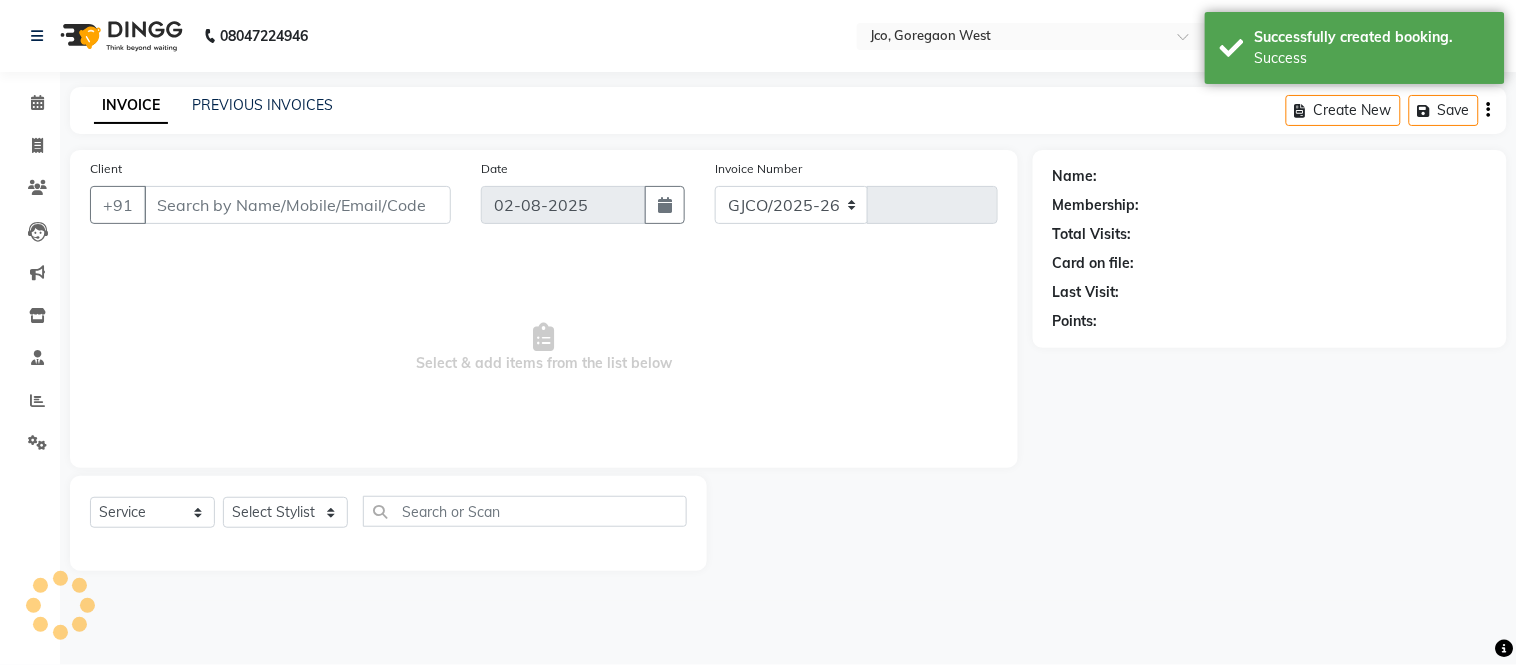 type on "0340" 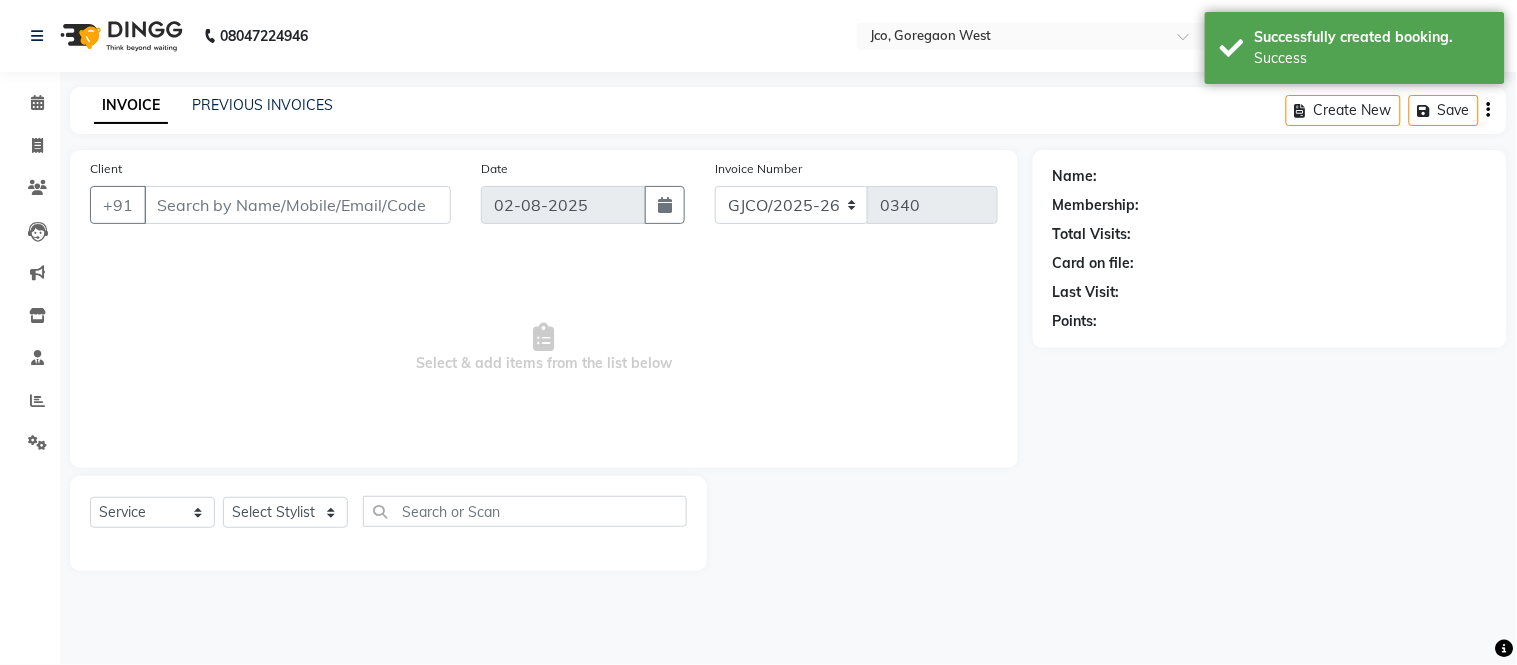type on "[PHONE]" 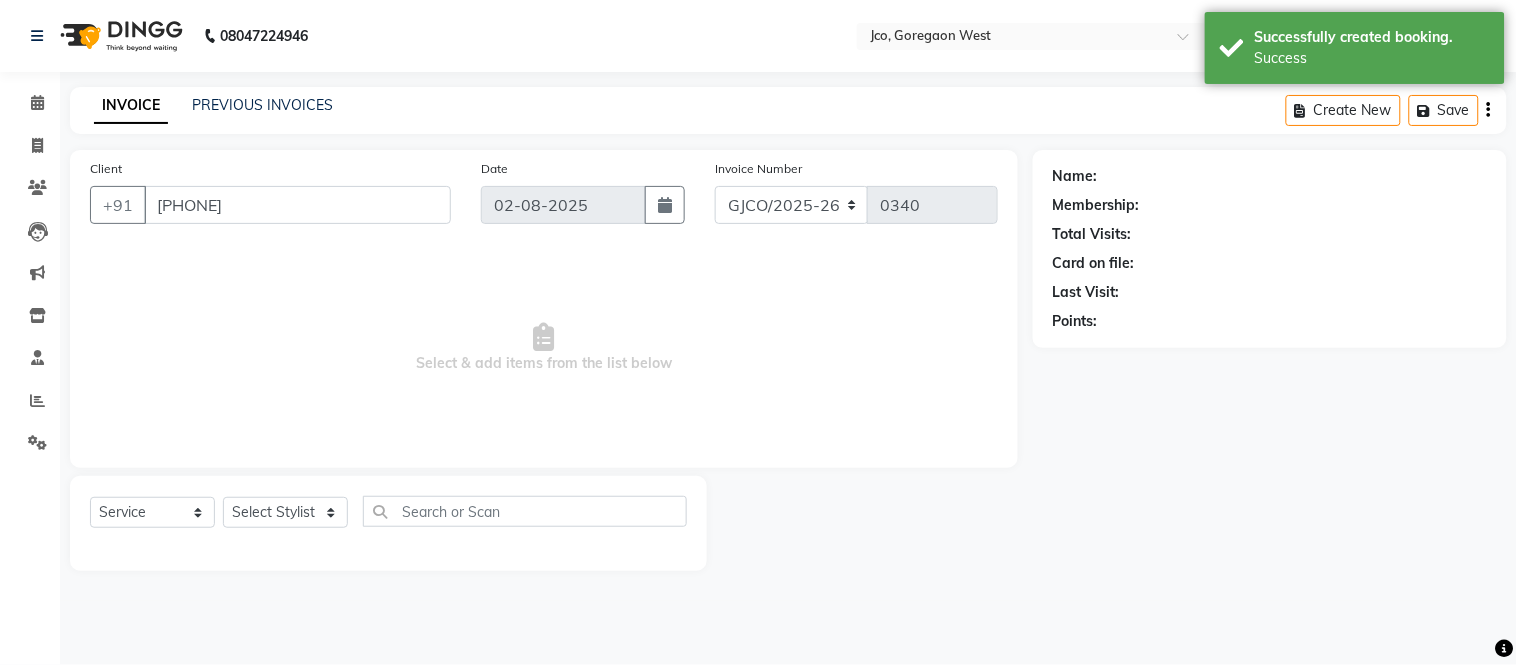 select on "79221" 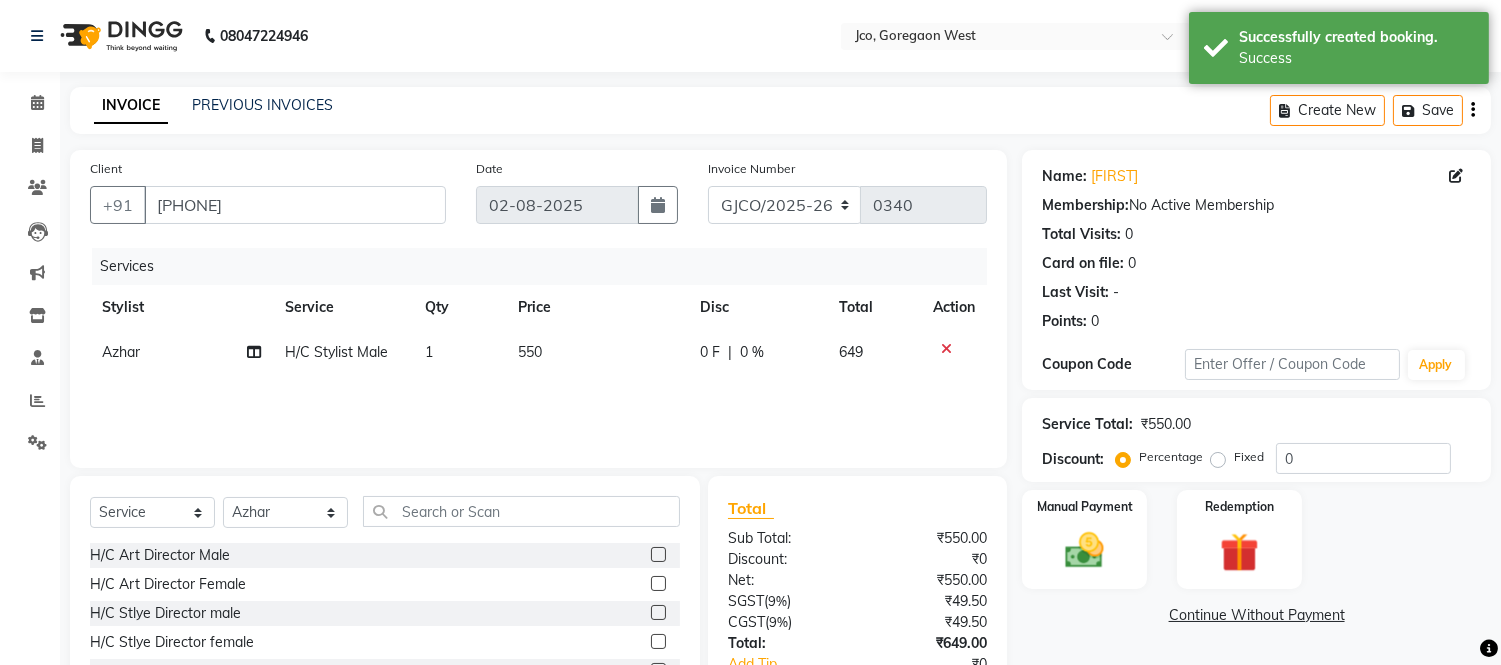 click on "550" 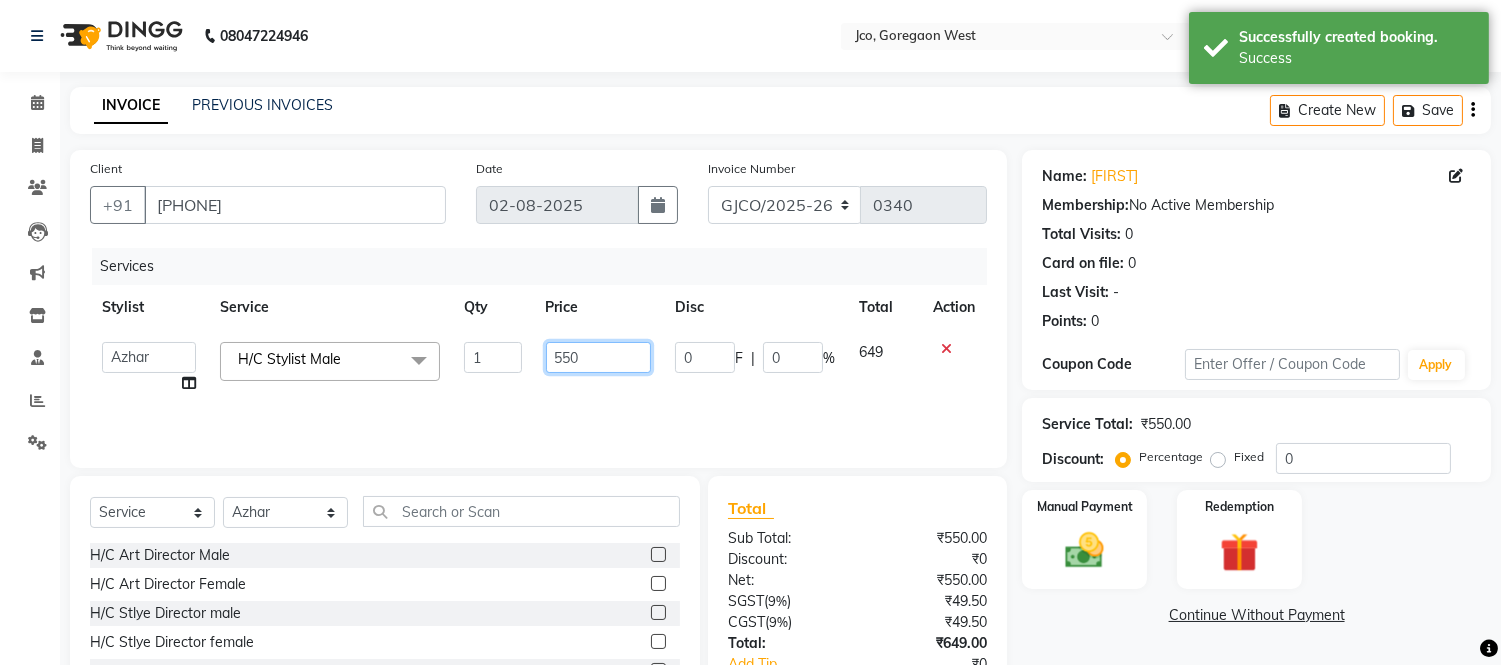 click on "550" 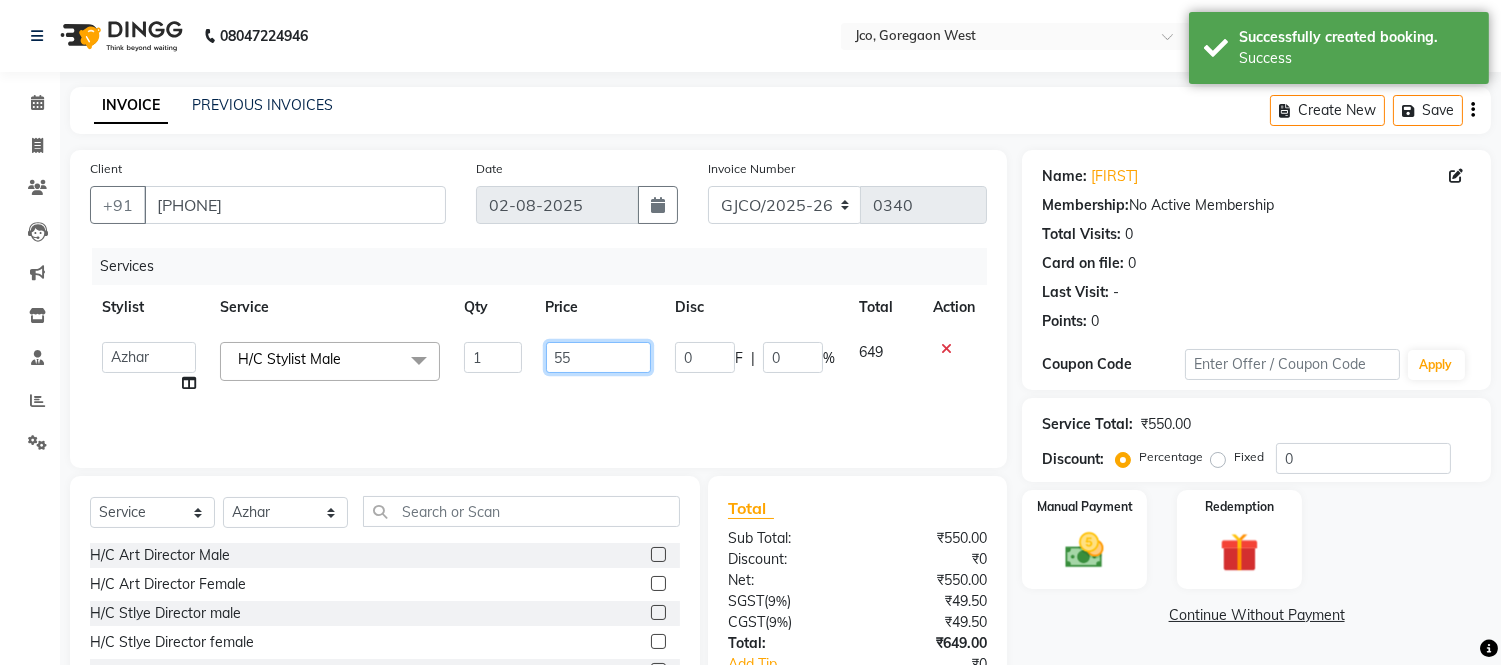 type on "5" 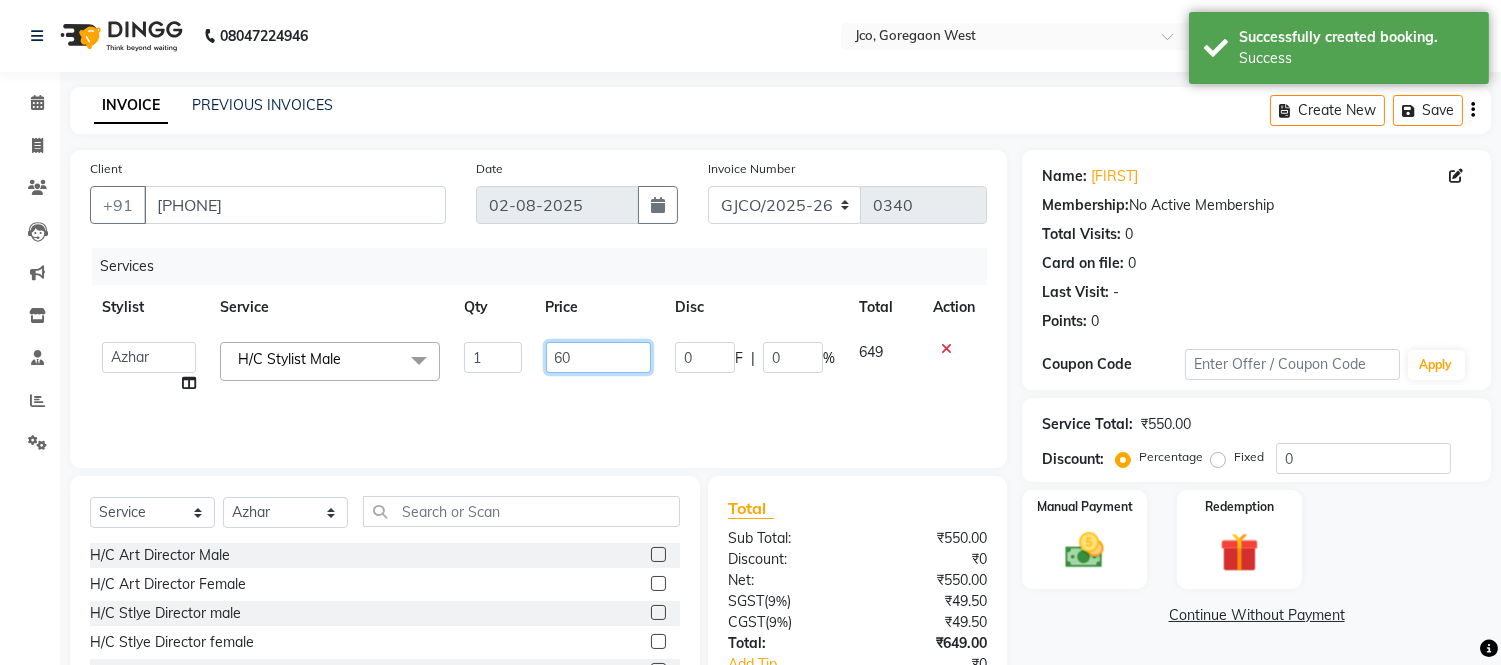type on "600" 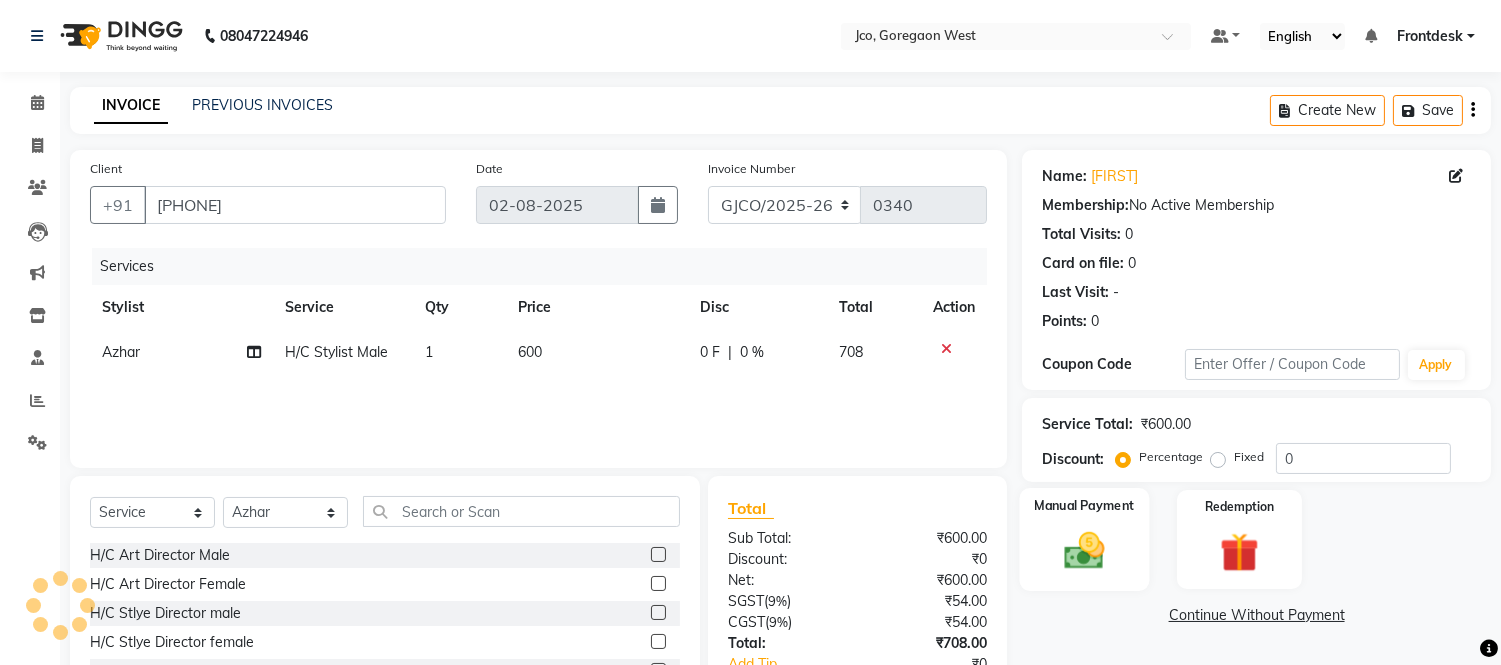 scroll, scrollTop: 135, scrollLeft: 0, axis: vertical 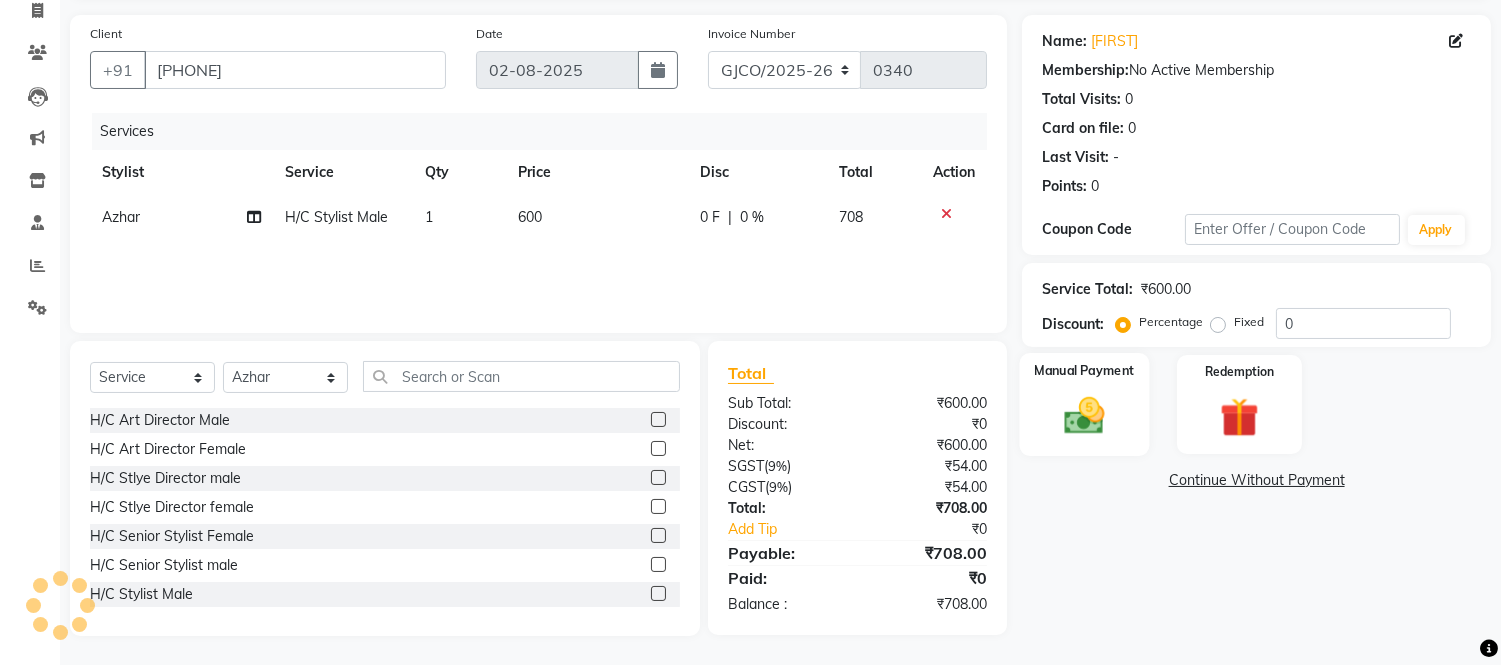 click 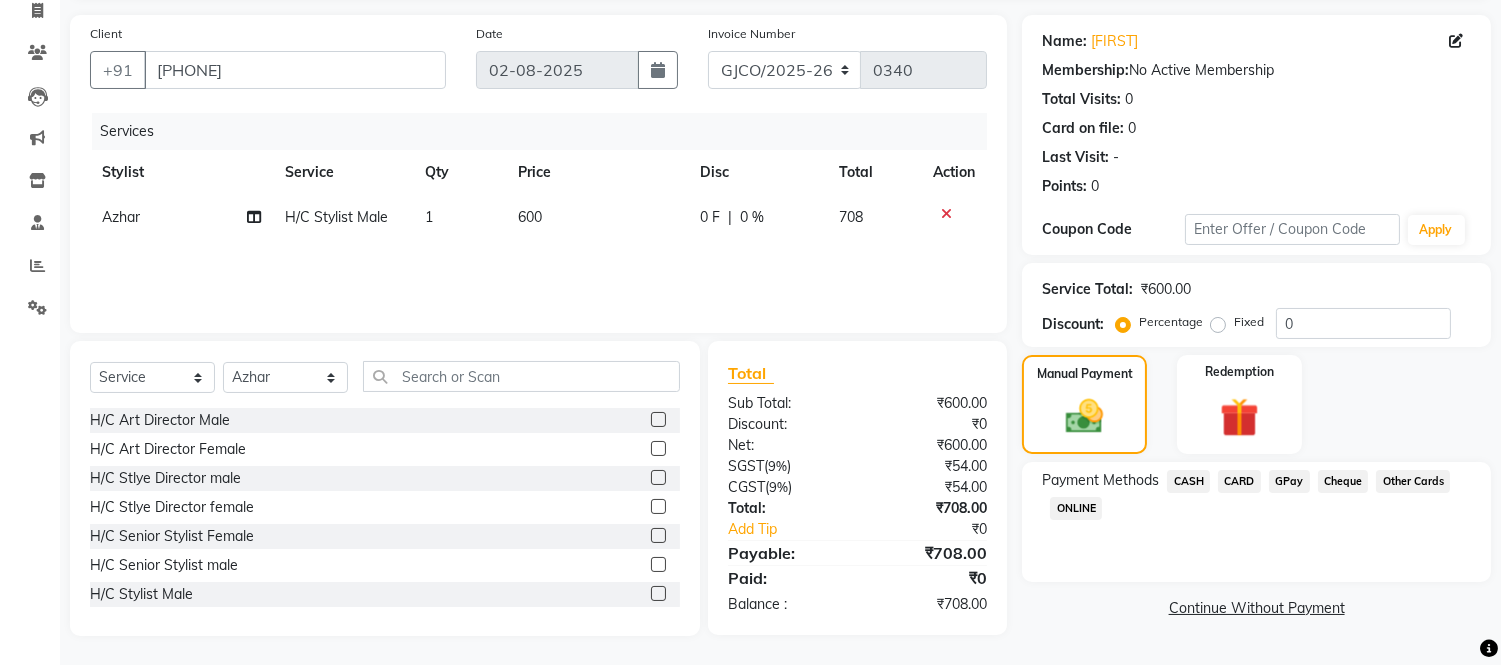 click on "GPay" 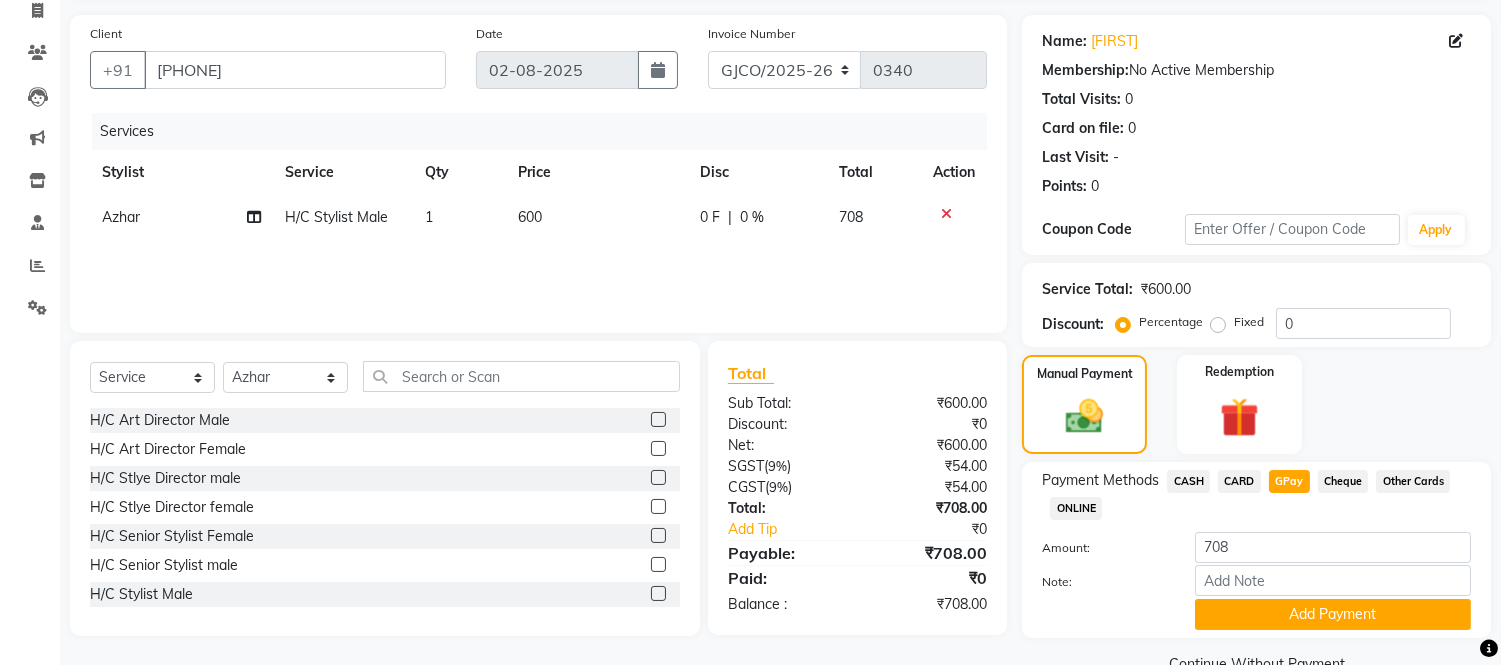 scroll, scrollTop: 178, scrollLeft: 0, axis: vertical 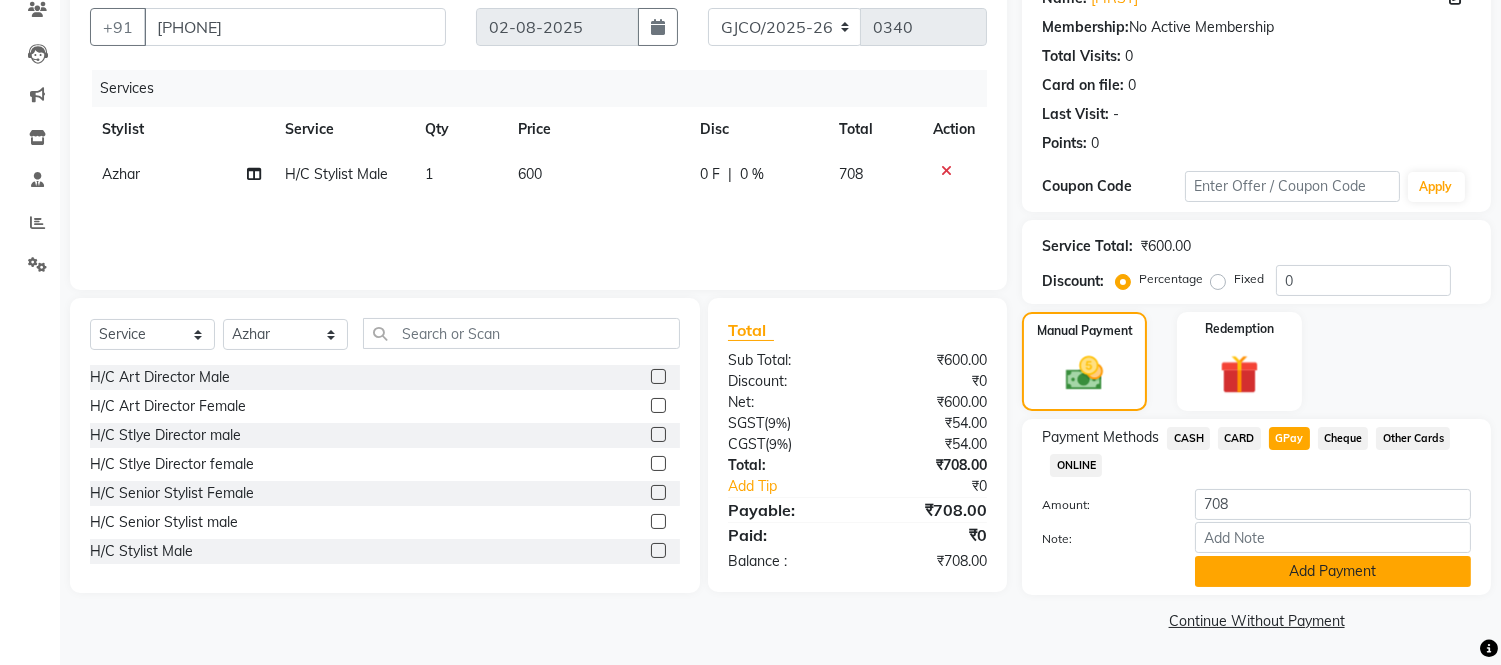 click on "Add Payment" 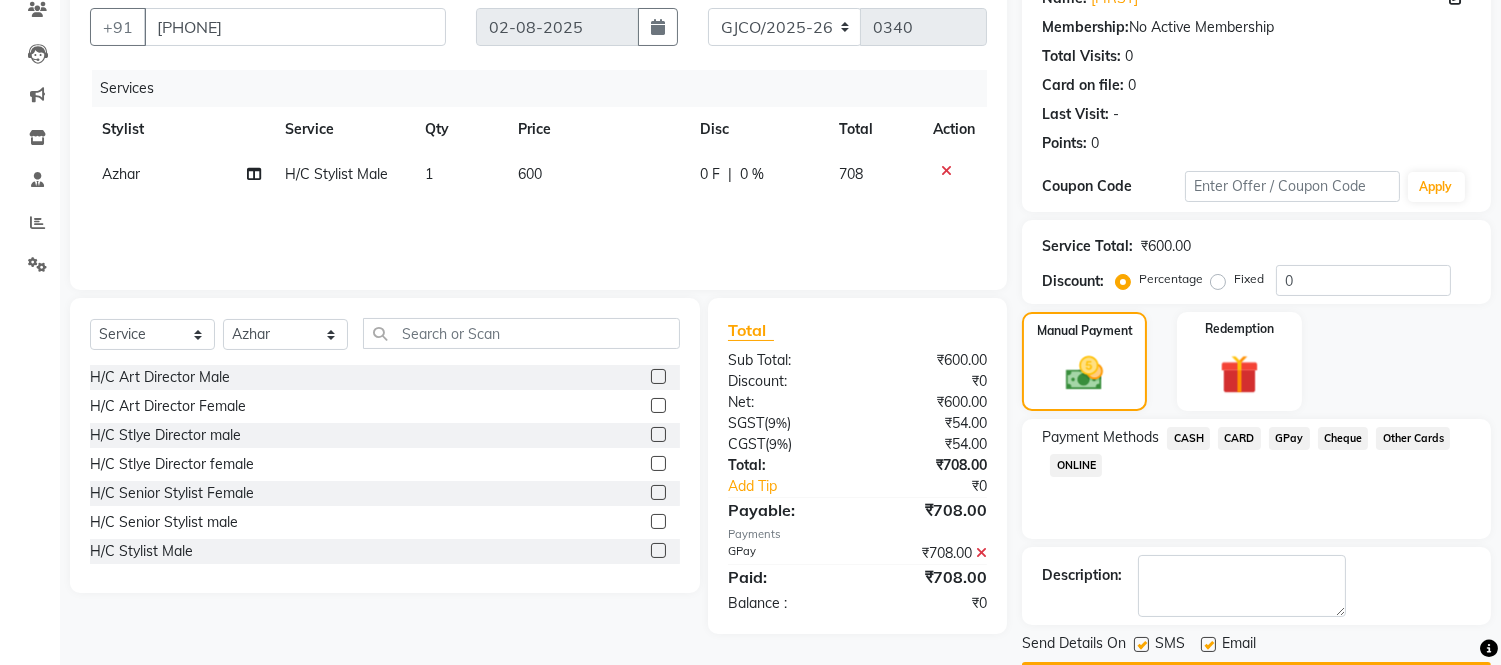 scroll, scrollTop: 234, scrollLeft: 0, axis: vertical 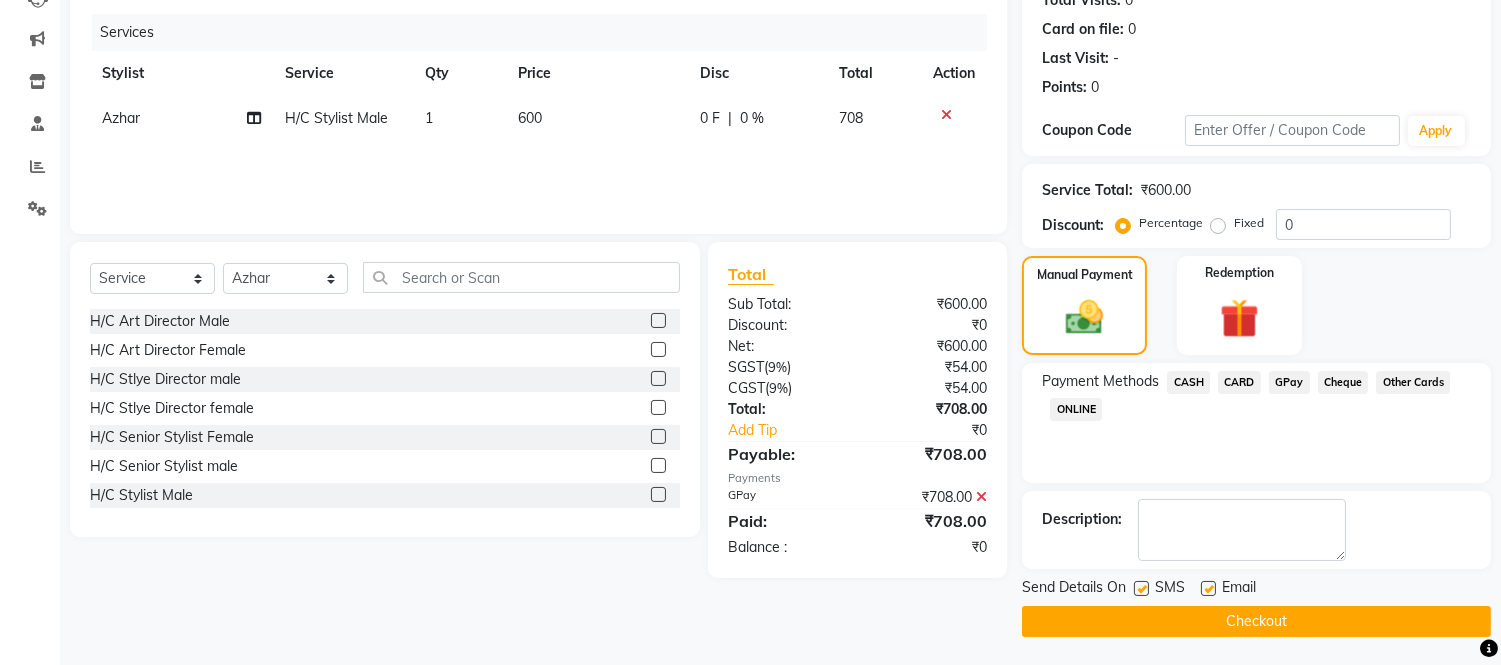 click 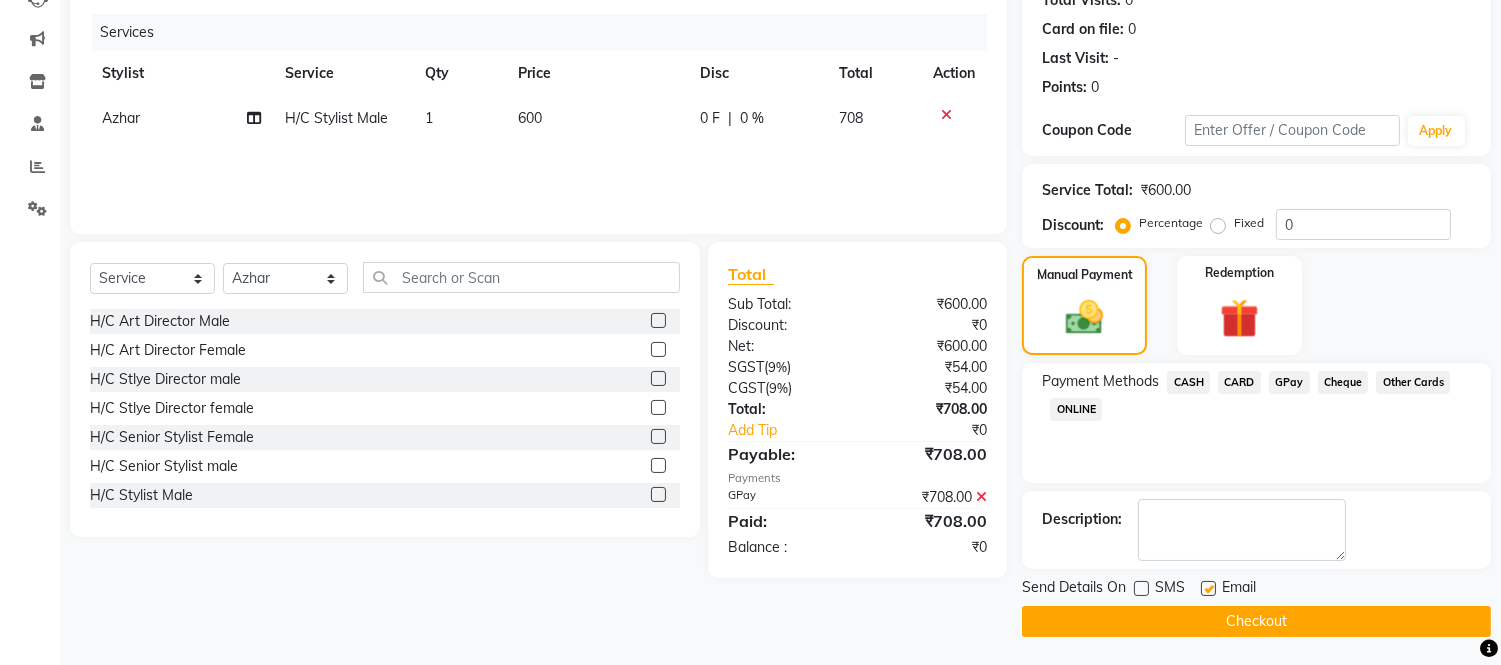 click 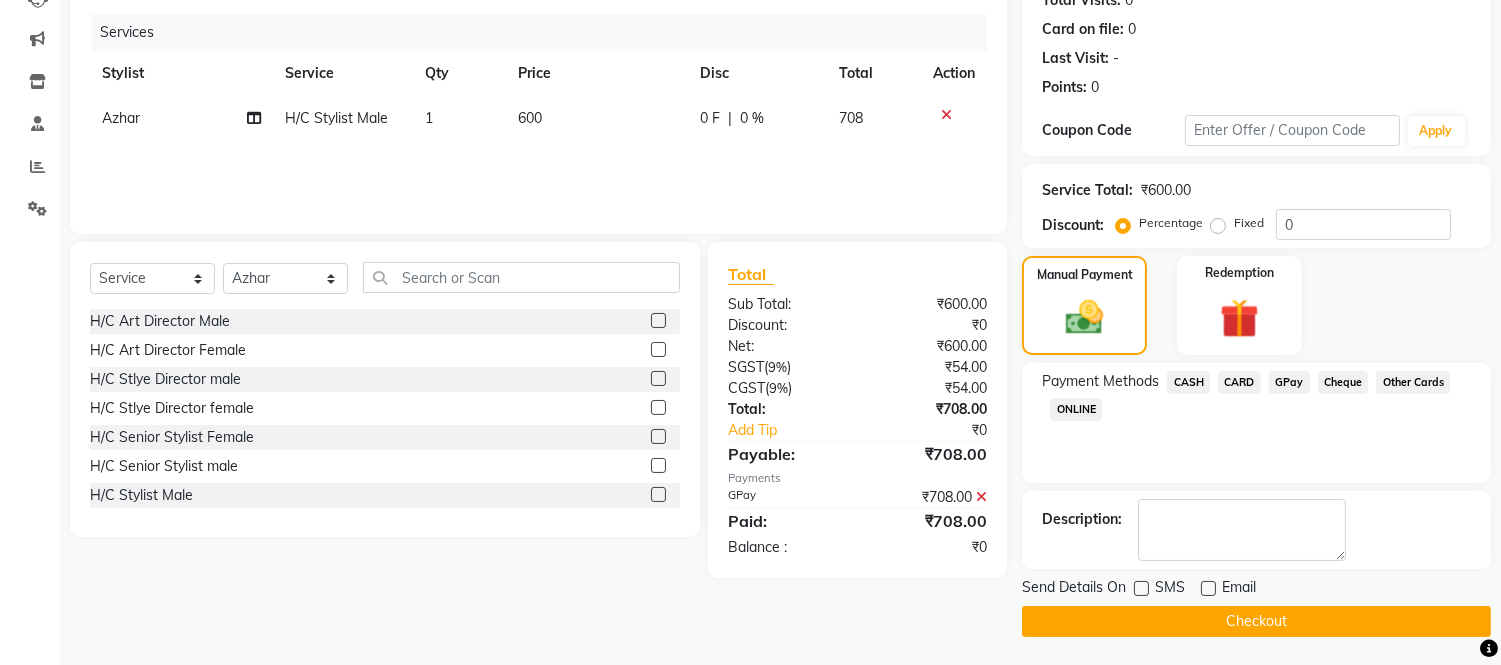 click on "Checkout" 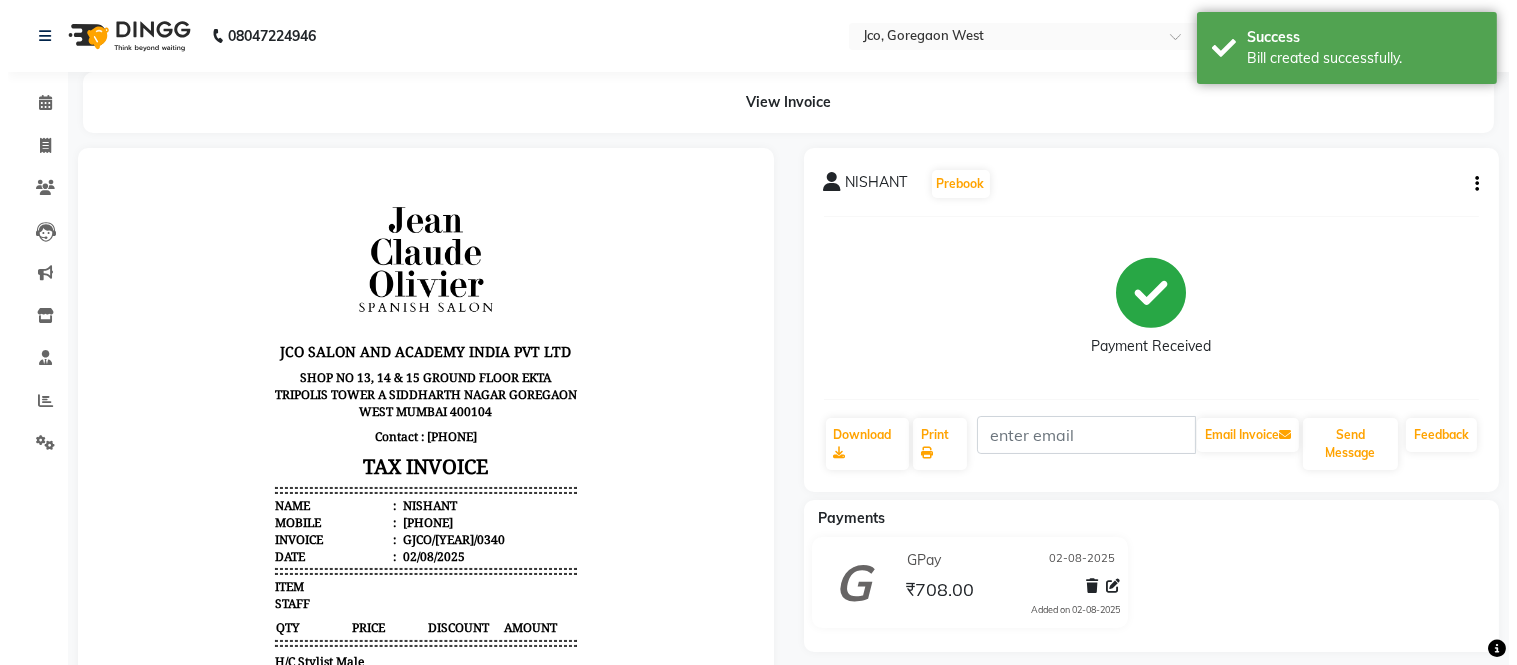 scroll, scrollTop: 0, scrollLeft: 0, axis: both 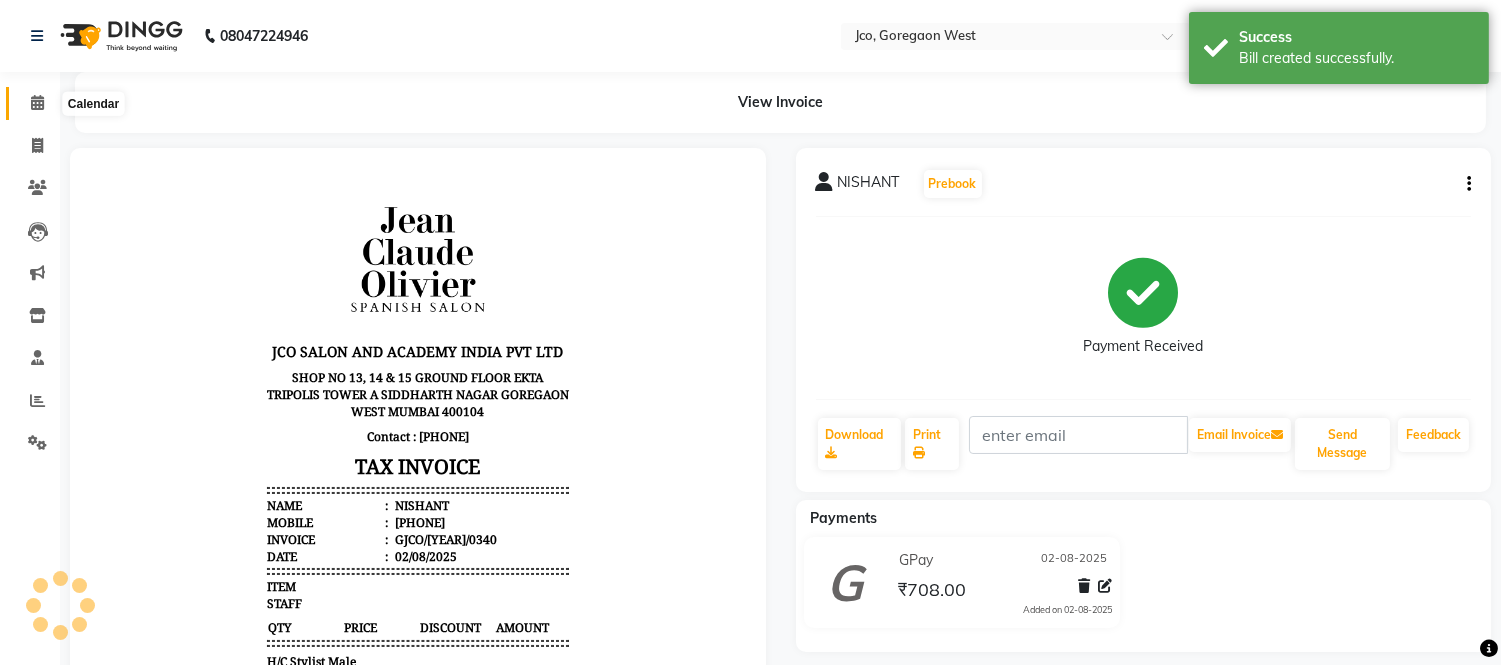 click 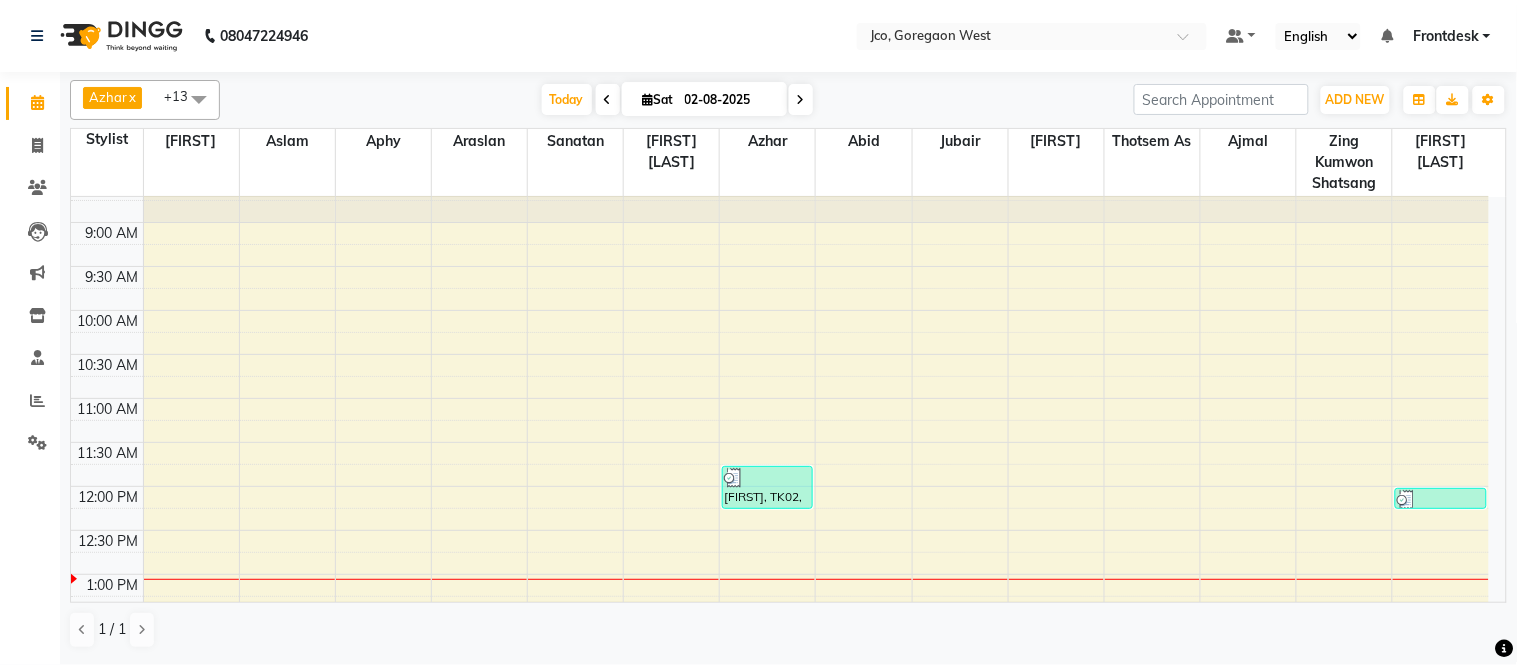 scroll, scrollTop: 111, scrollLeft: 0, axis: vertical 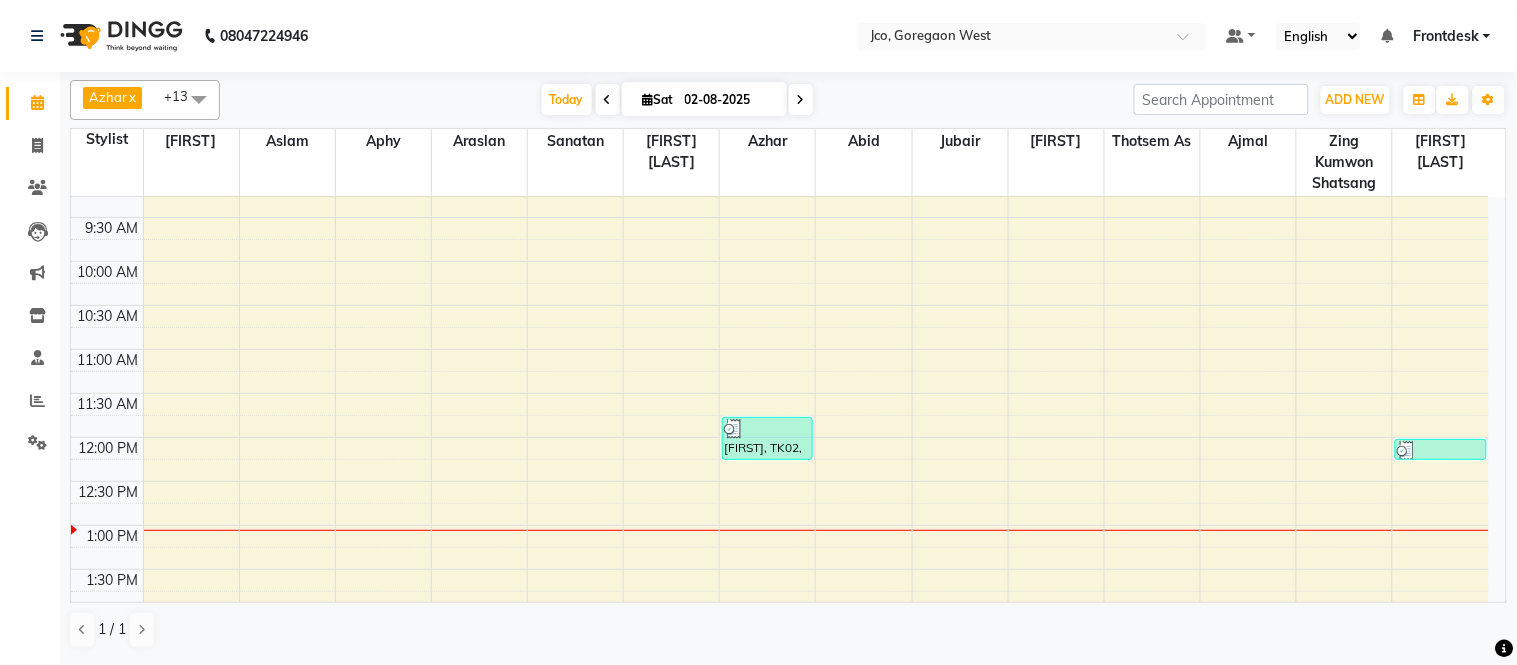 click on "[FIRST], TK02, [TIME]-[TIME], H/C Stylist Male     YUKTI, TK01, [TIME]-[TIME], Eyebrow" at bounding box center (780, 657) 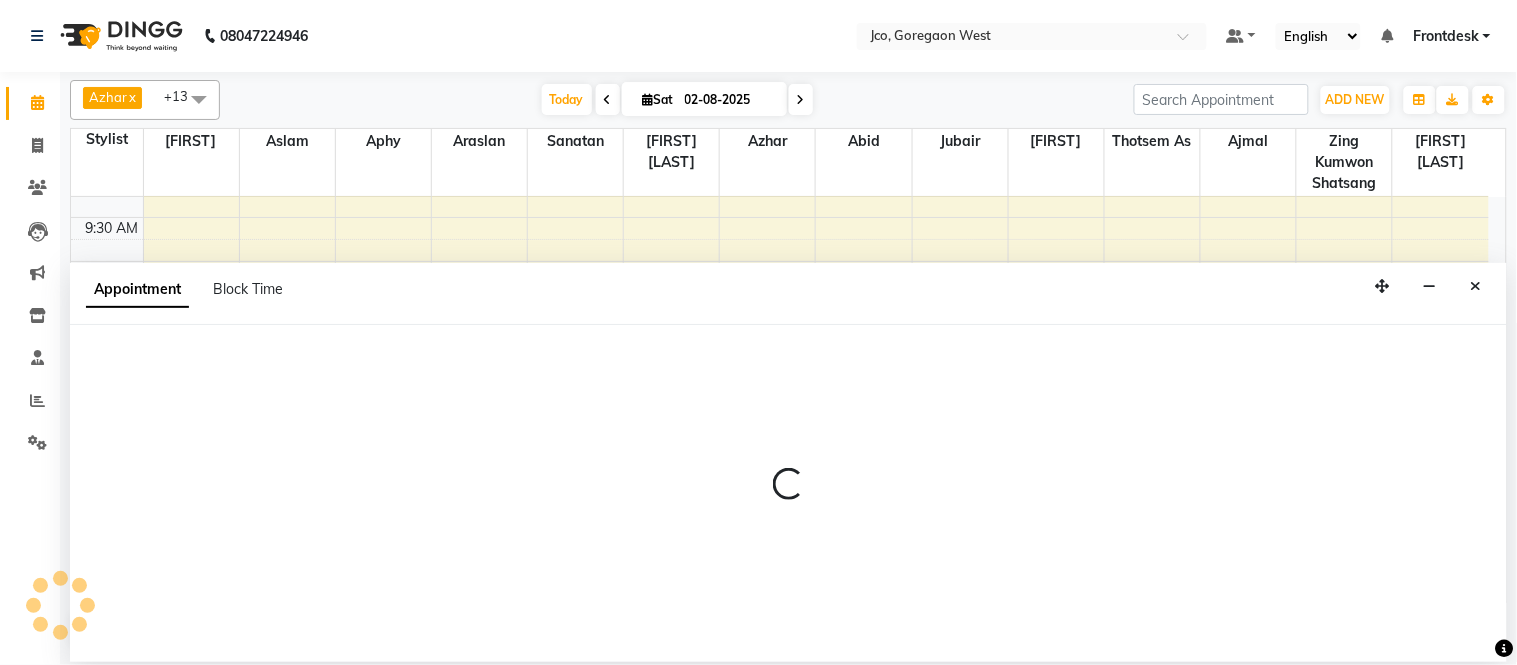 select on "68867" 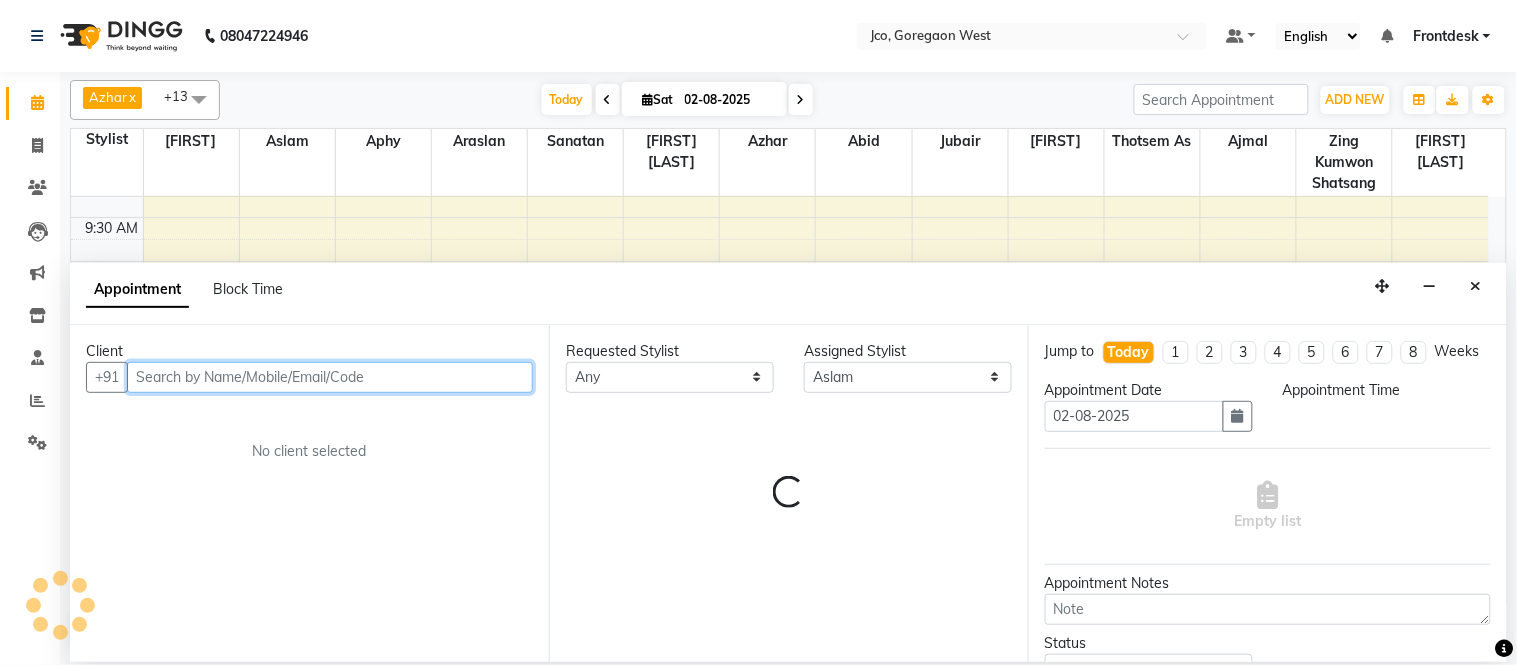 select on "705" 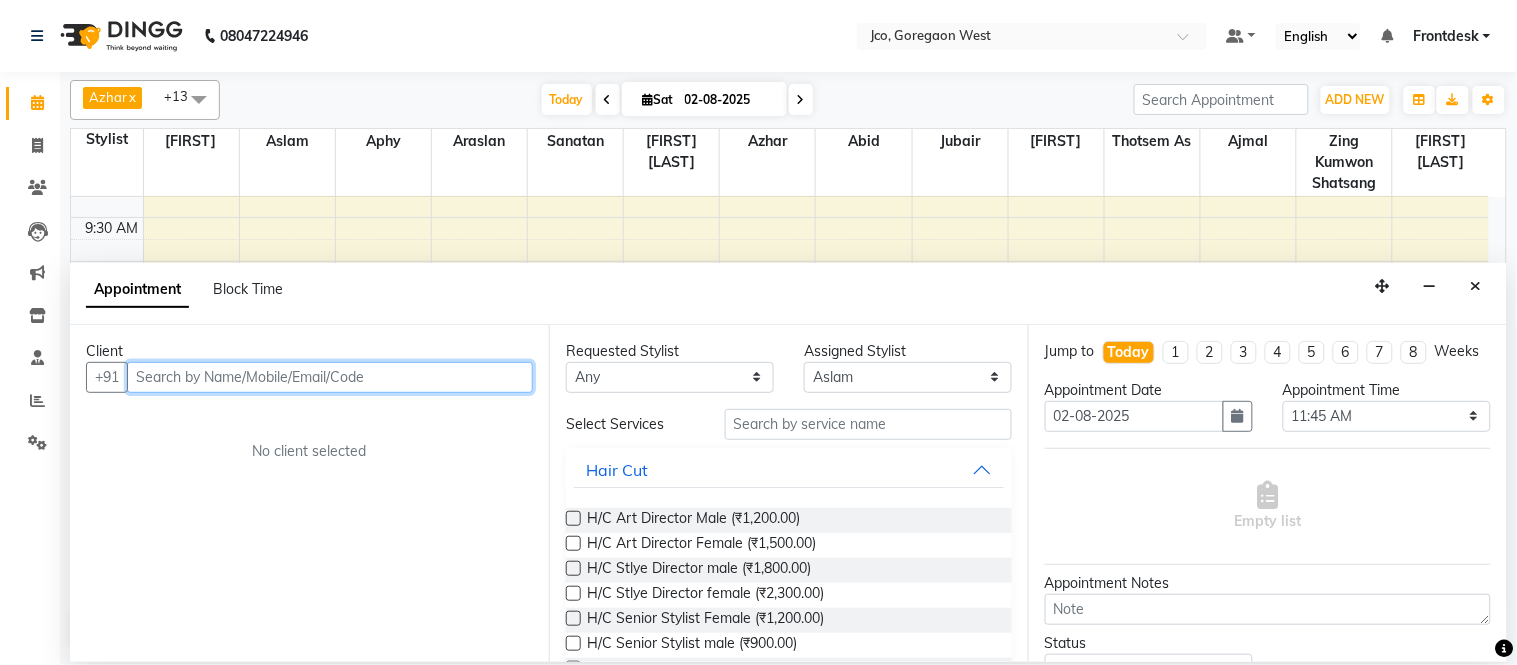 click at bounding box center [330, 377] 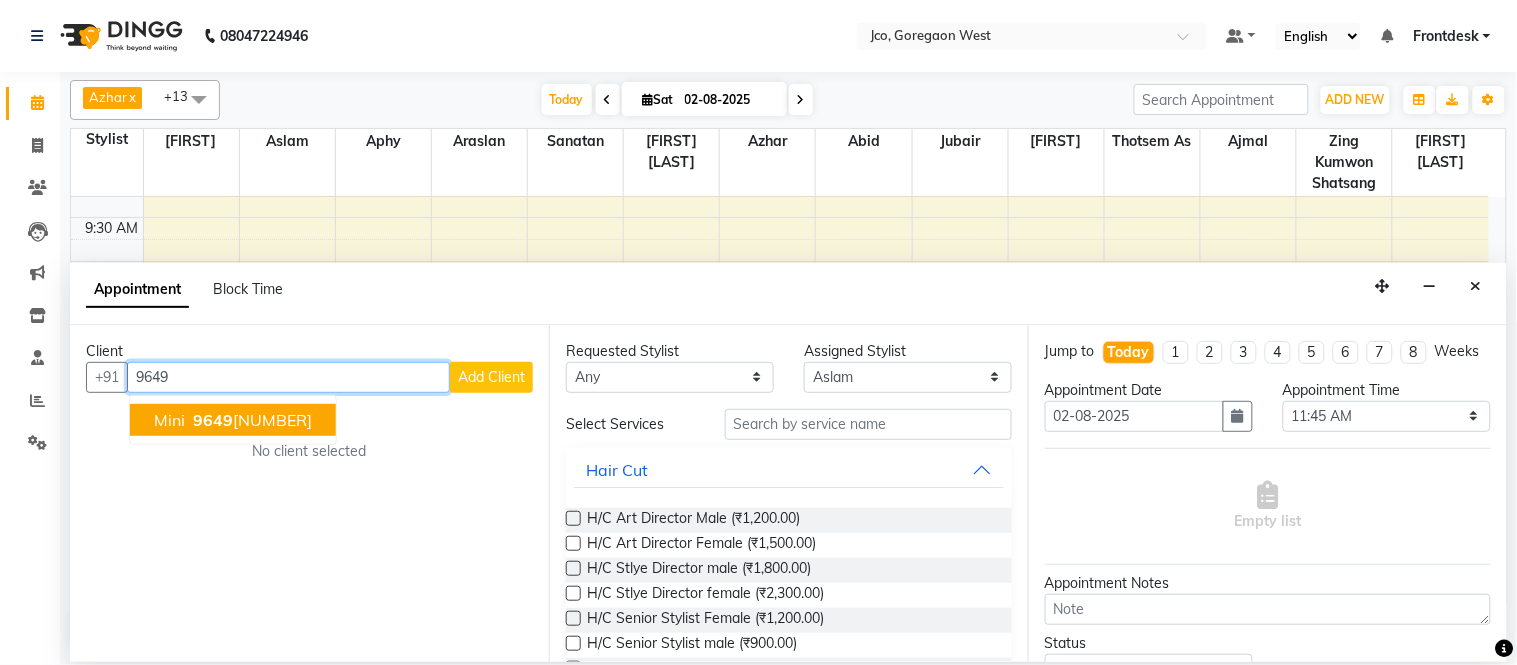 click on "[PHONE]" at bounding box center (250, 420) 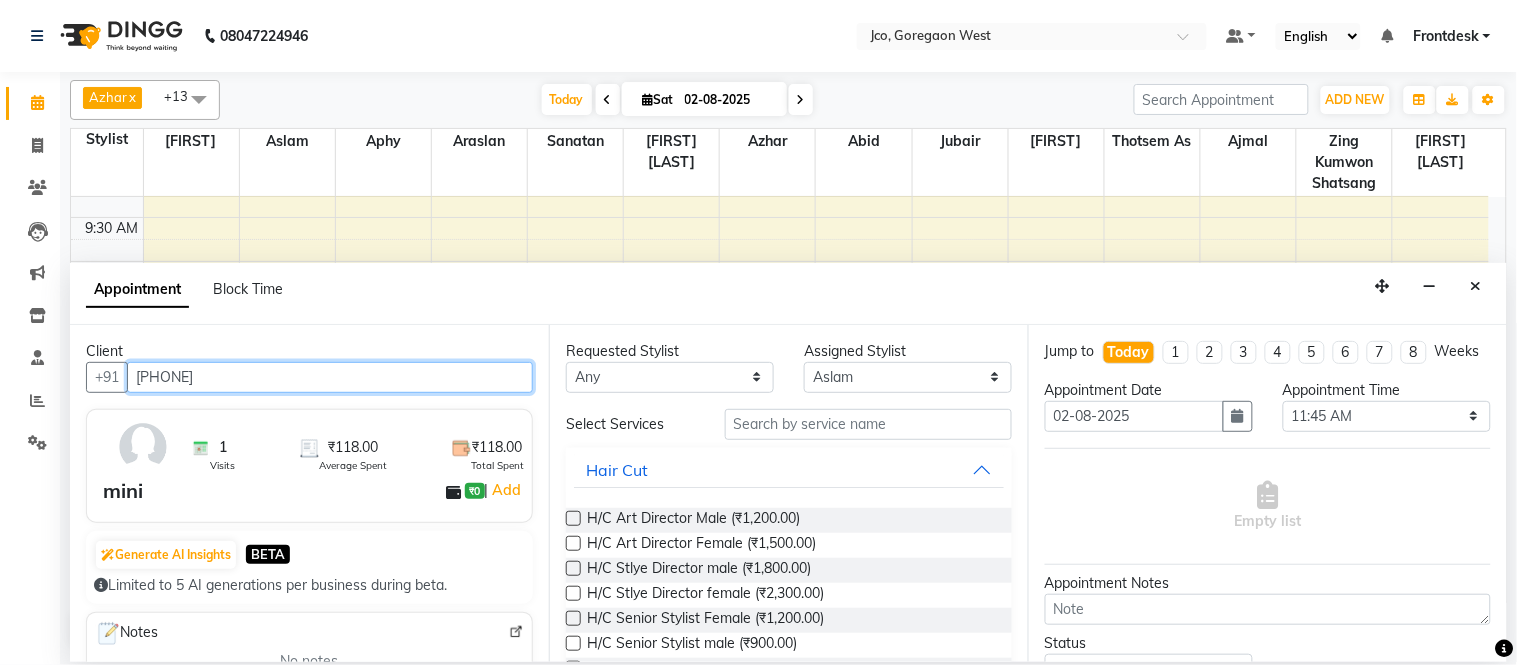 type on "[PHONE]" 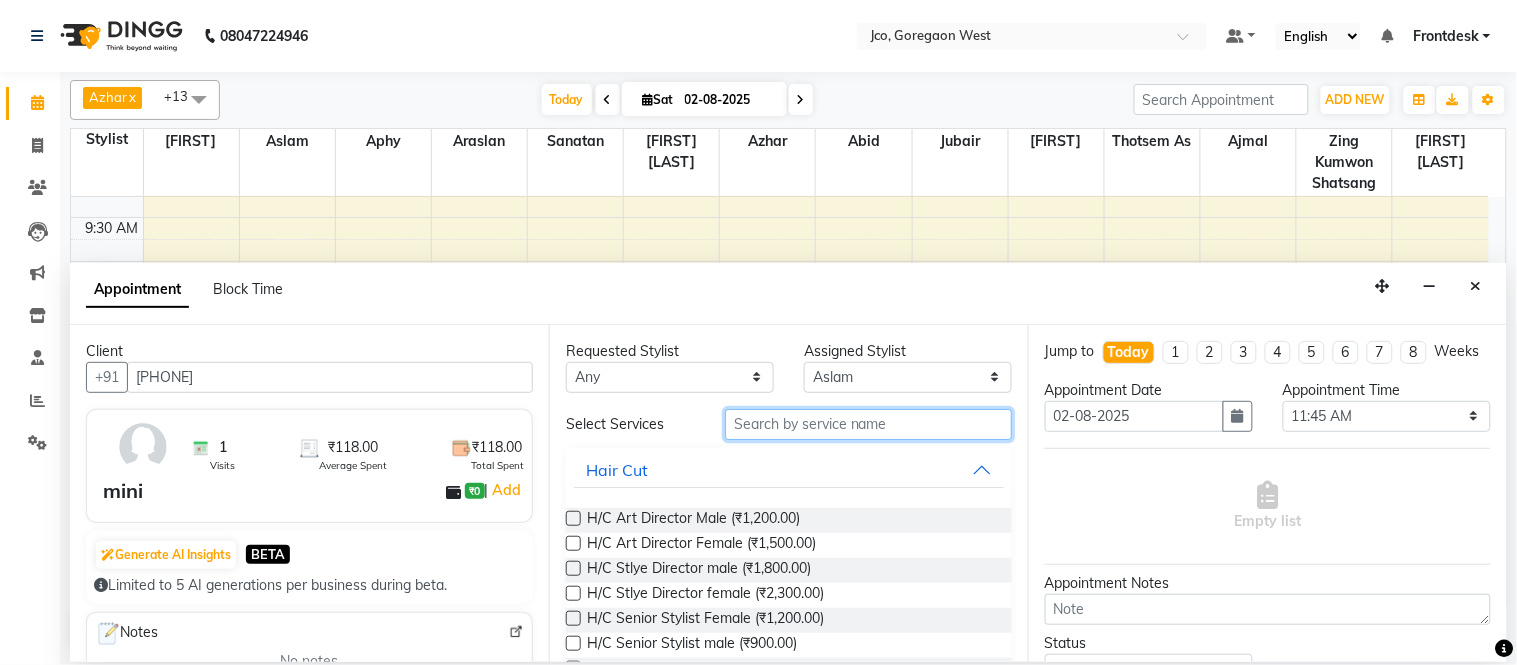 click at bounding box center (868, 424) 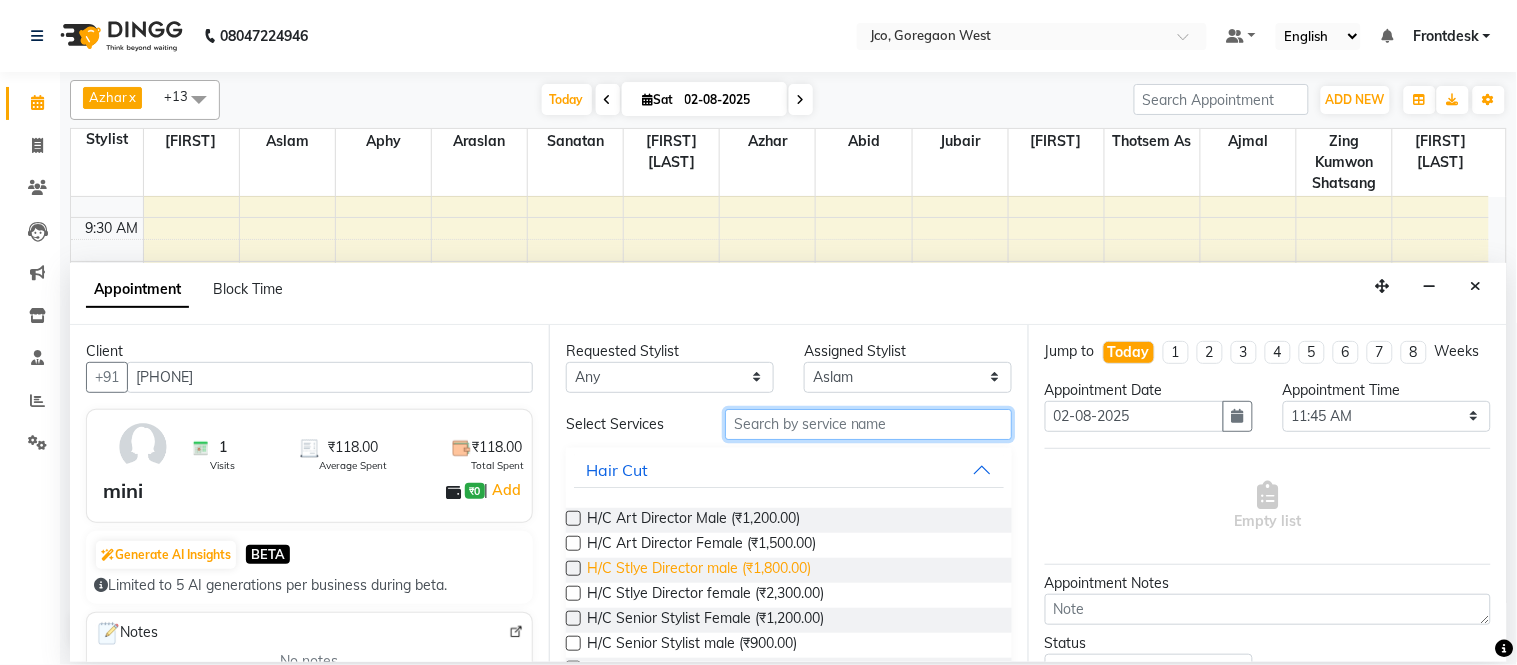 scroll, scrollTop: 111, scrollLeft: 0, axis: vertical 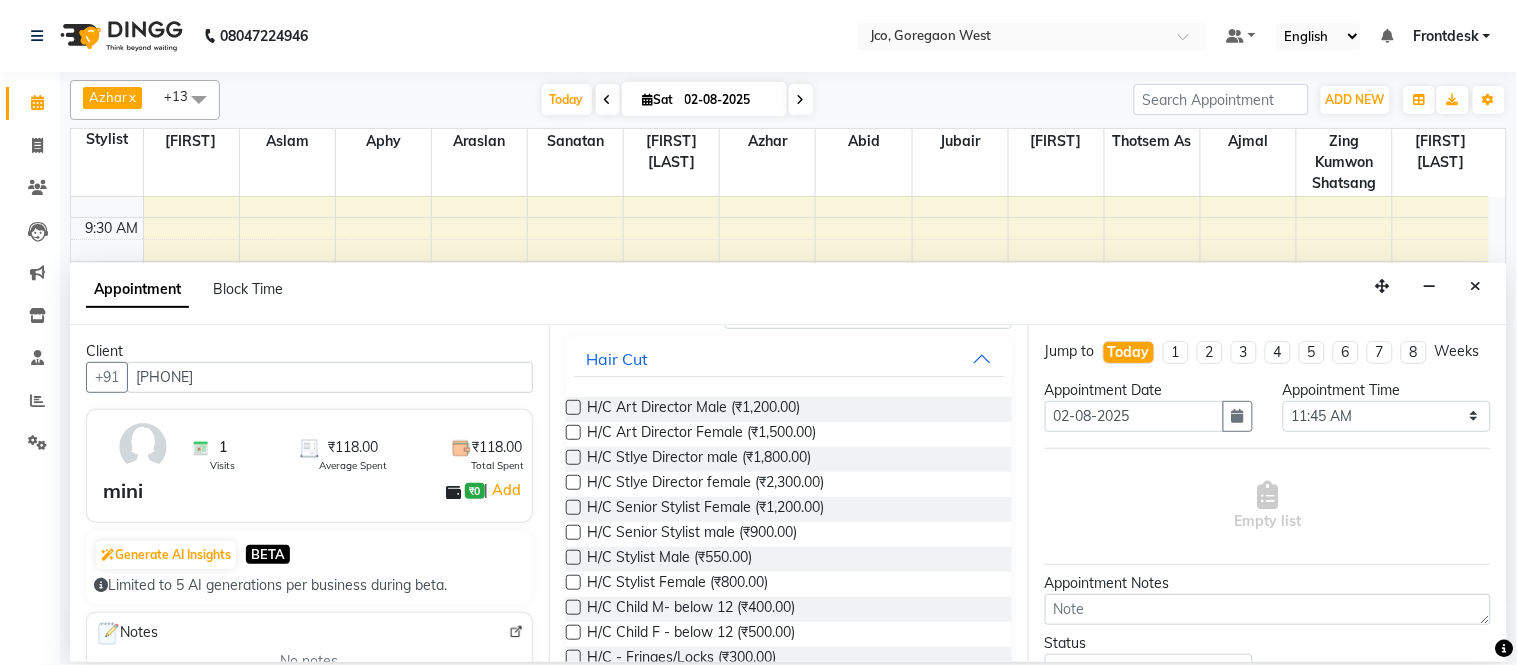click at bounding box center [573, 582] 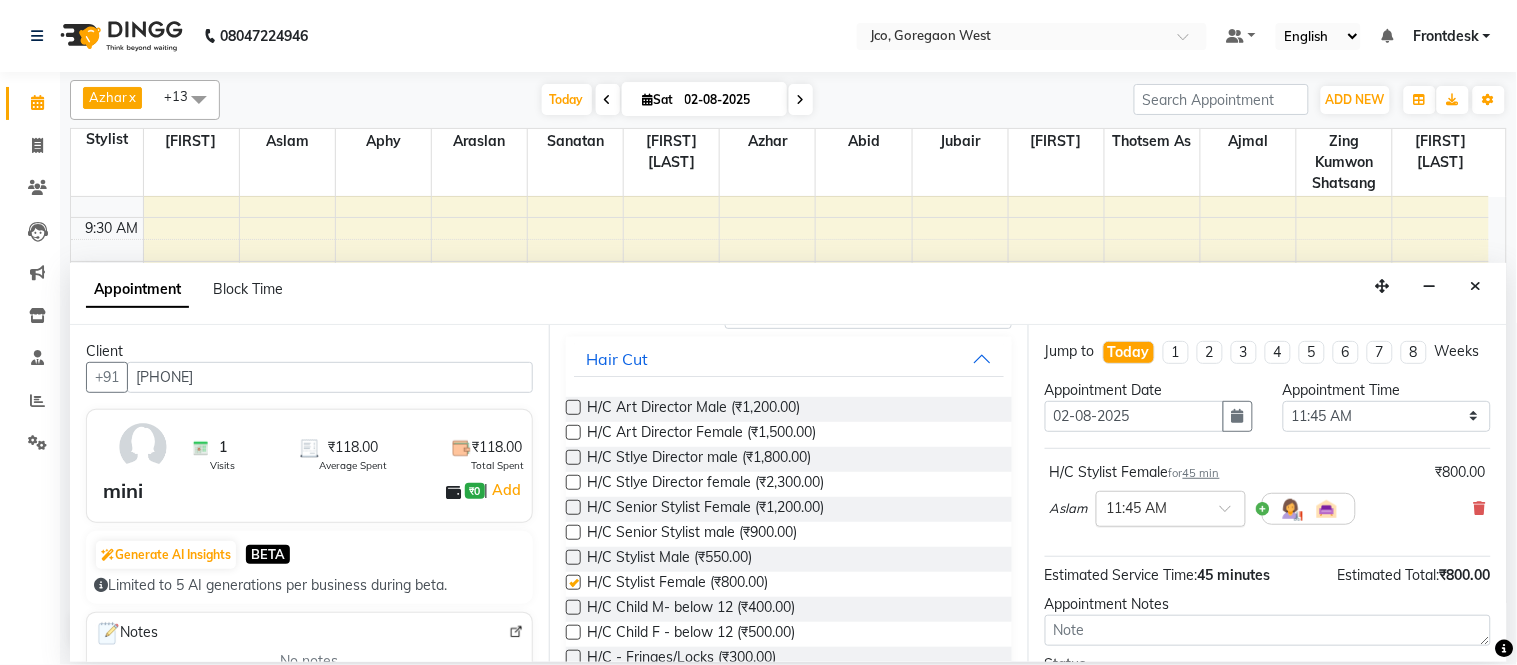 checkbox on "false" 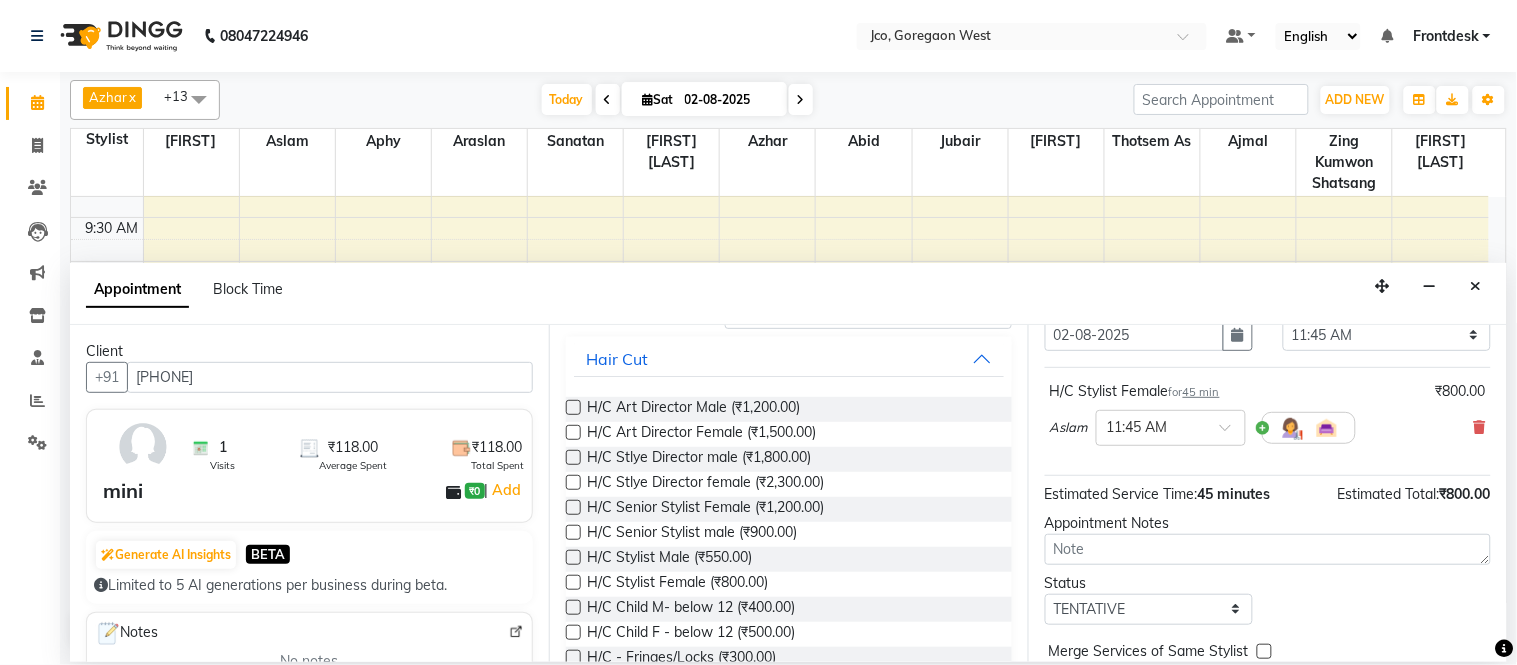 scroll, scrollTop: 188, scrollLeft: 0, axis: vertical 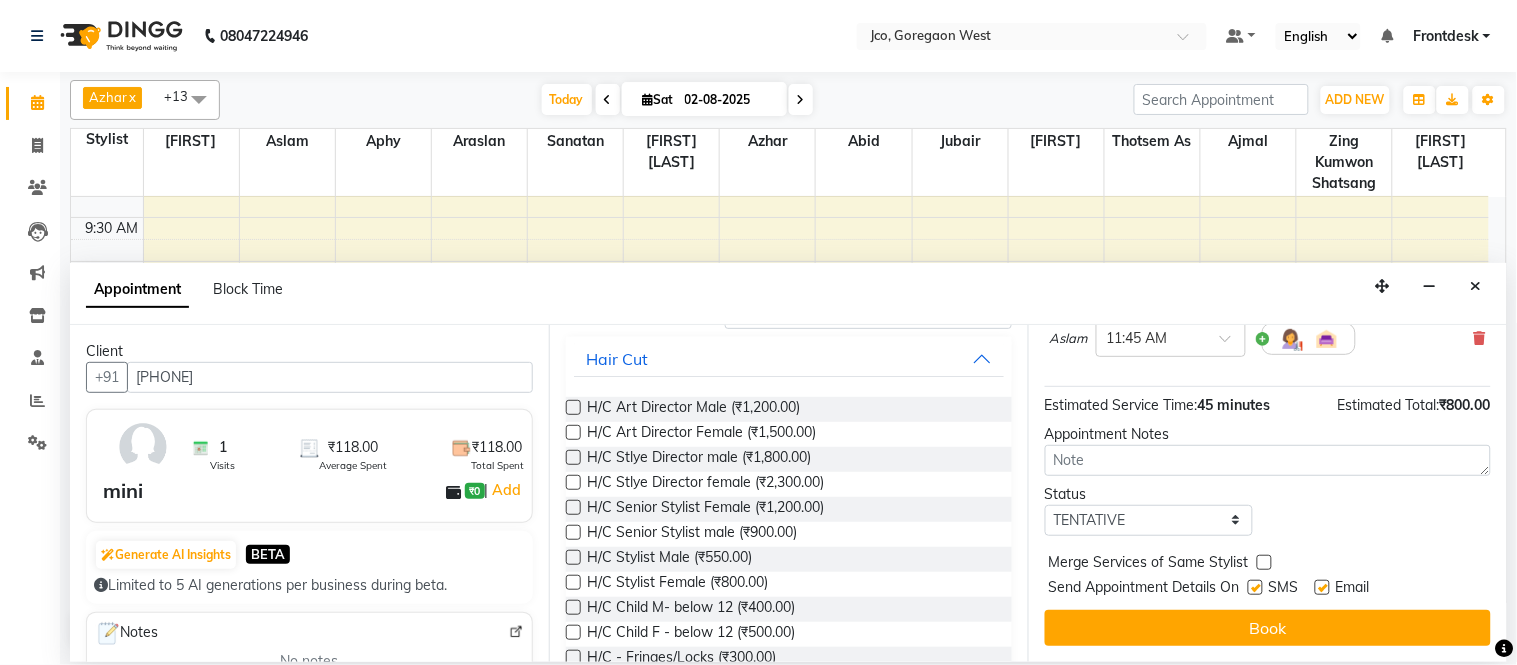 click at bounding box center [1255, 587] 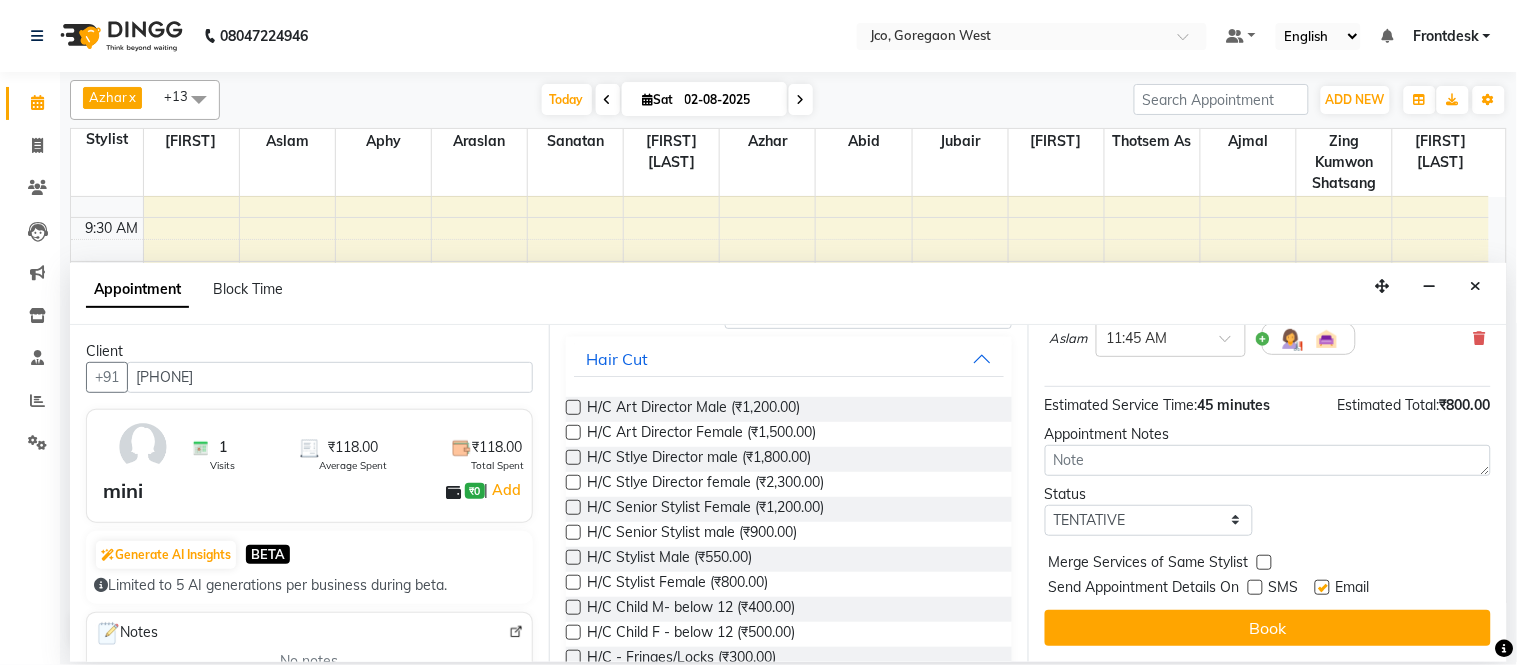 click at bounding box center (1322, 587) 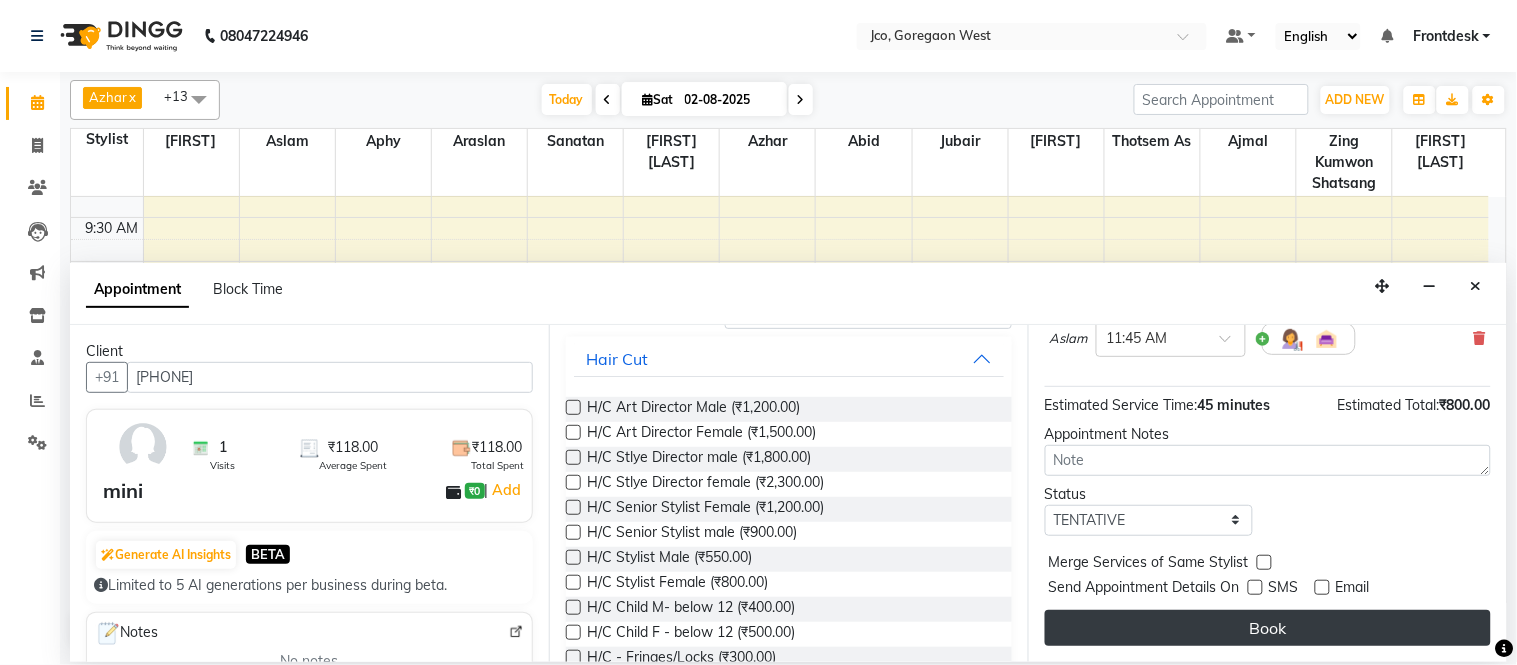 click on "Book" at bounding box center [1268, 628] 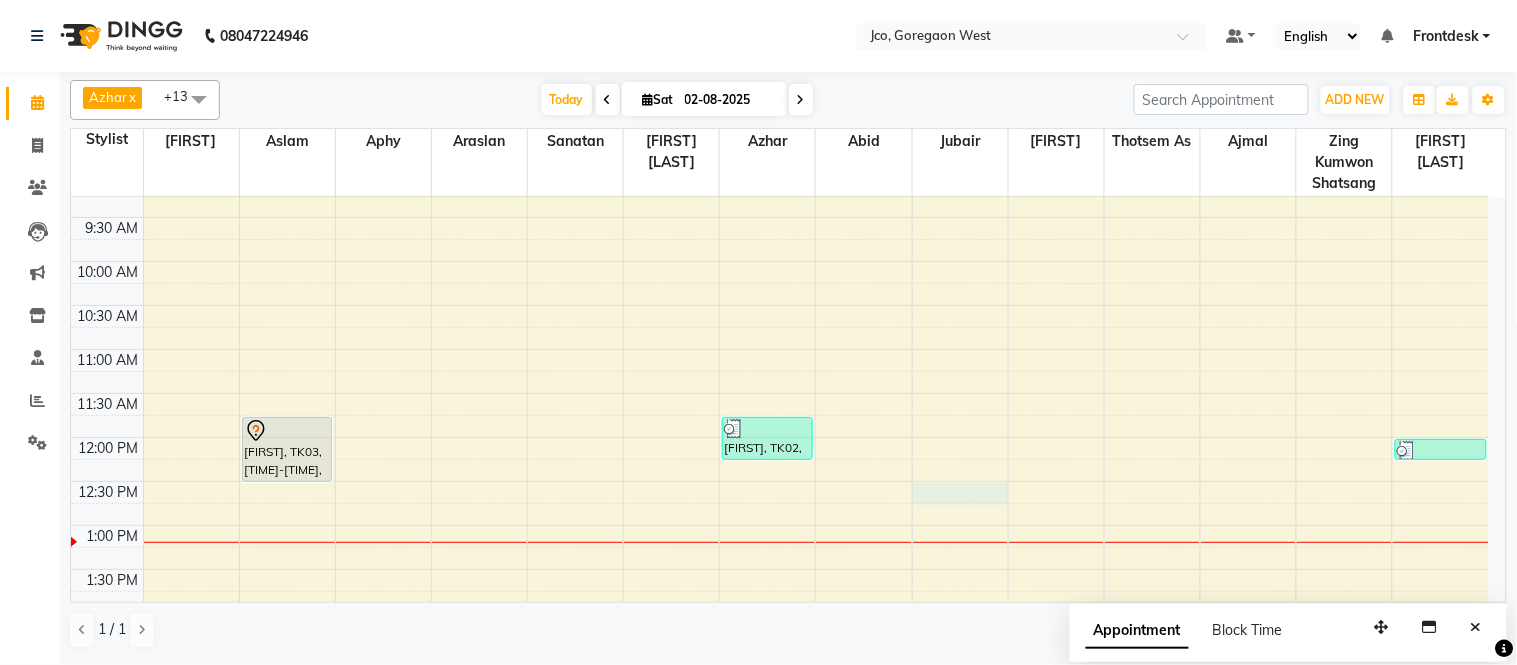 click on "mini, TK03, [TIME]-[TIME],  H/C Stylist Female     [FIRST], TK02, [TIME]-[TIME], H/C Stylist Male     YUKTI, TK01, [TIME]-[TIME], Eyebrow" at bounding box center (780, 657) 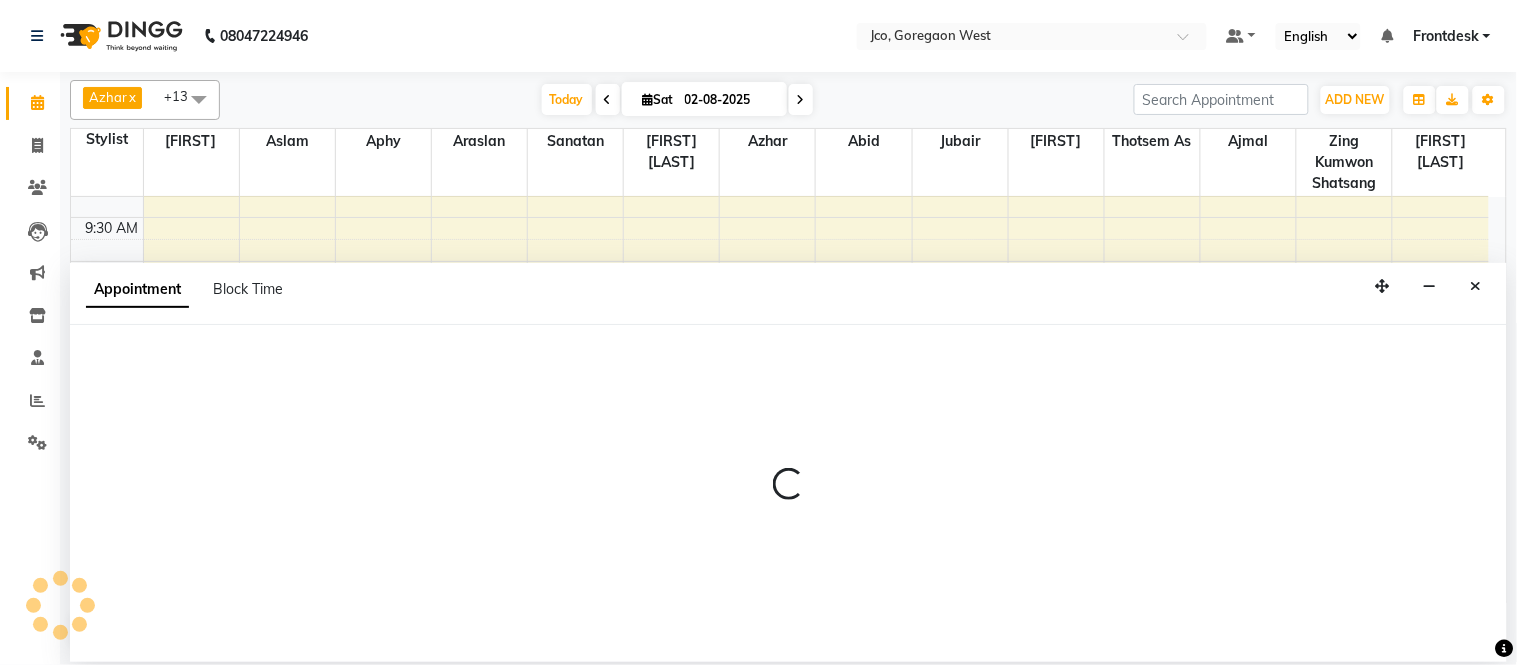 select on "80186" 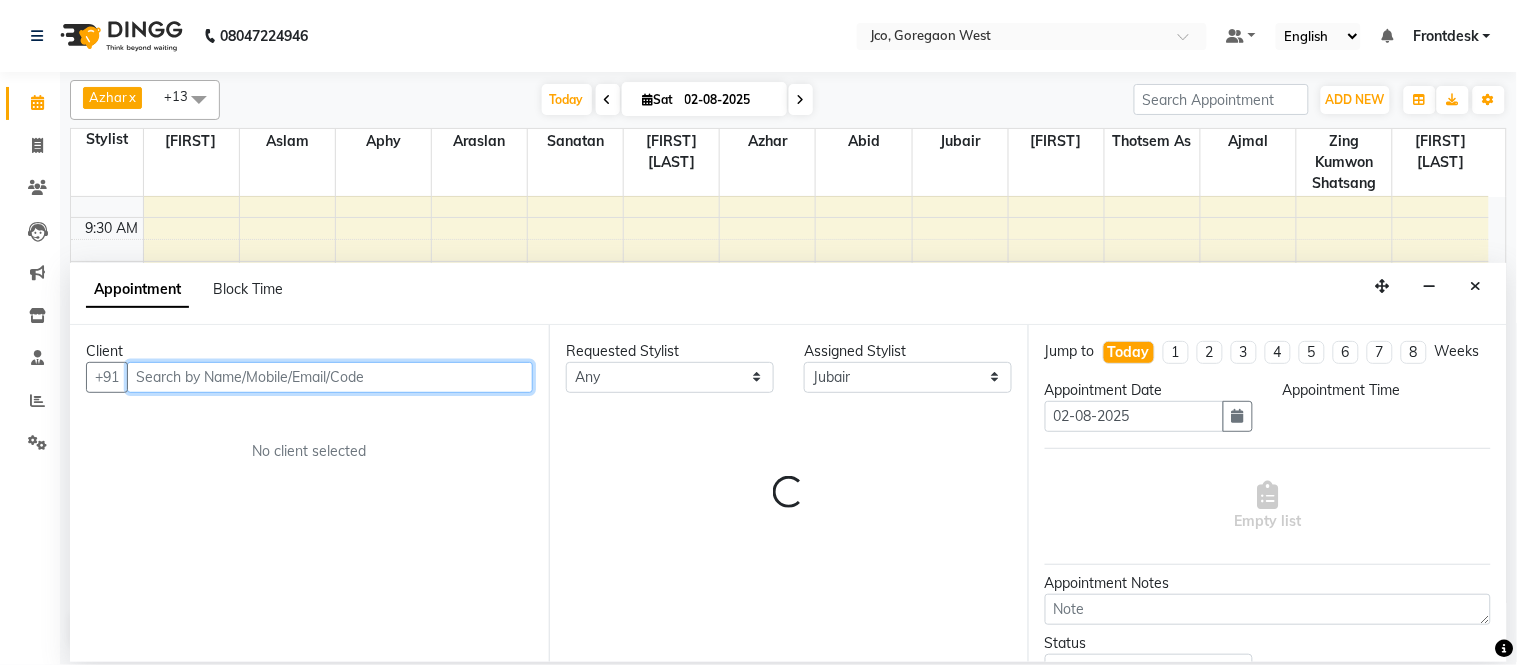 select on "750" 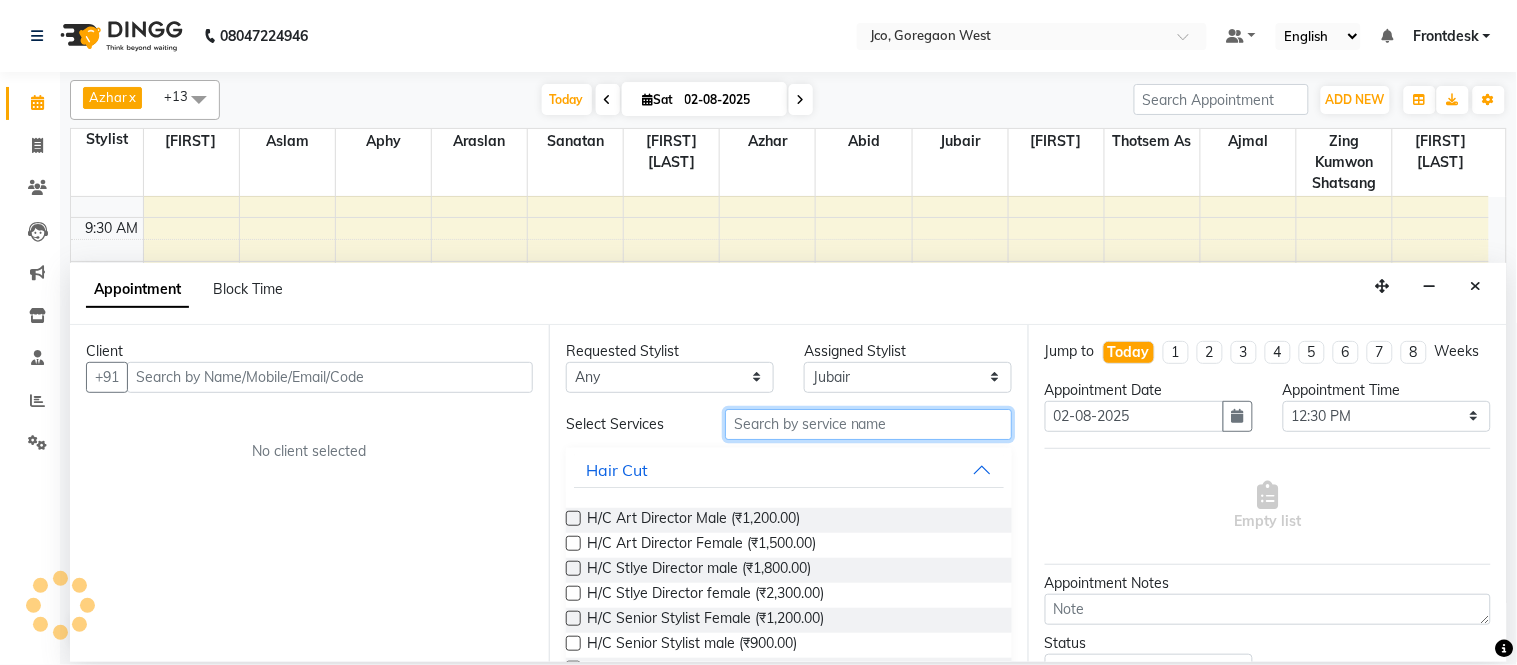 click at bounding box center (868, 424) 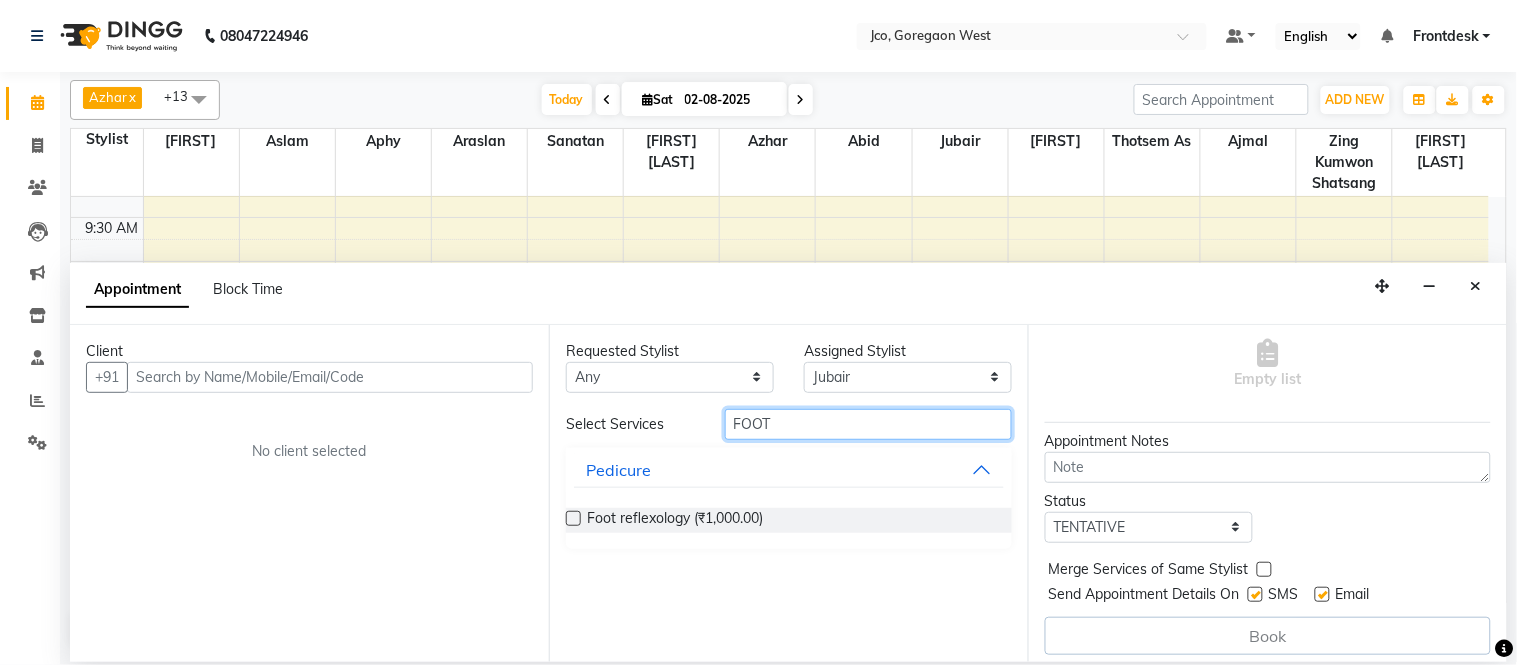scroll, scrollTop: 170, scrollLeft: 0, axis: vertical 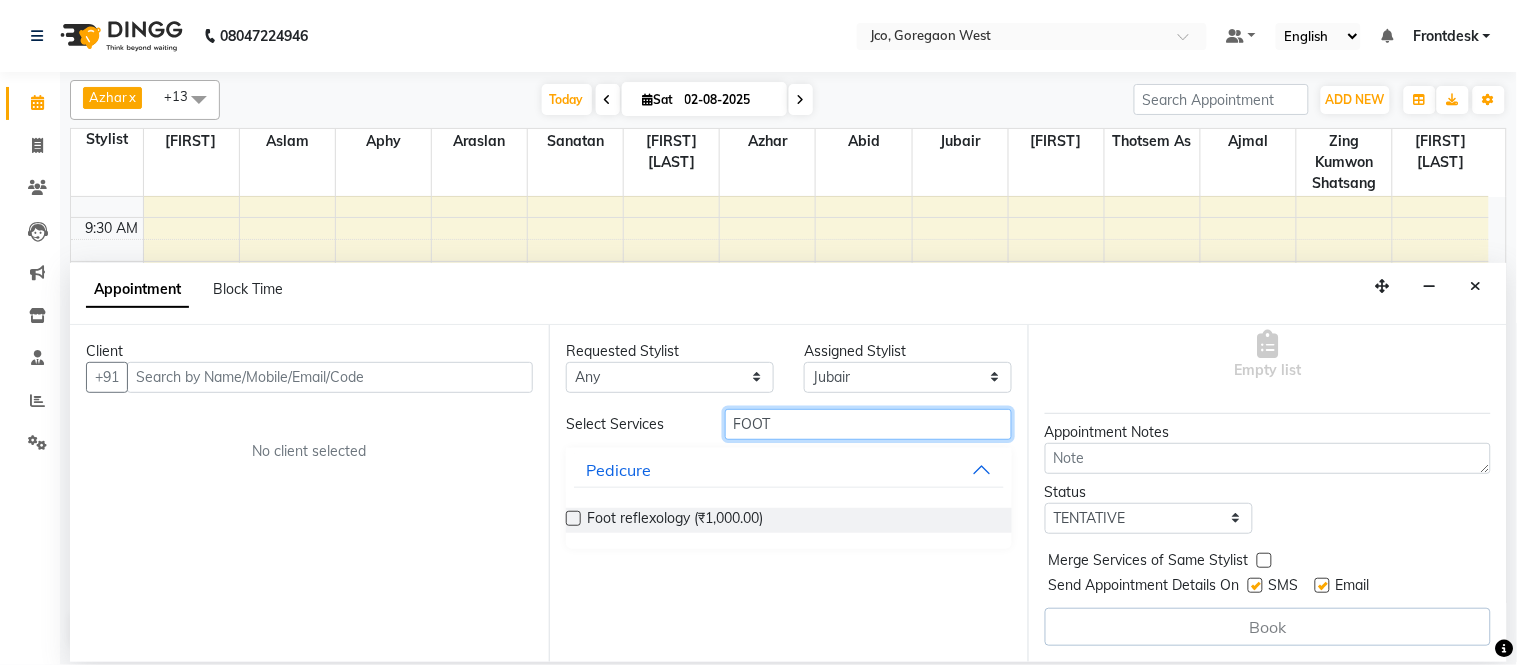 type on "FOOT" 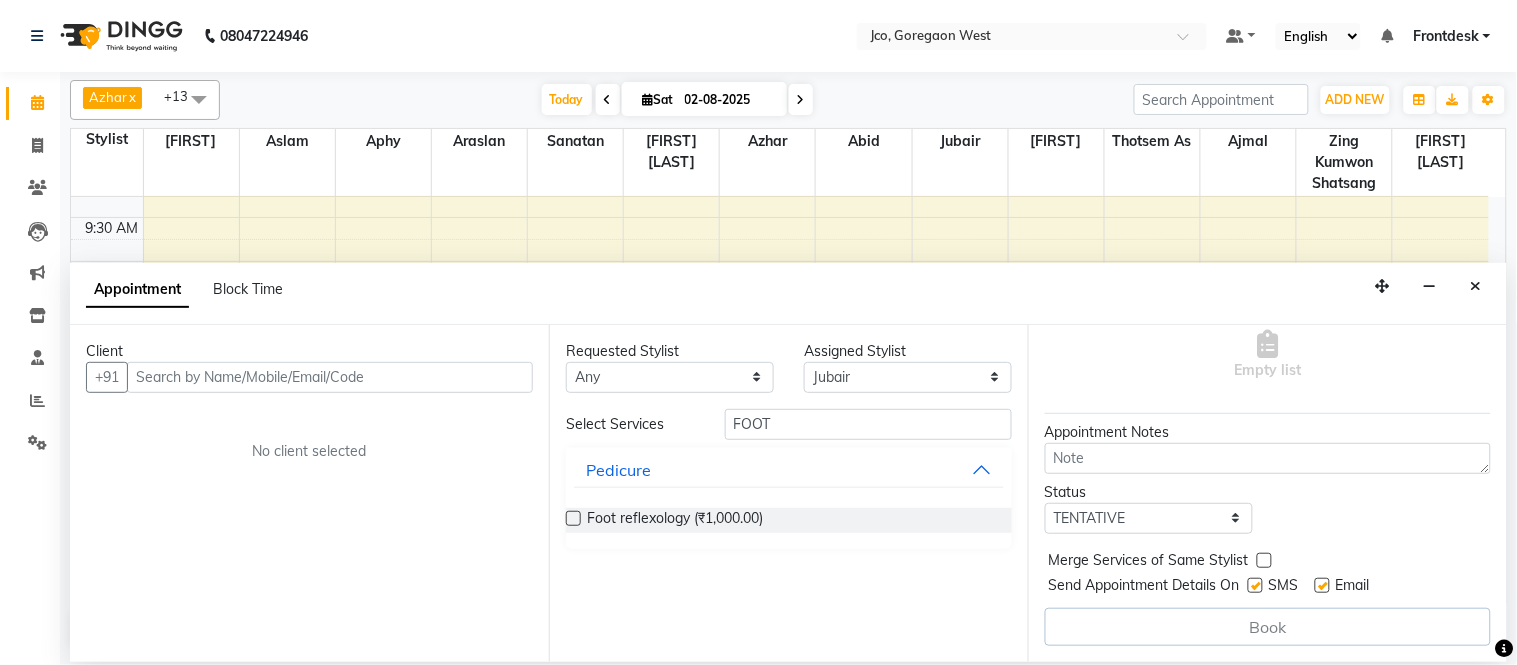 click at bounding box center (1255, 585) 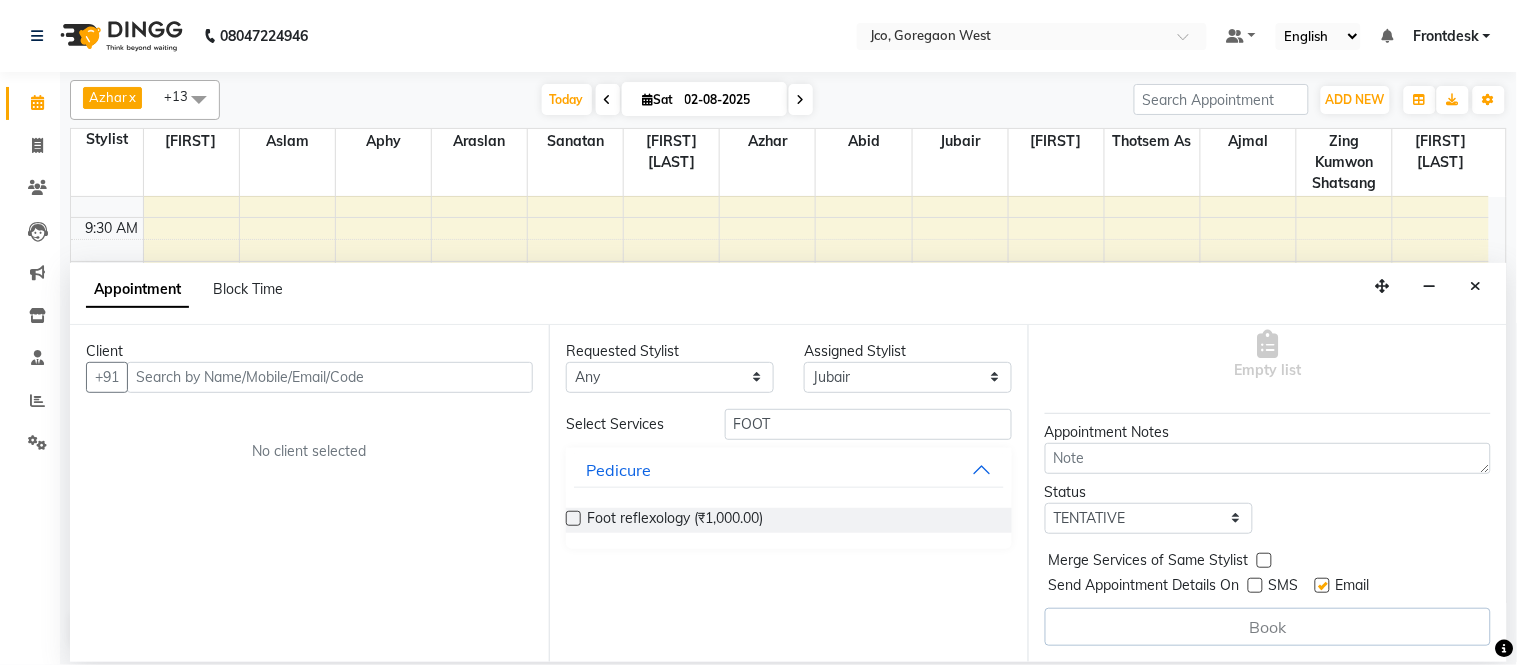 click at bounding box center [1322, 585] 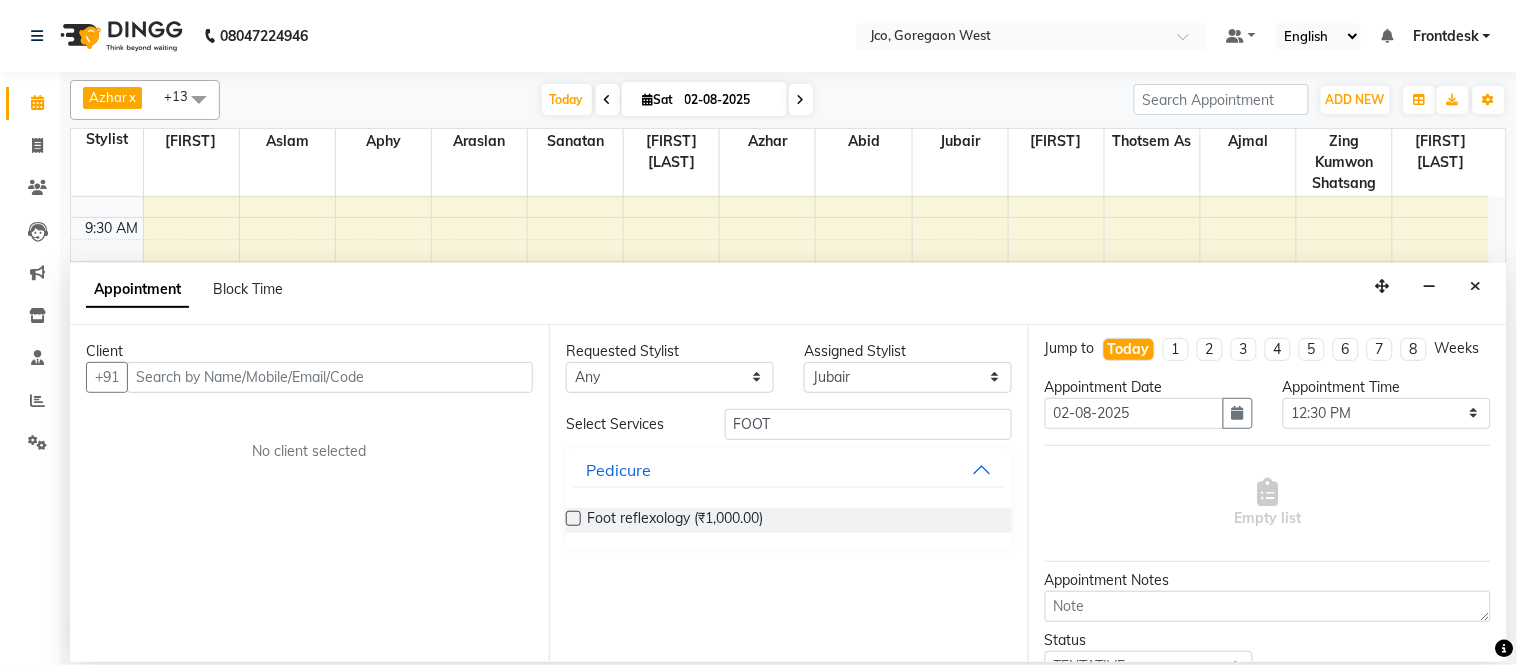 scroll, scrollTop: 0, scrollLeft: 0, axis: both 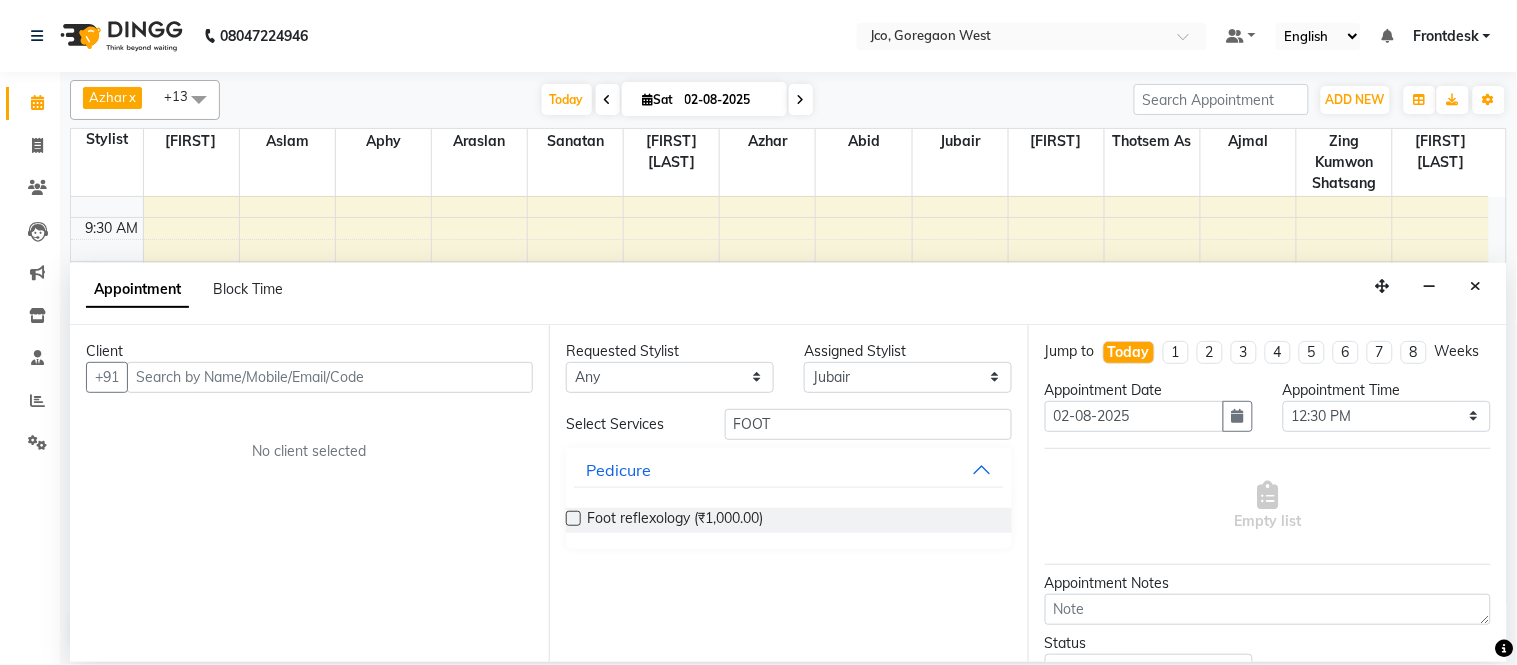 click at bounding box center (573, 518) 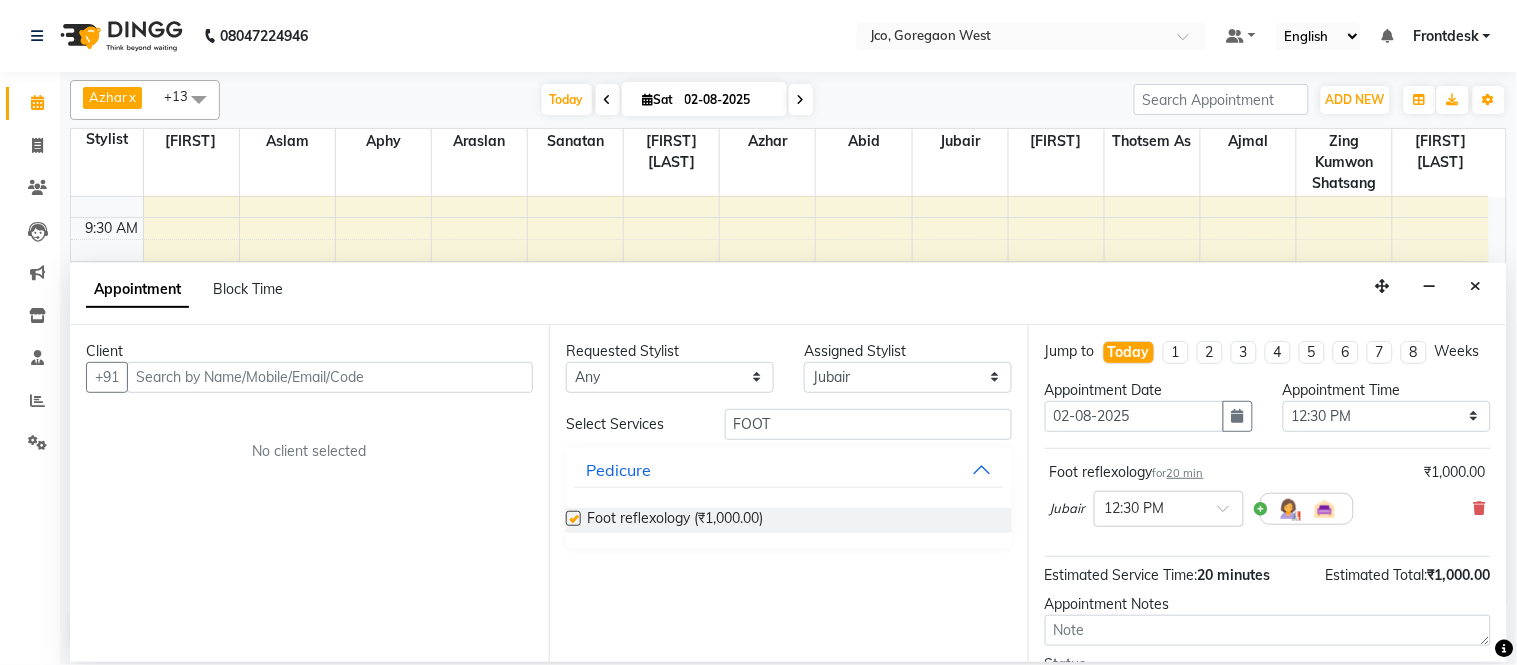 checkbox on "false" 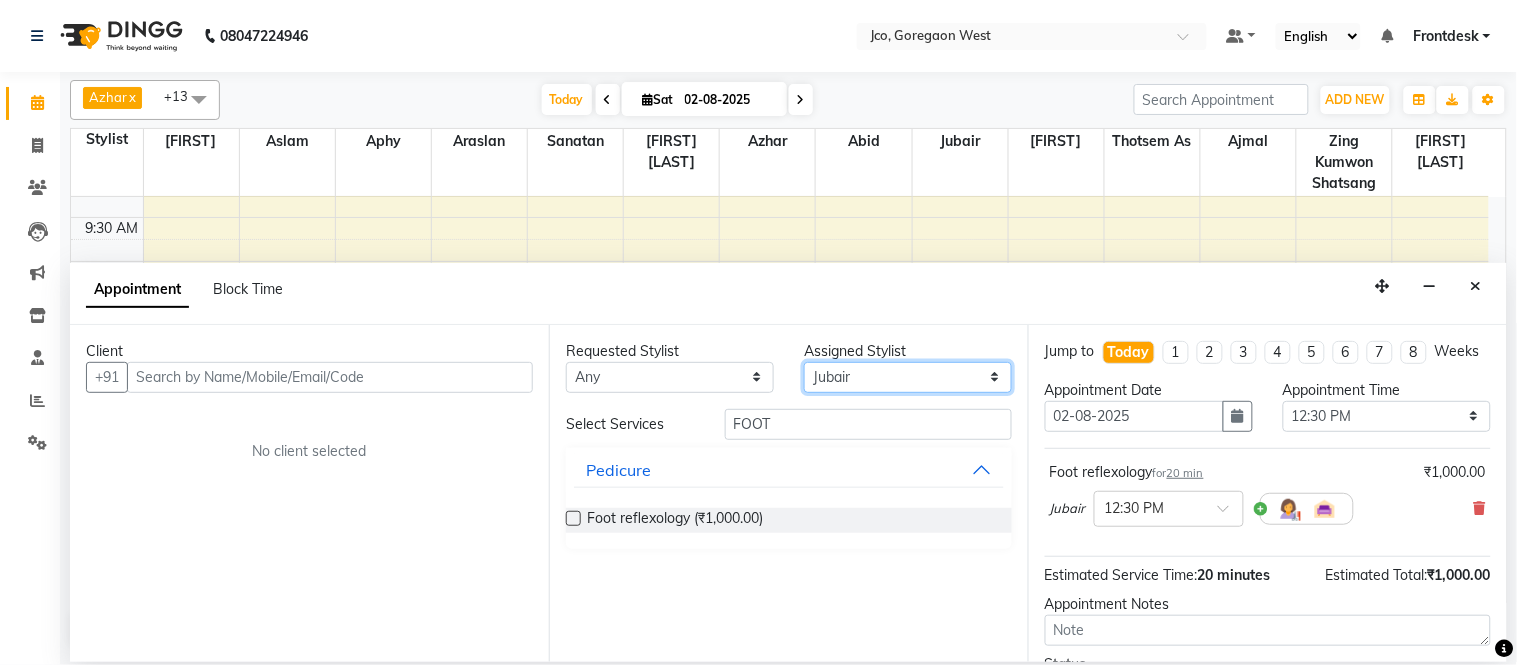 click on "Select [FIRST] [LAST]  [FIRST] [LAST]  [FIRST] [LAST] [FIRST] [LAST] [FIRST] [LAST] [FIRST] [LAST] [FIRST] [LAST] [FIRST] [LAST] [FIRST] [LAST] [FIRST] [LAST] [FIRST] [LAST] [FIRST] [LAST] [FIRST] [LAST] [FIRST] [LAST] [FIRST] [LAST] [FIRST] [LAST] [FIRST] [LAST] [FIRST] [LAST] [FIRST] [LAST] [FIRST] [LAST] [FIRST] [LAST] [FIRST] [LAST] [FIRST] [LAST] [FIRST] [LAST] [FIRST] [LAST] [FIRST] [LAST] +12" at bounding box center [908, 377] 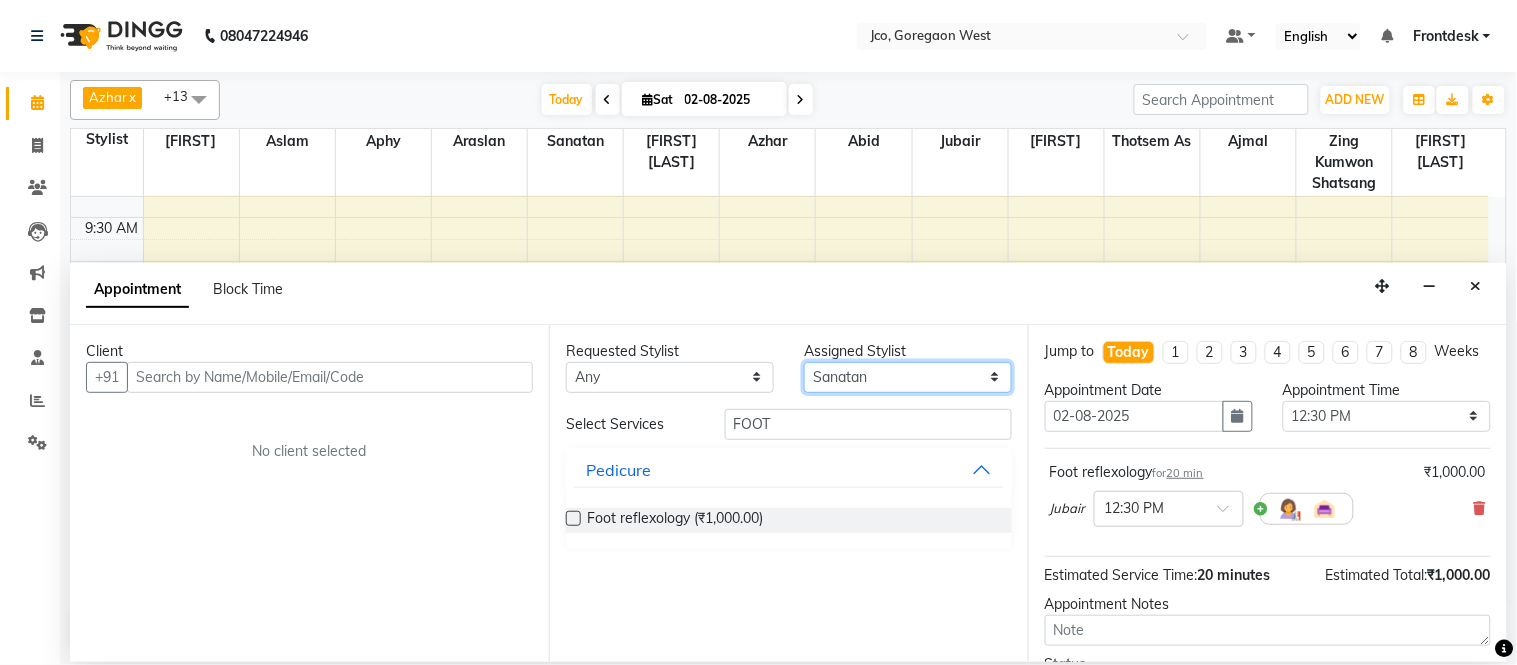 click on "Select [FIRST] [LAST]  [FIRST] [LAST]  [FIRST] [LAST] [FIRST] [LAST] [FIRST] [LAST] [FIRST] [LAST] [FIRST] [LAST] [FIRST] [LAST] [FIRST] [LAST] [FIRST] [LAST] [FIRST] [LAST] [FIRST] [LAST] [FIRST] [LAST] [FIRST] [LAST] [FIRST] [LAST] [FIRST] [LAST] [FIRST] [LAST] [FIRST] [LAST] [FIRST] [LAST] [FIRST] [LAST] [FIRST] [LAST] [FIRST] [LAST] [FIRST] [LAST] [FIRST] [LAST] [FIRST] [LAST] [FIRST] [LAST] +12" at bounding box center (908, 377) 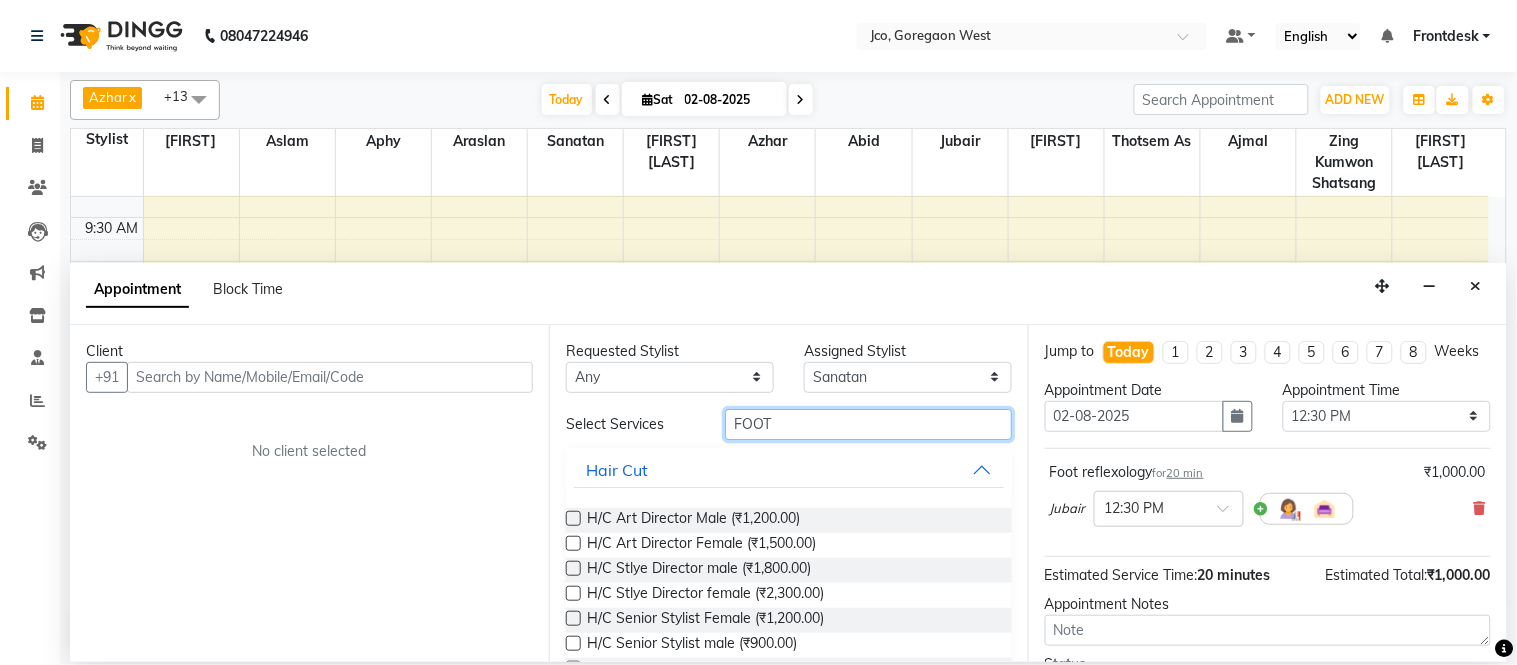 click on "FOOT" at bounding box center [868, 424] 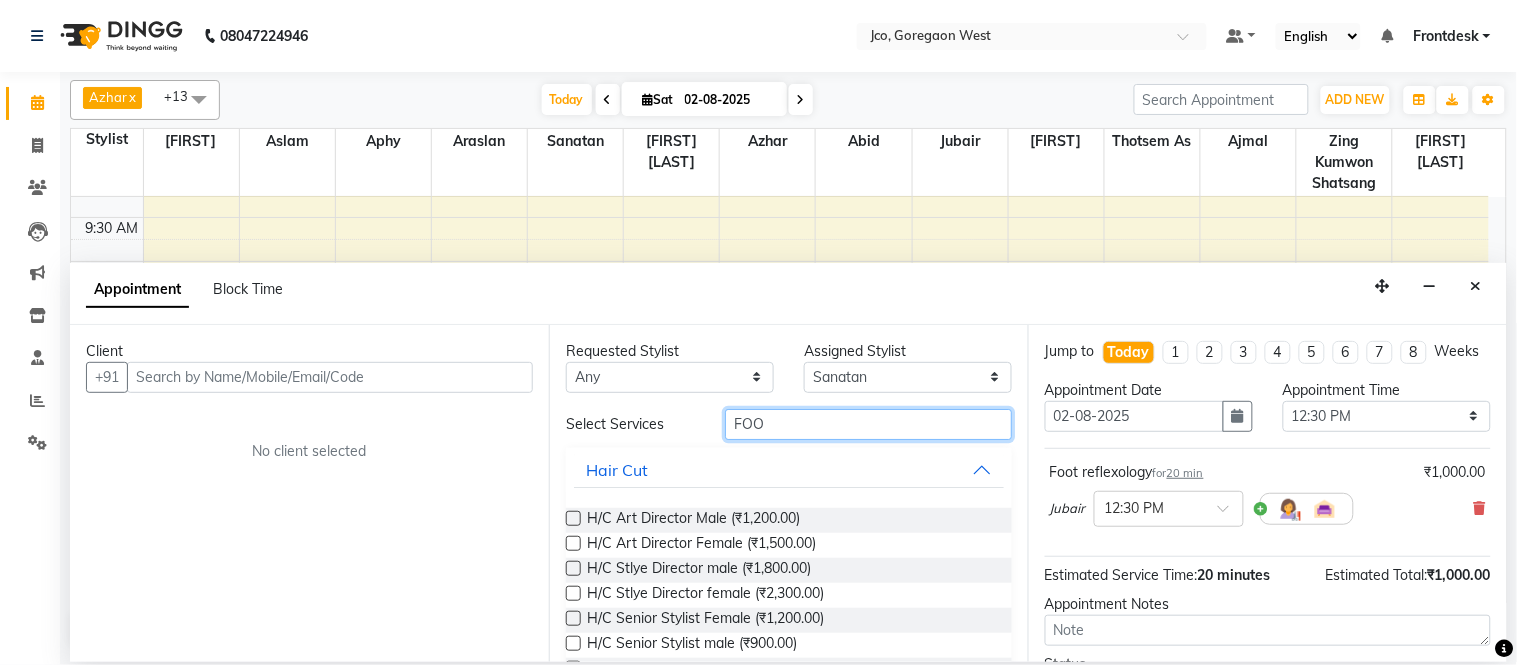type on "FOOT" 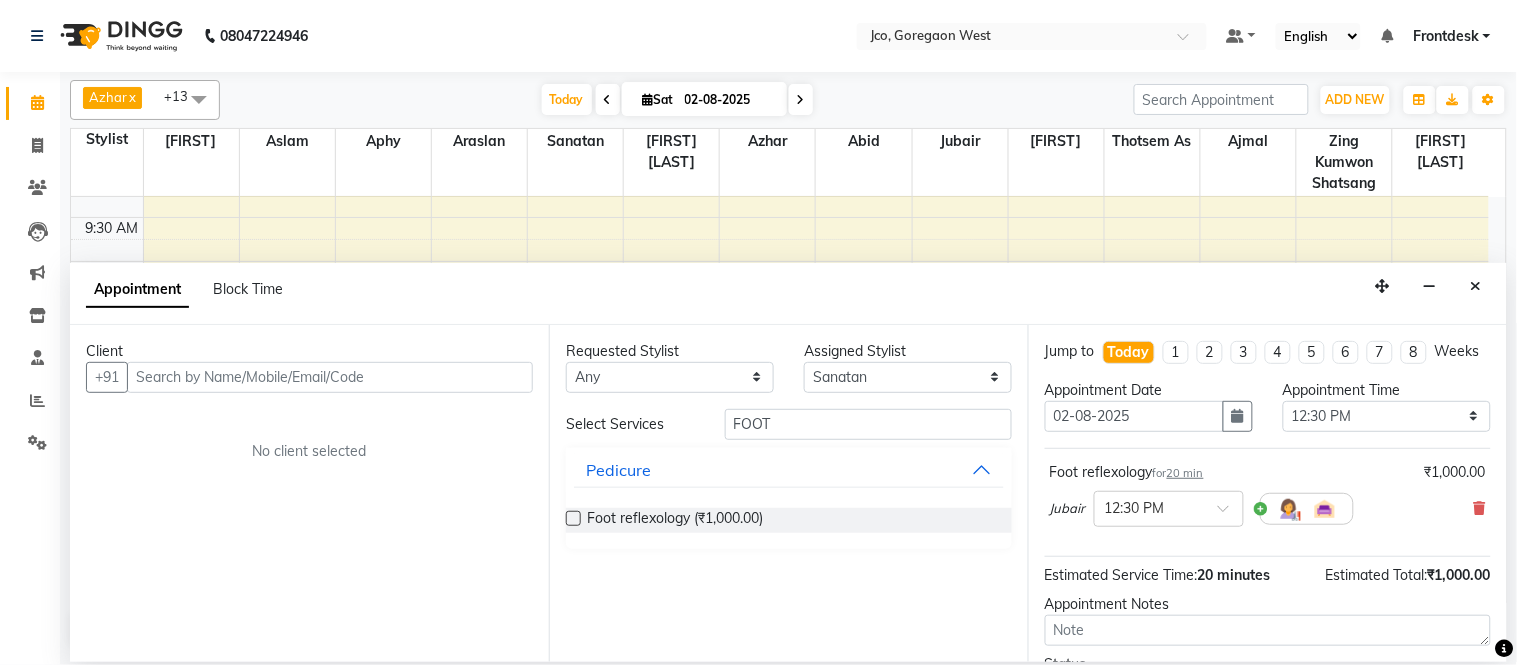 click at bounding box center [573, 518] 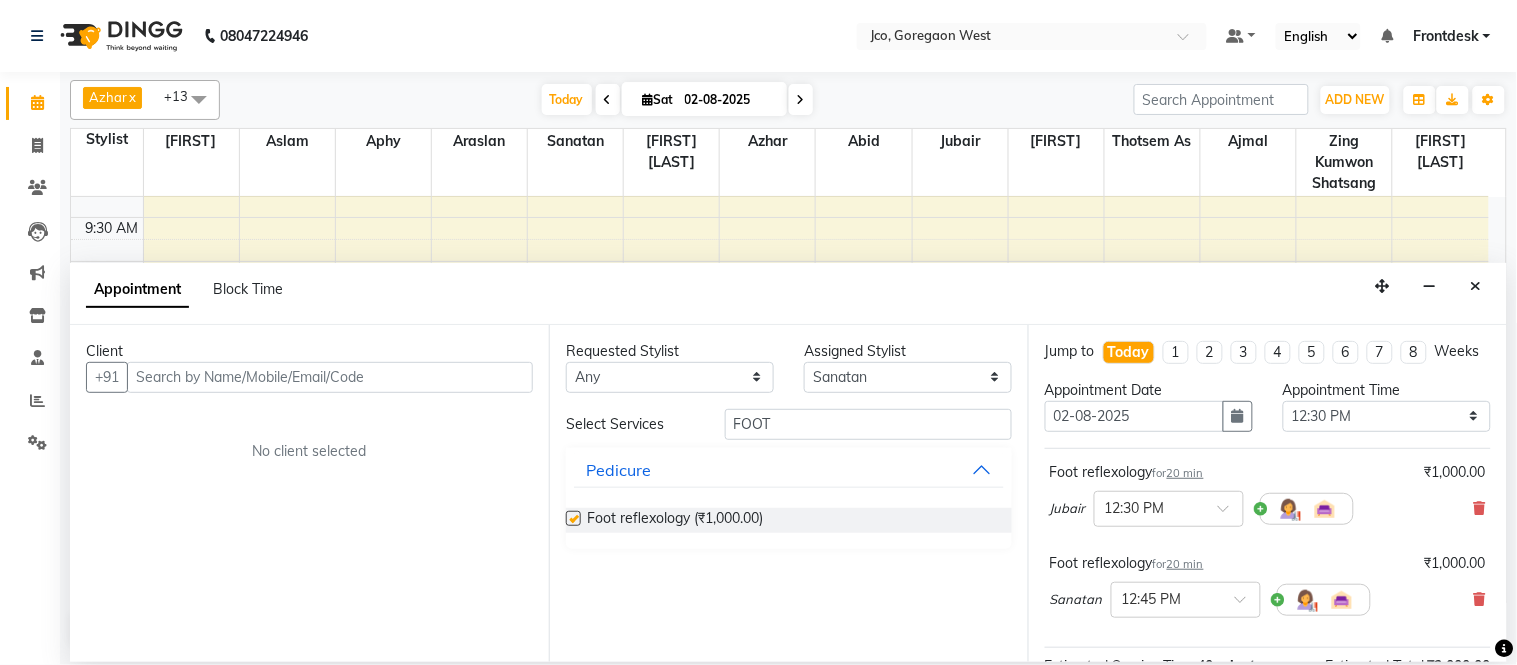 checkbox on "false" 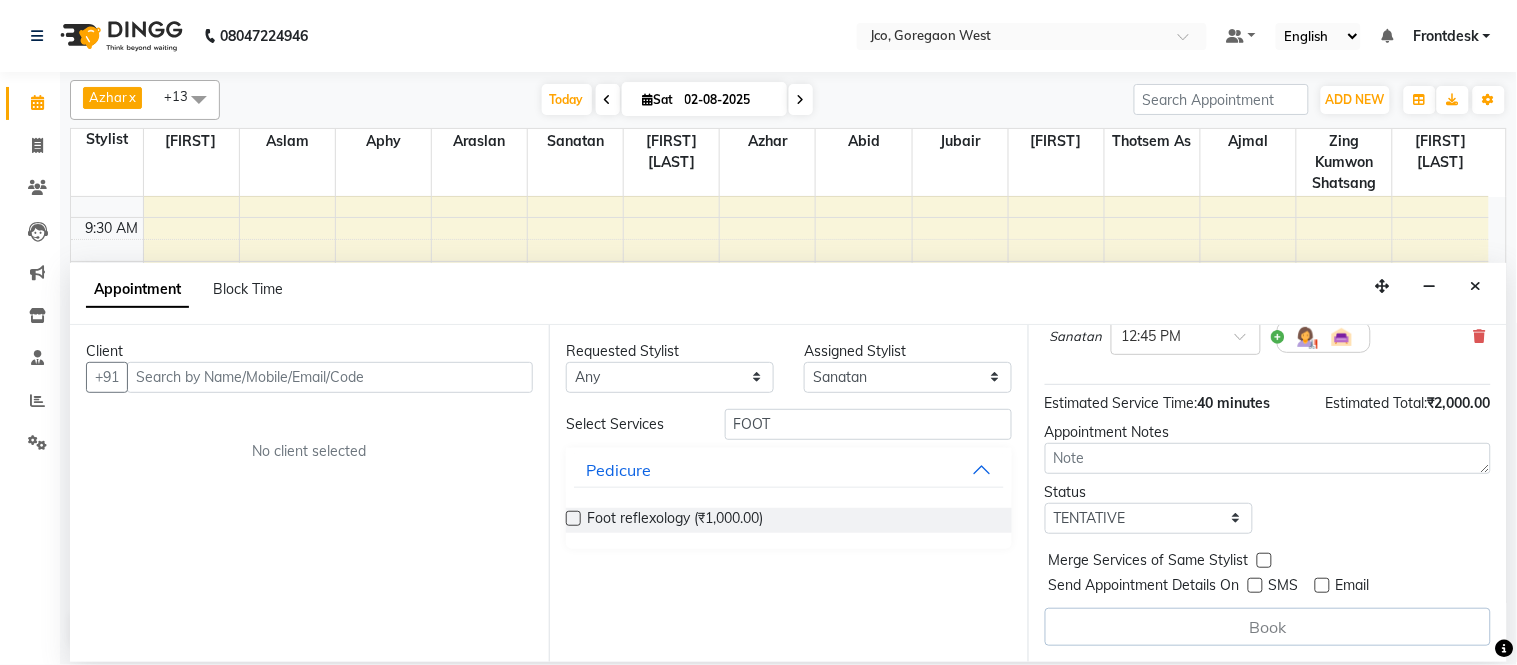 scroll, scrollTop: 282, scrollLeft: 0, axis: vertical 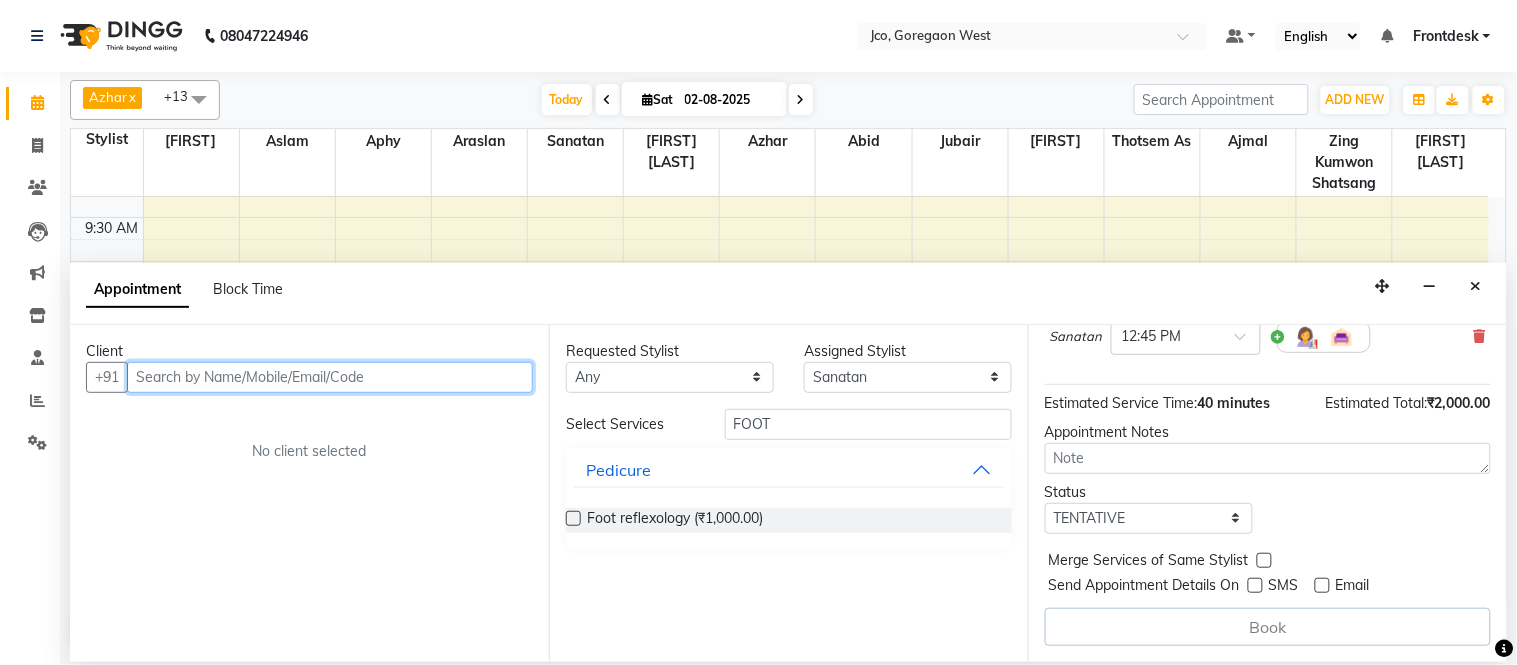 click at bounding box center (330, 377) 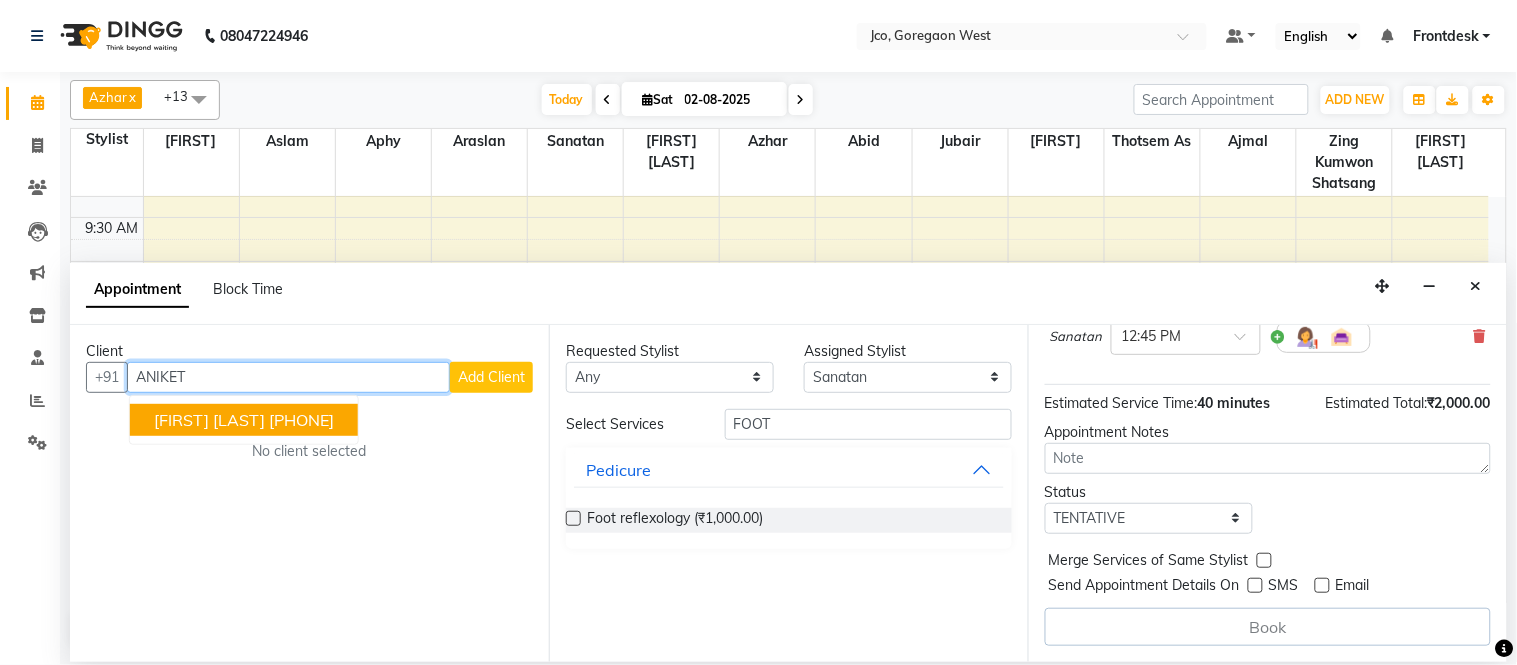 click on "[PHONE]" at bounding box center [301, 420] 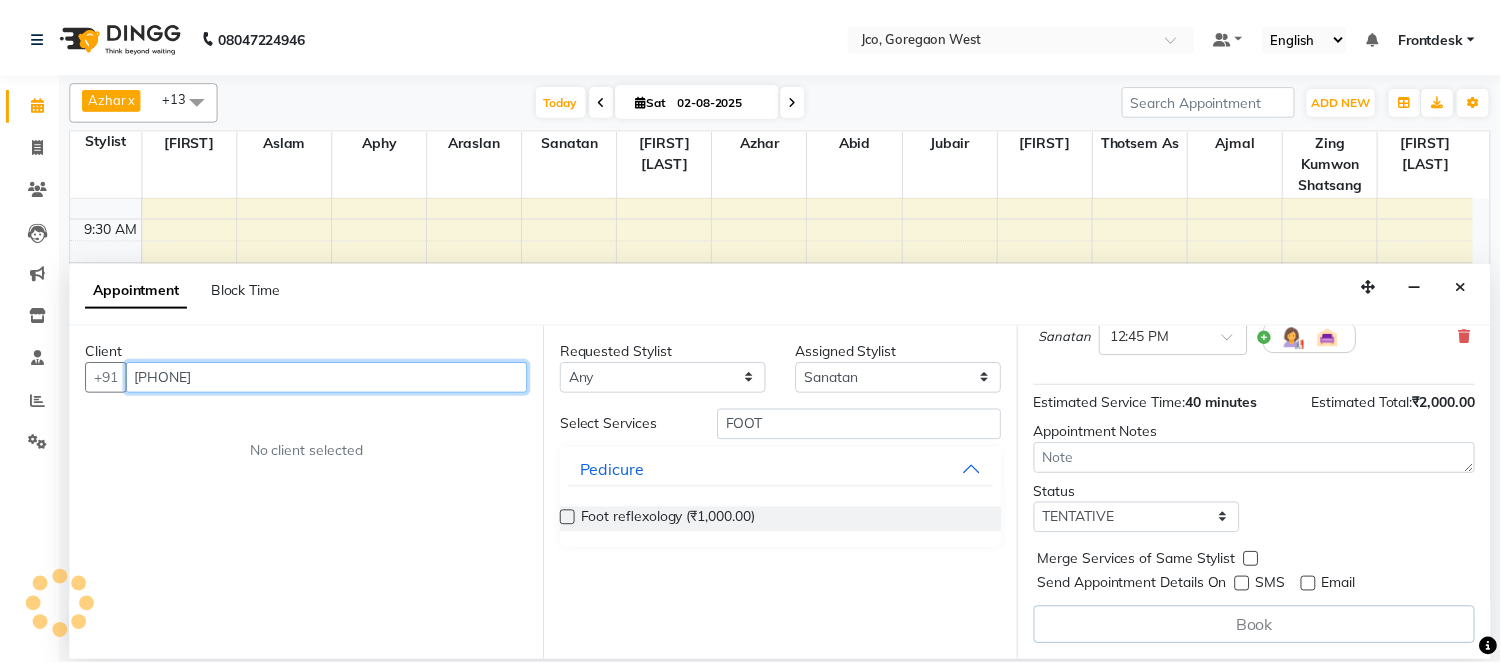 scroll, scrollTop: 280, scrollLeft: 0, axis: vertical 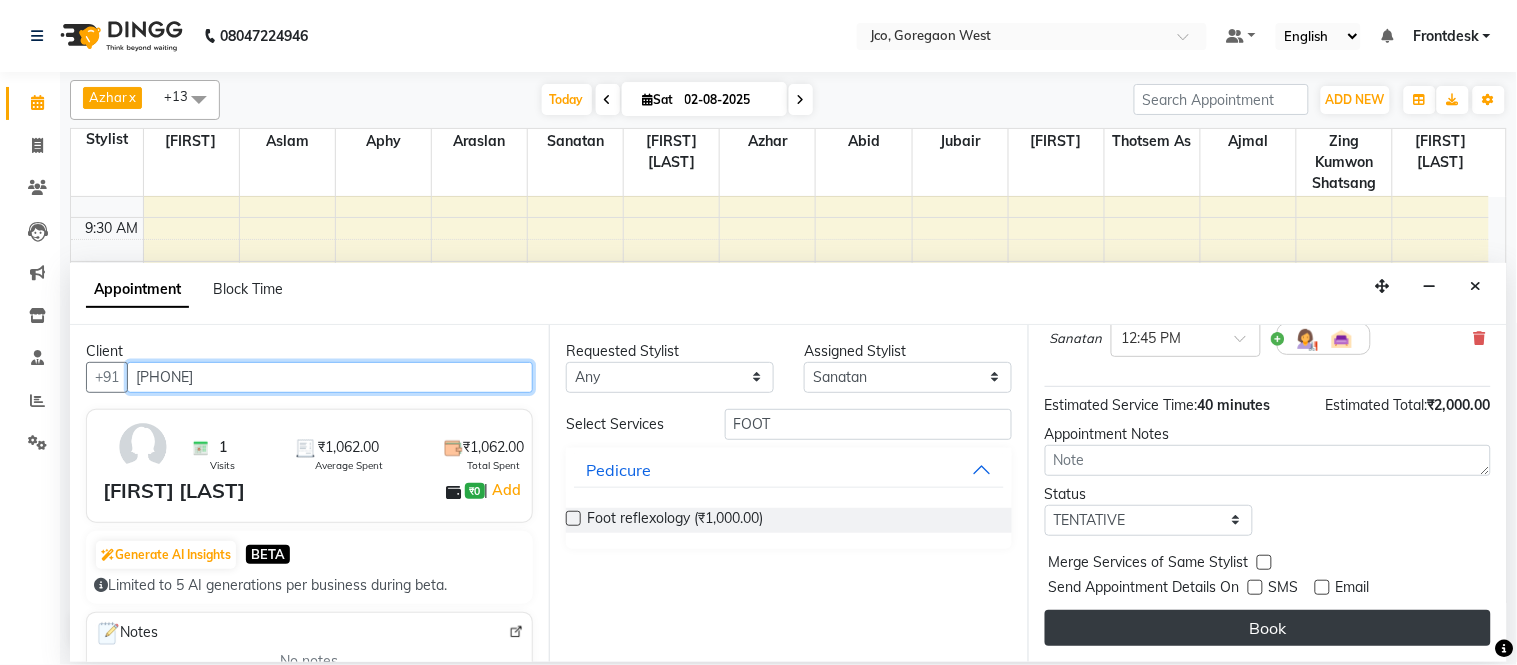 type on "[PHONE]" 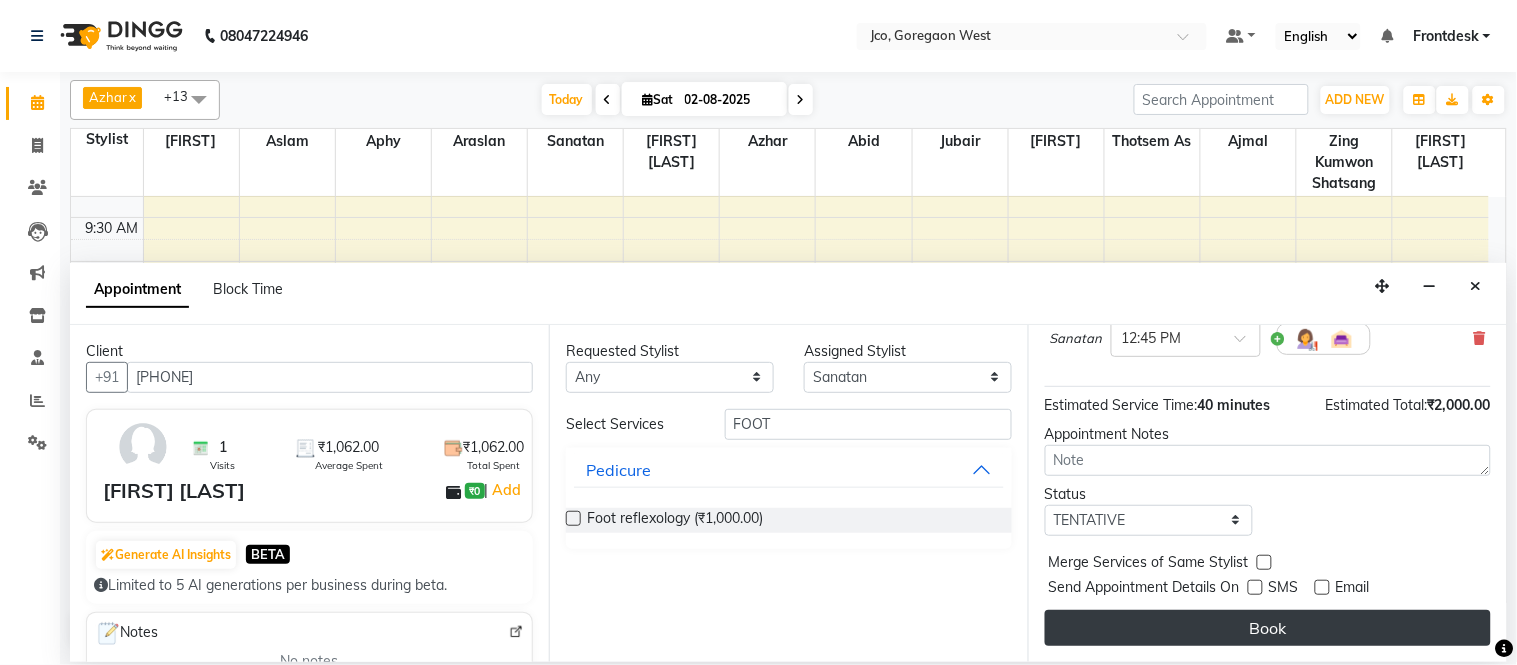 click on "Book" at bounding box center (1268, 628) 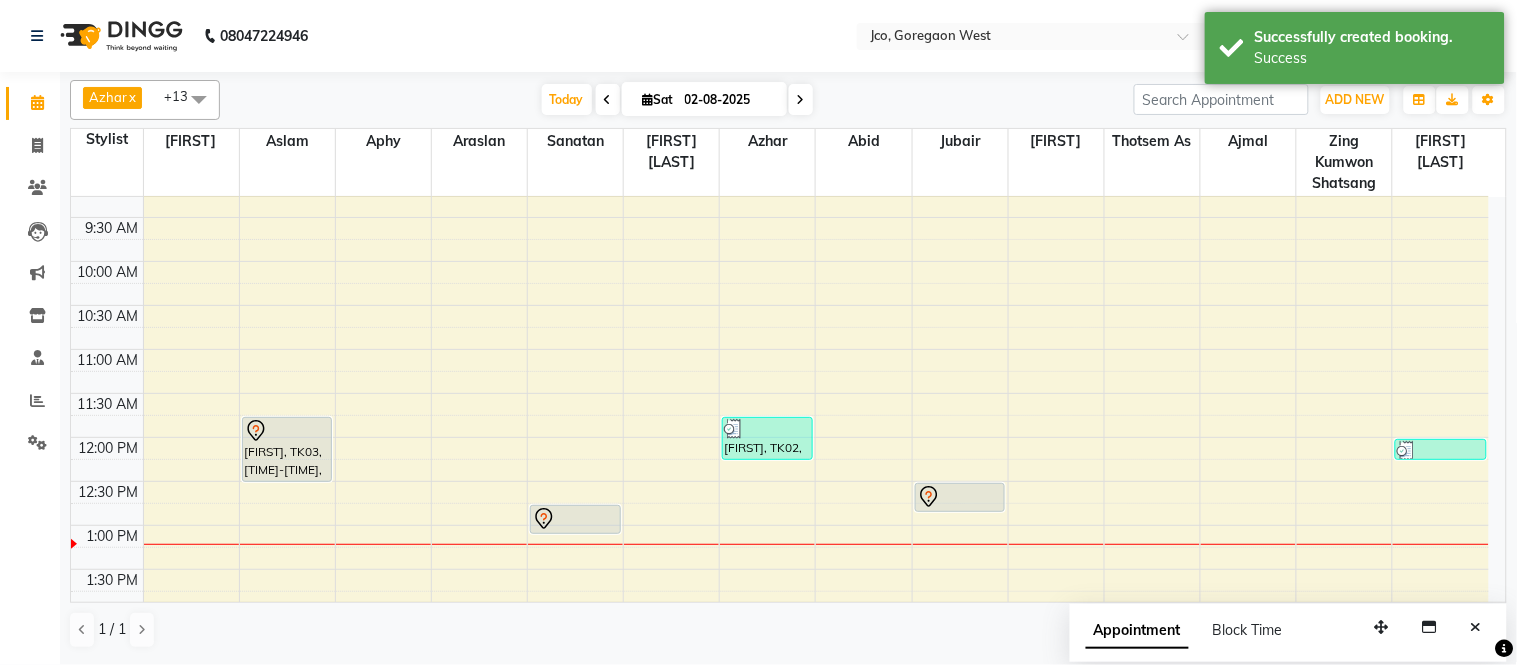 click at bounding box center (575, 519) 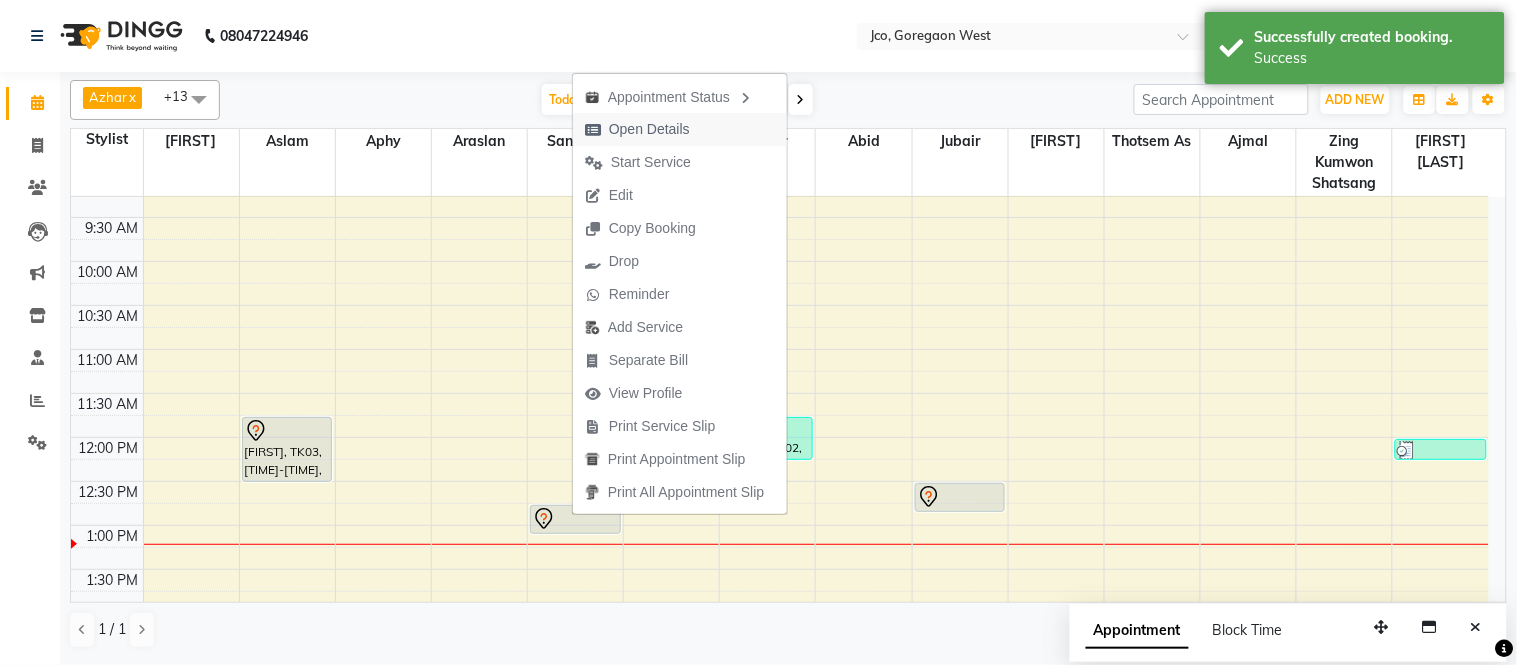 click on "Open Details" at bounding box center (637, 129) 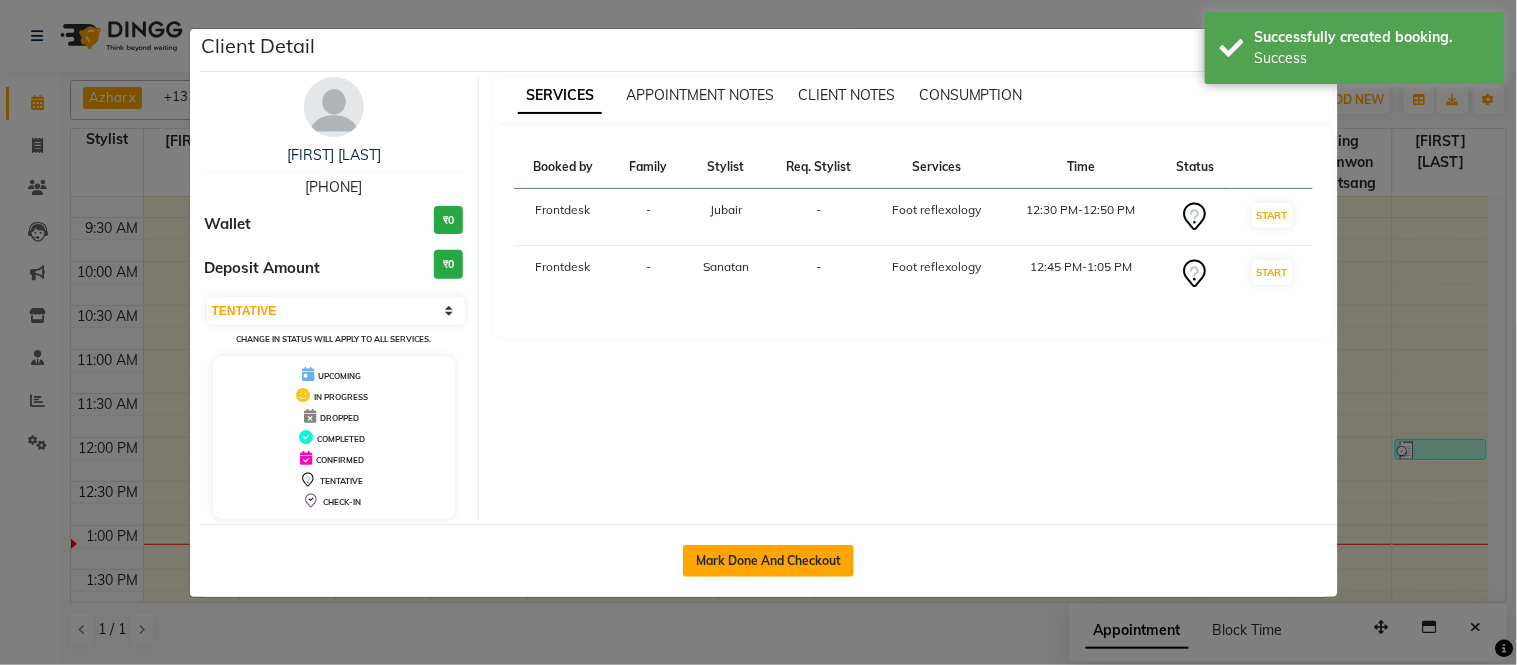 click on "Mark Done And Checkout" 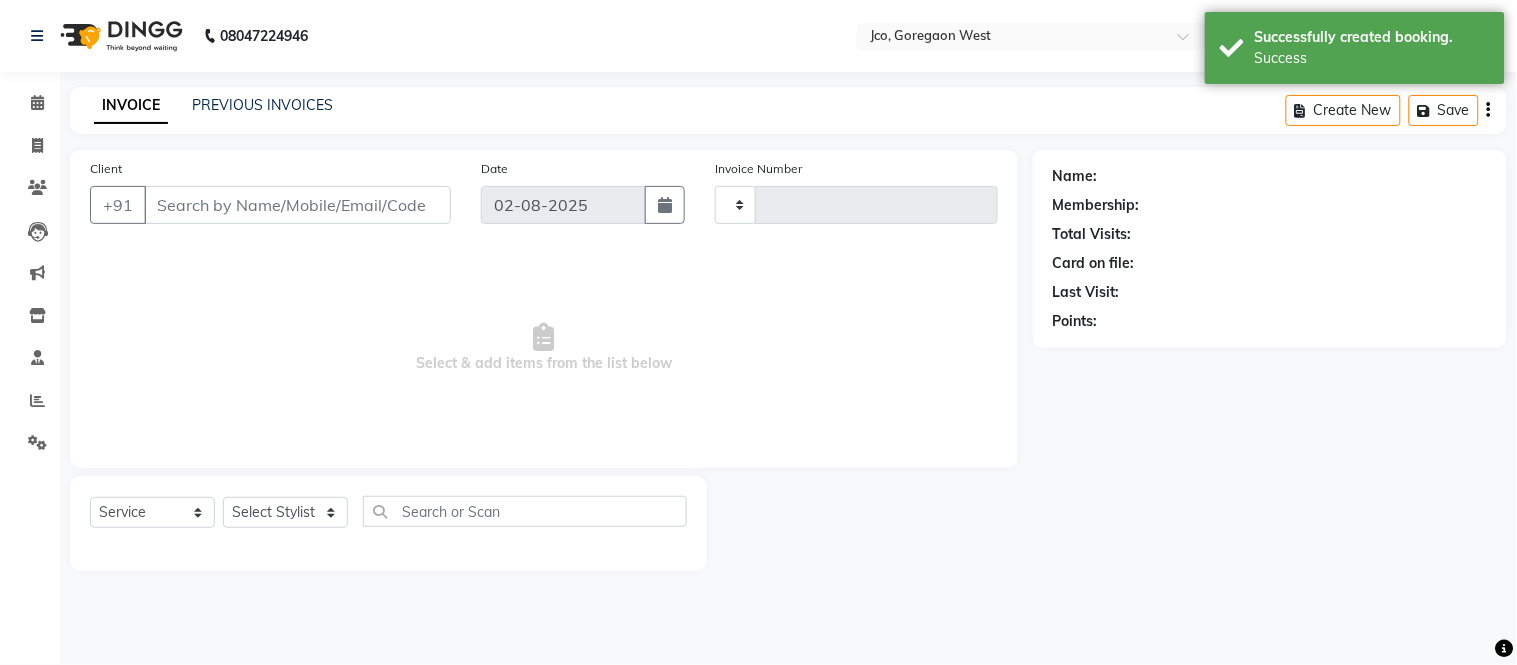 type on "0341" 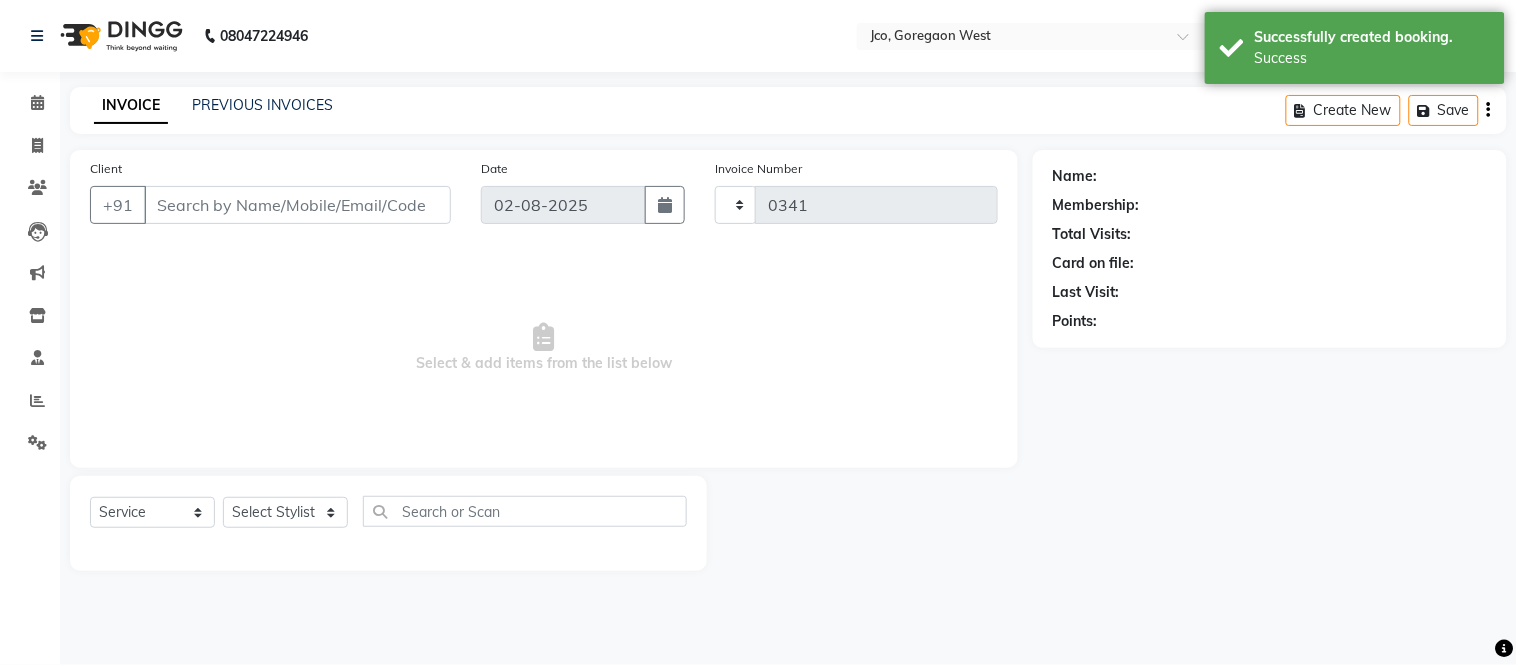 select on "8000" 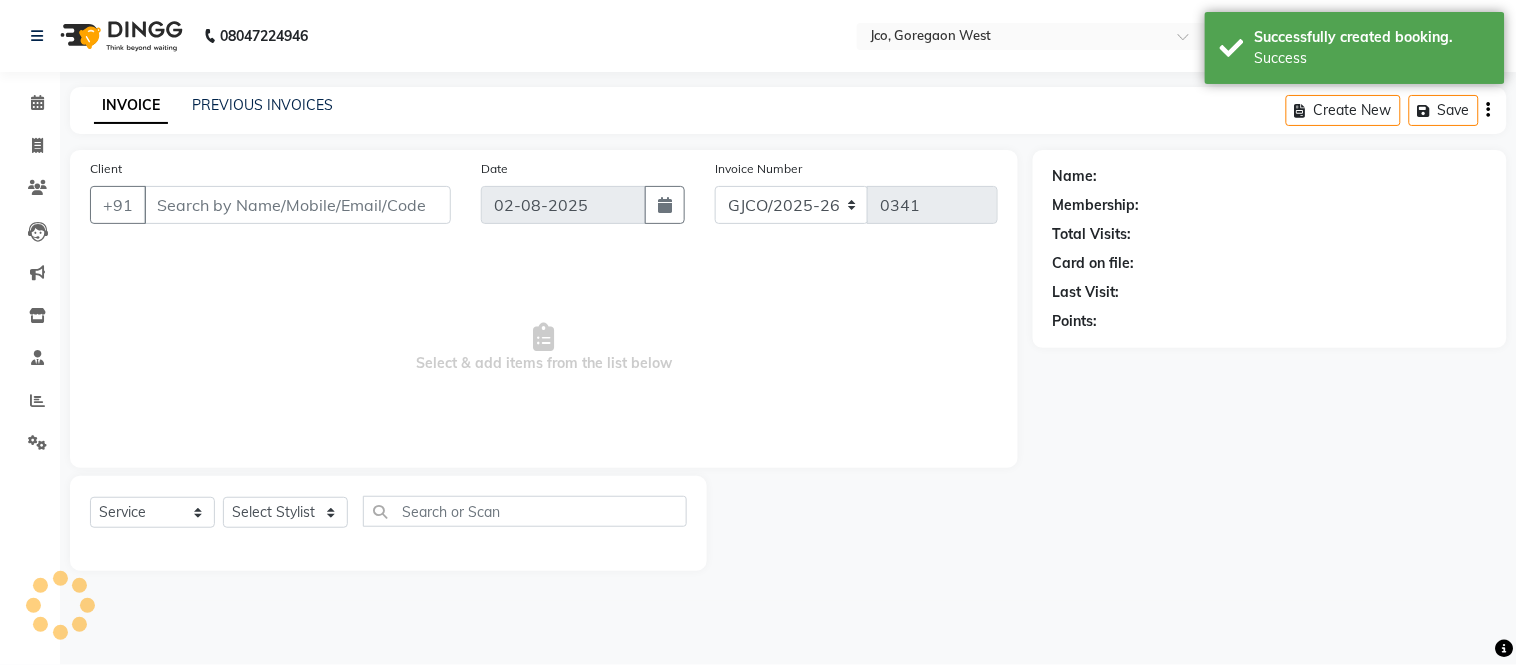 type on "[PHONE]" 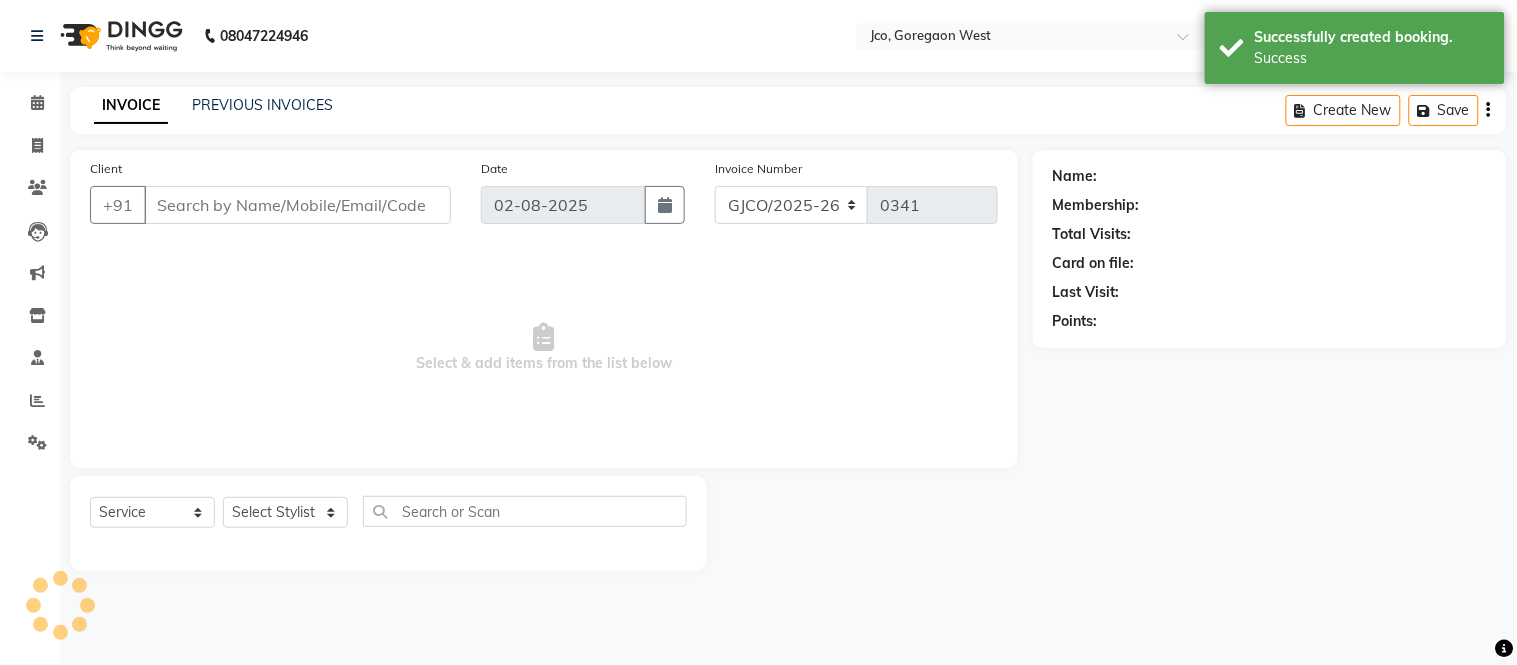 select on "80186" 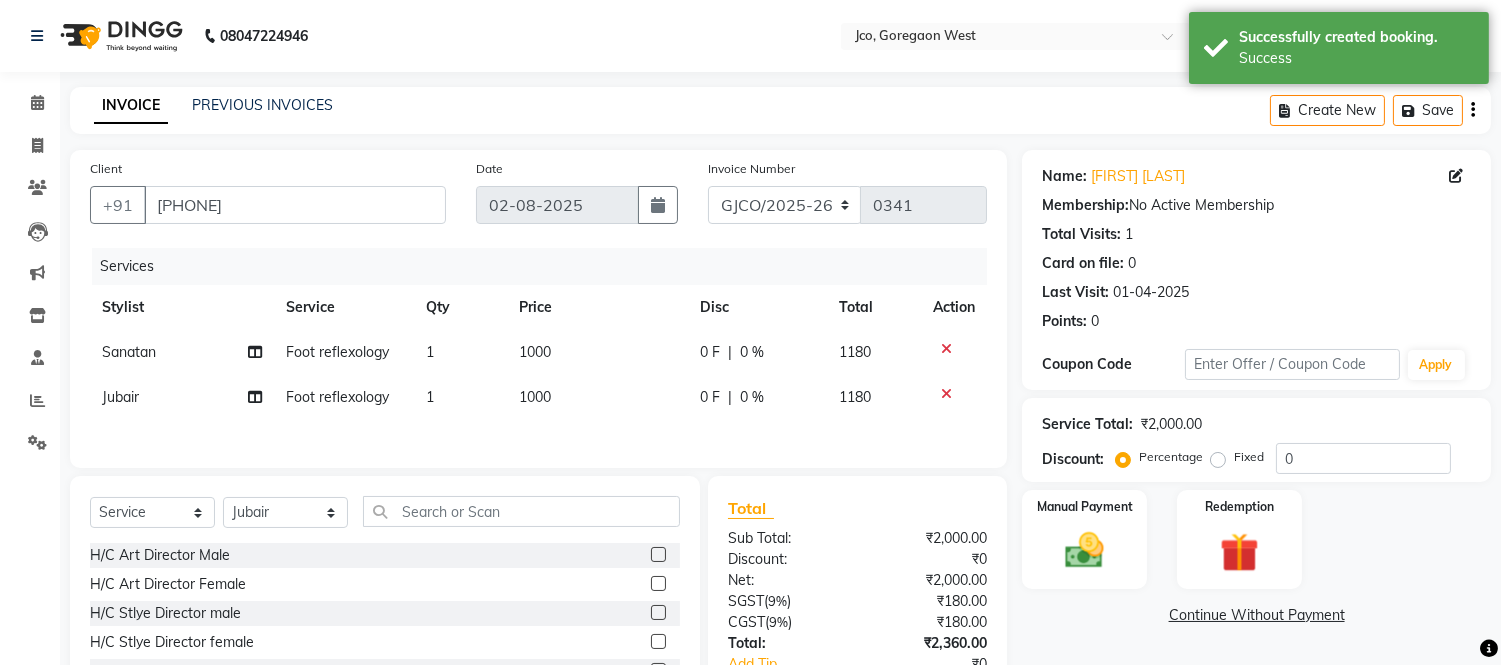 scroll, scrollTop: 140, scrollLeft: 0, axis: vertical 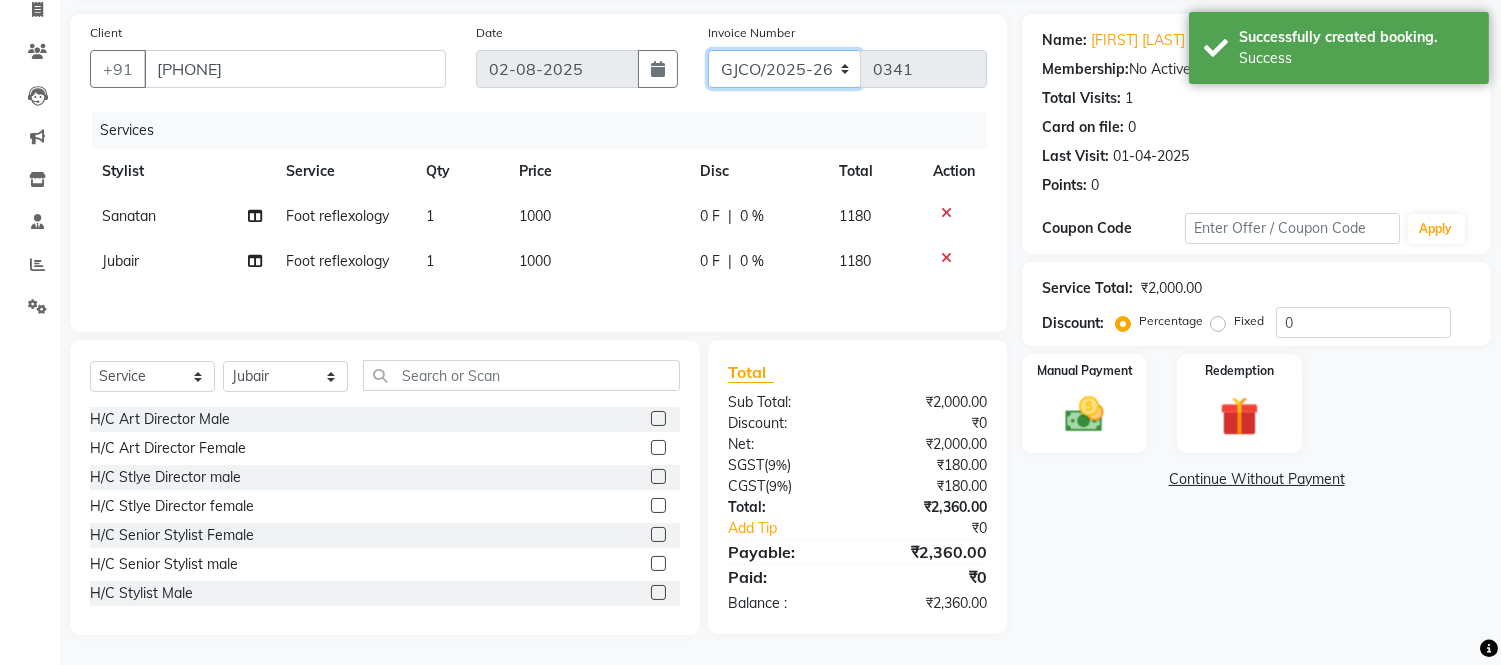 click on "GJCO/2025-26 SCG/2025-26 Gpre/2025-26" 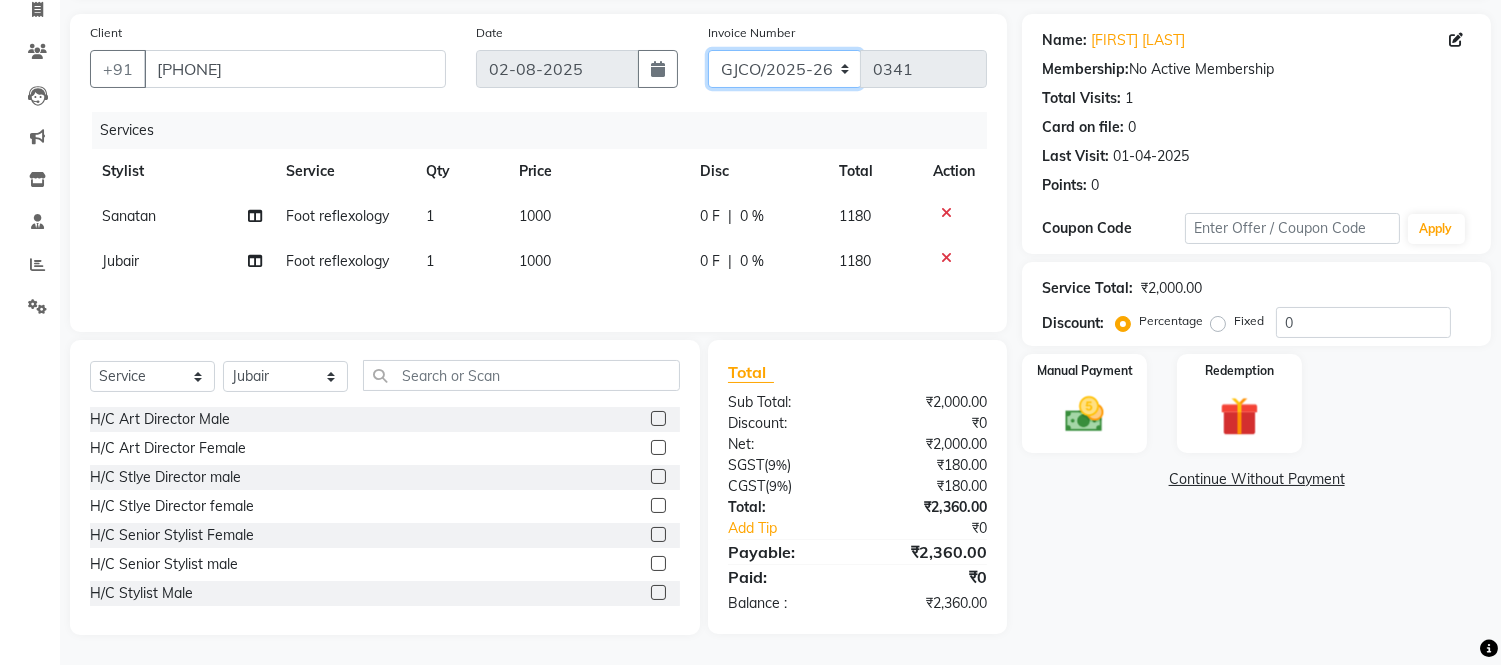 select on "7971" 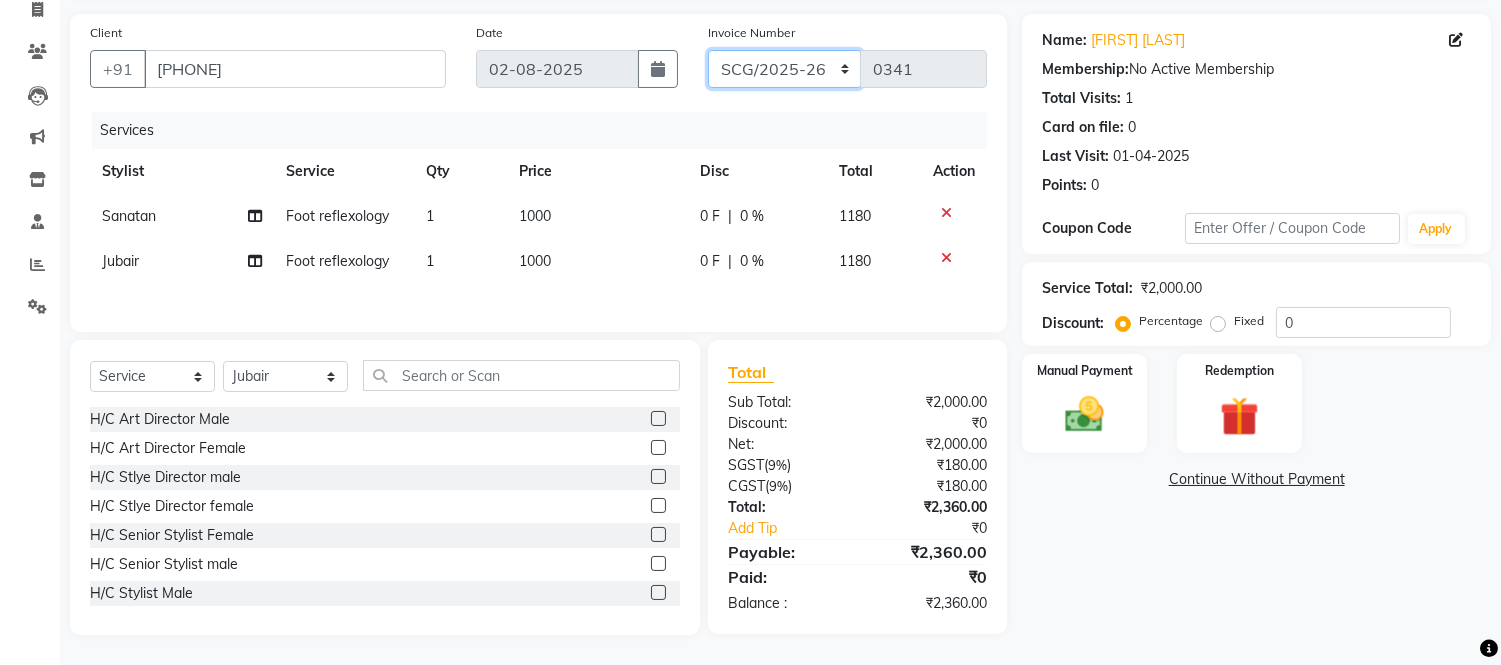 click on "GJCO/2025-26 SCG/2025-26 Gpre/2025-26" 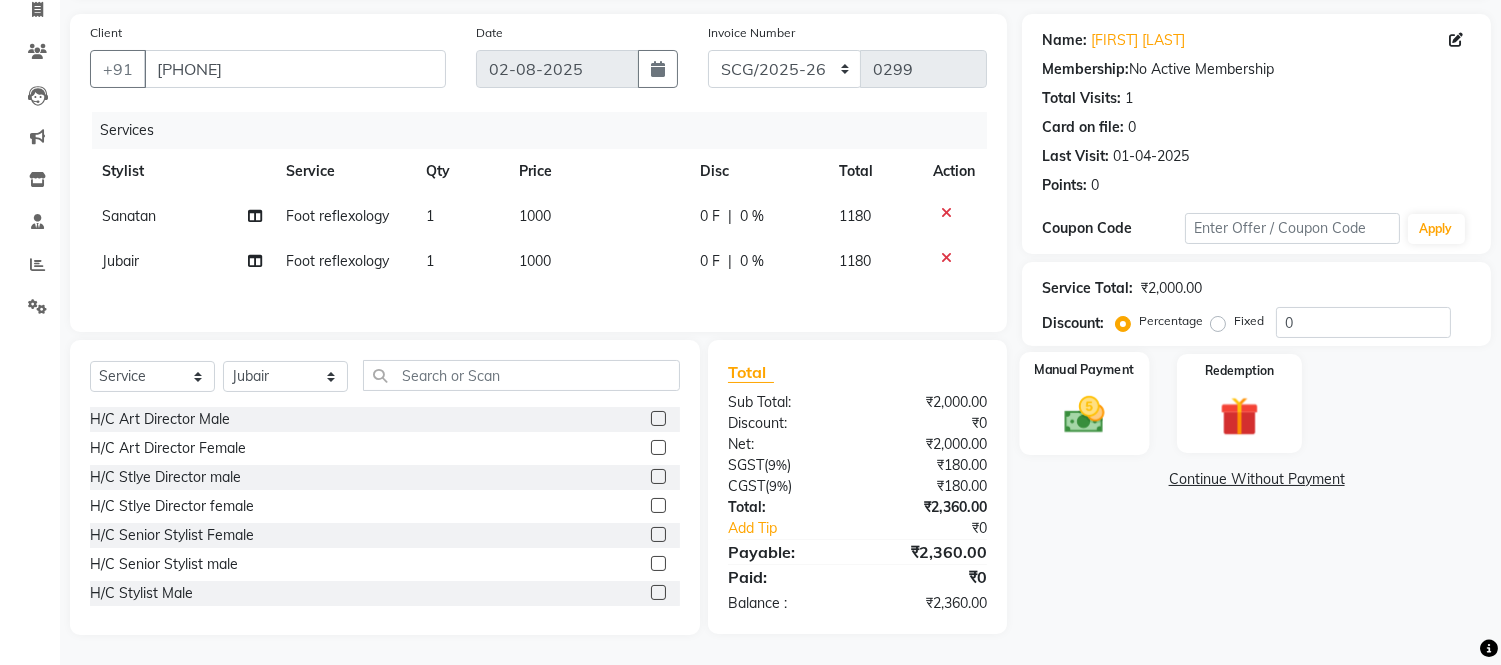 click 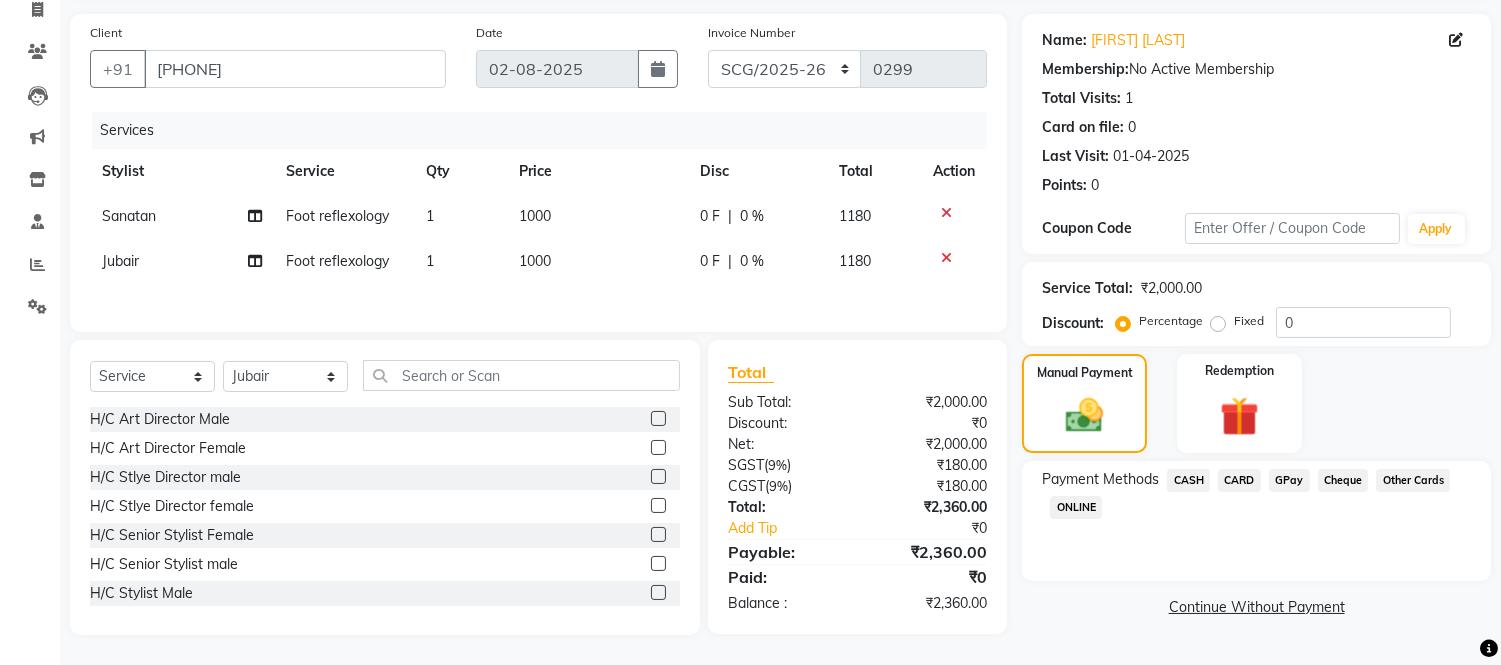 click on "CASH" 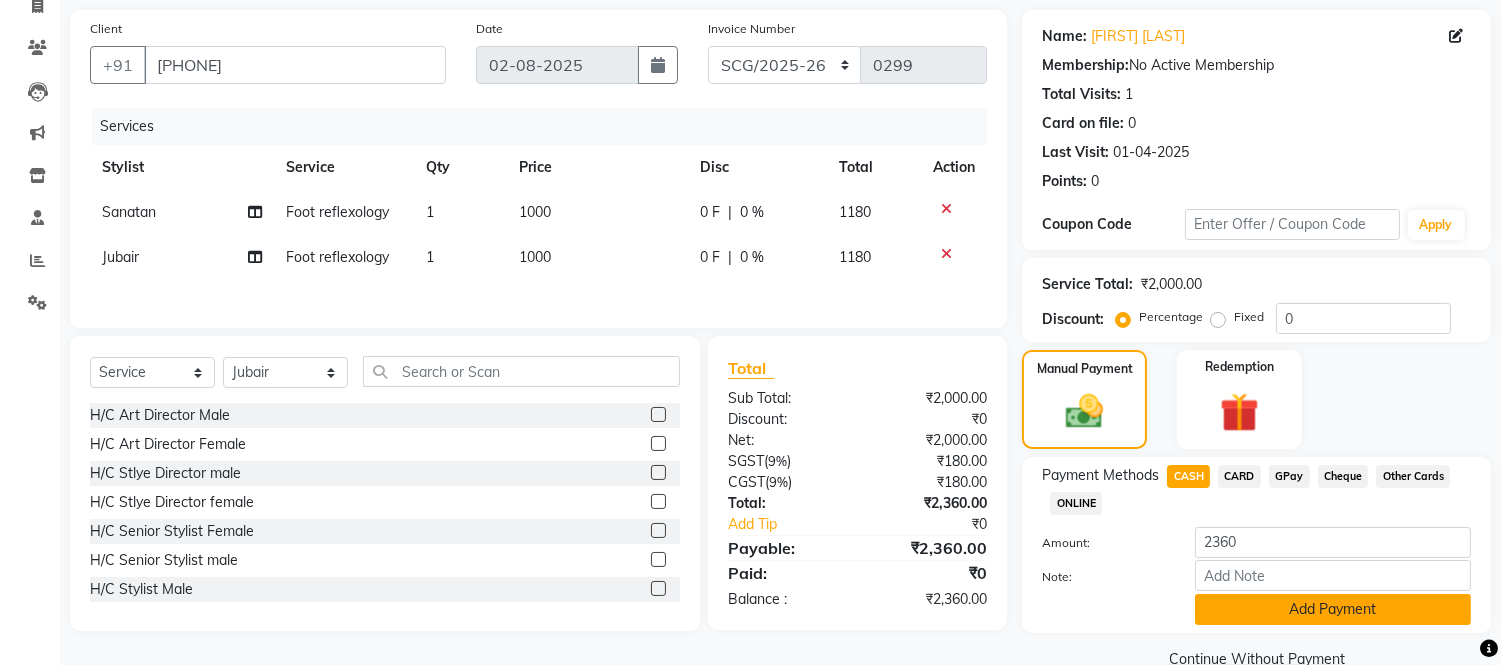 click on "Add Payment" 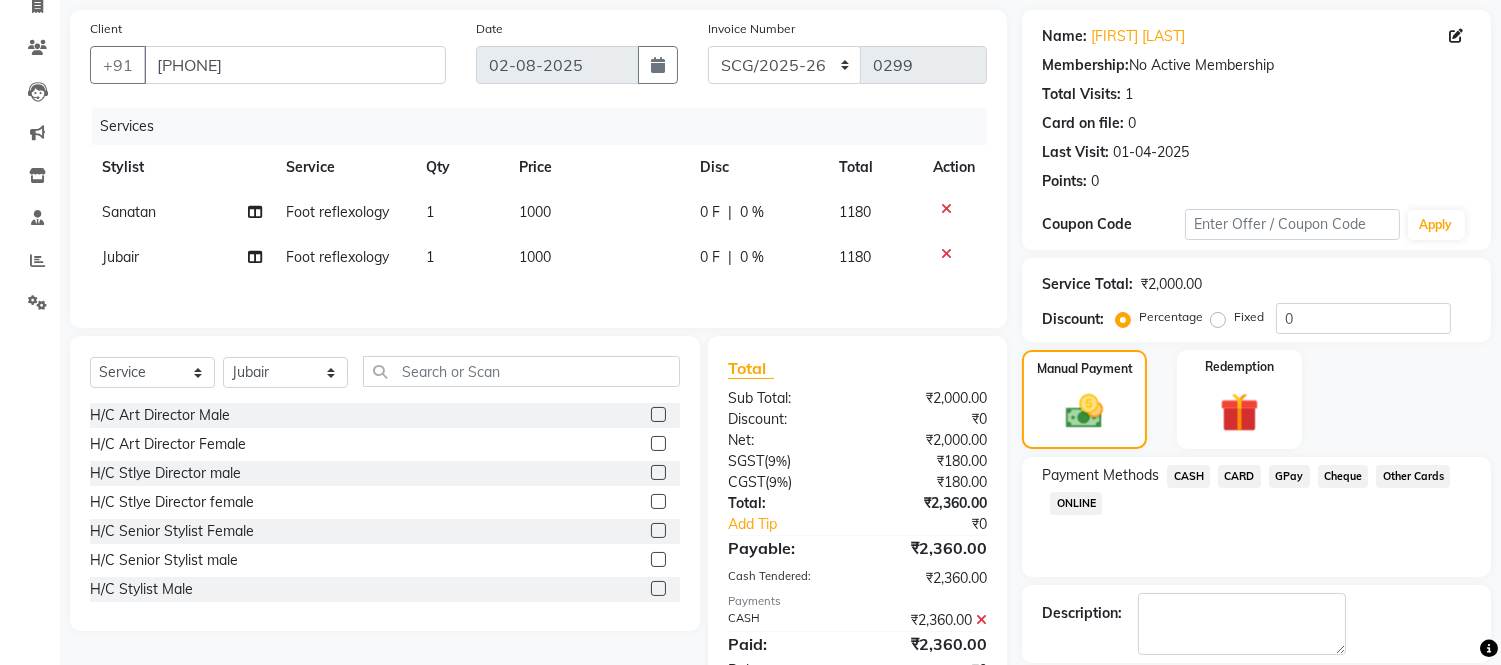 scroll, scrollTop: 234, scrollLeft: 0, axis: vertical 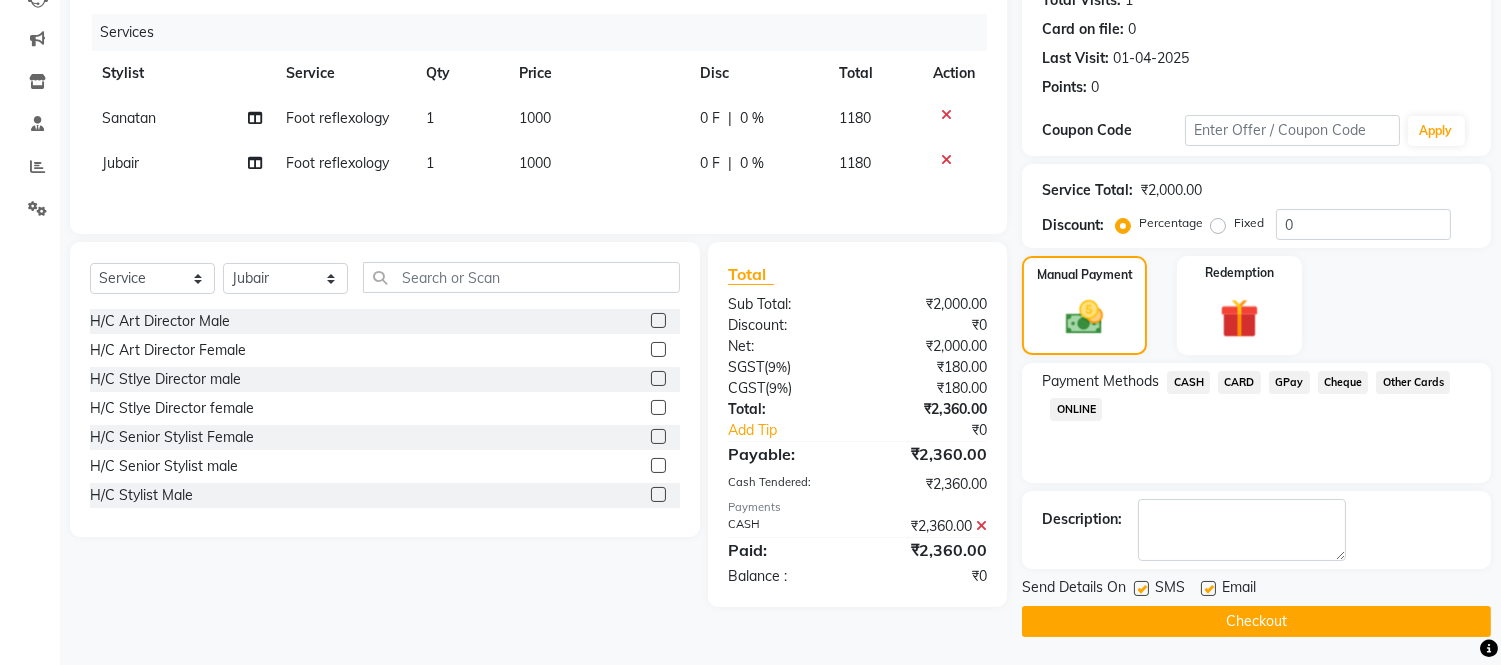 click 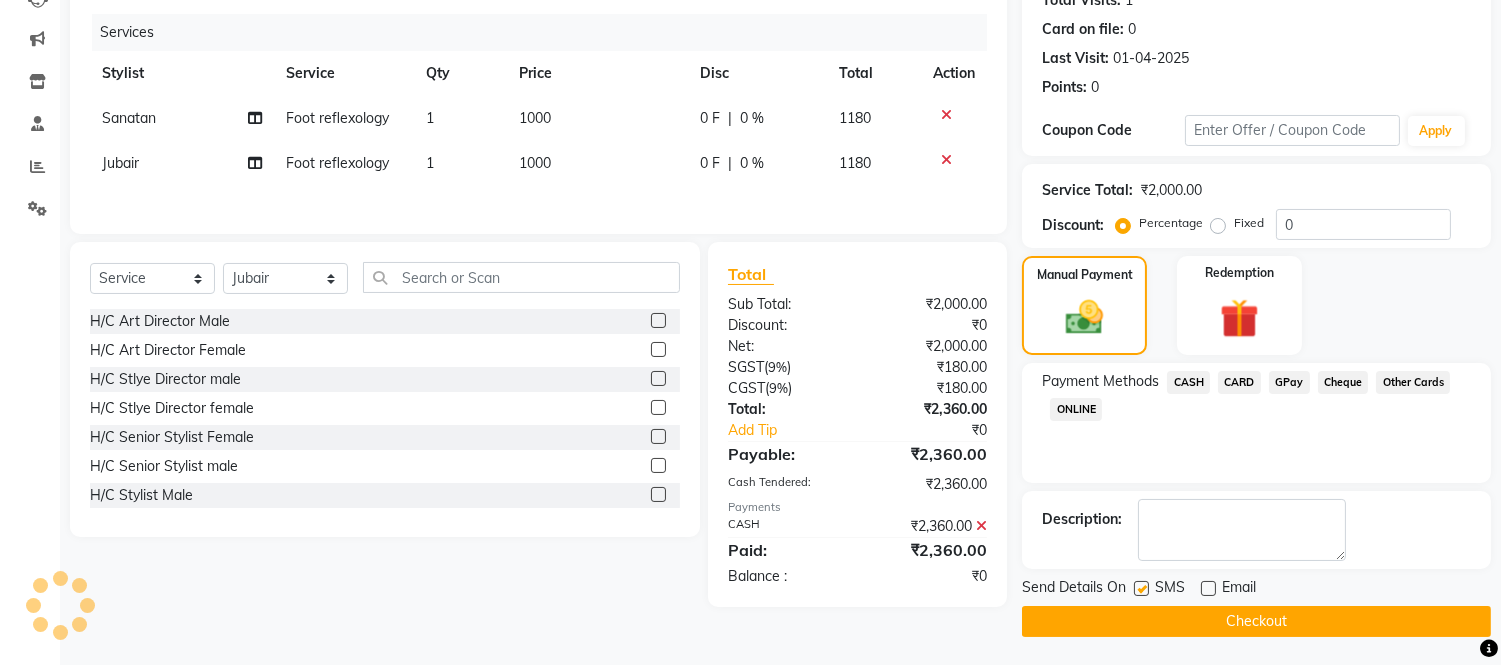click 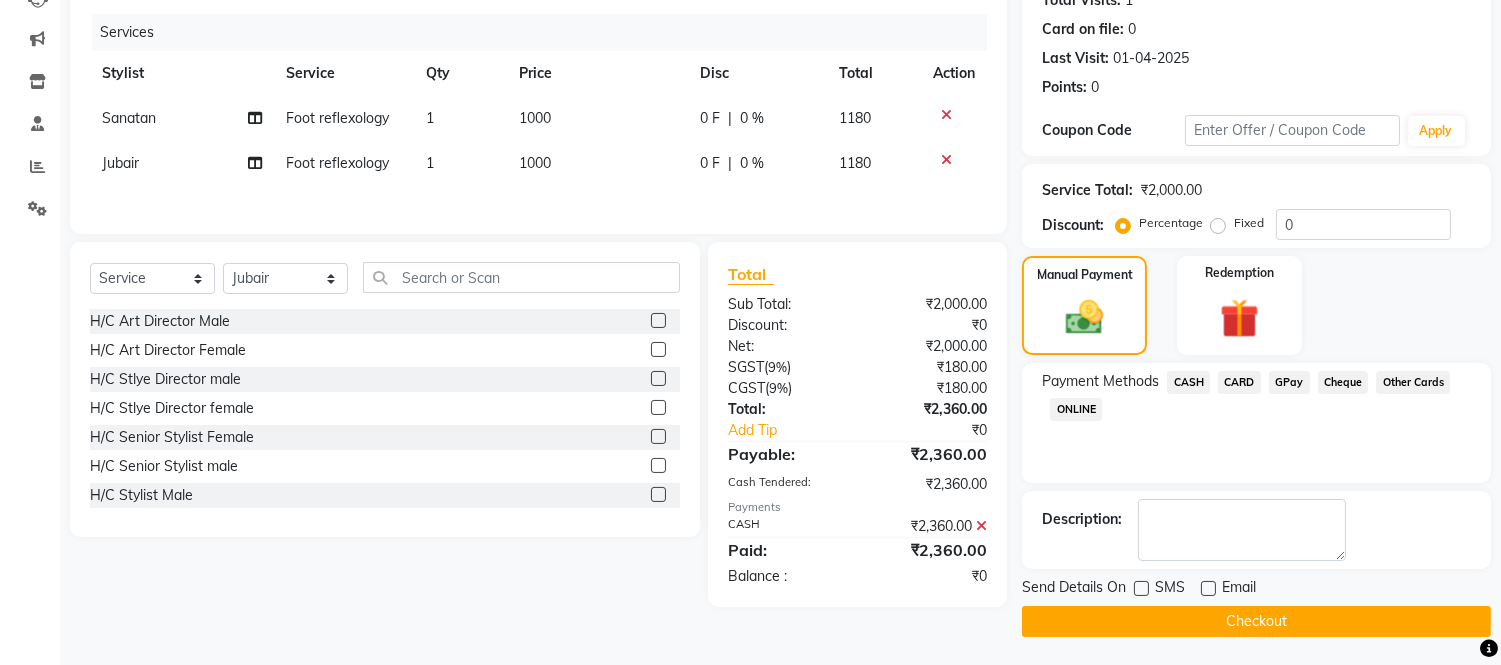 click on "Checkout" 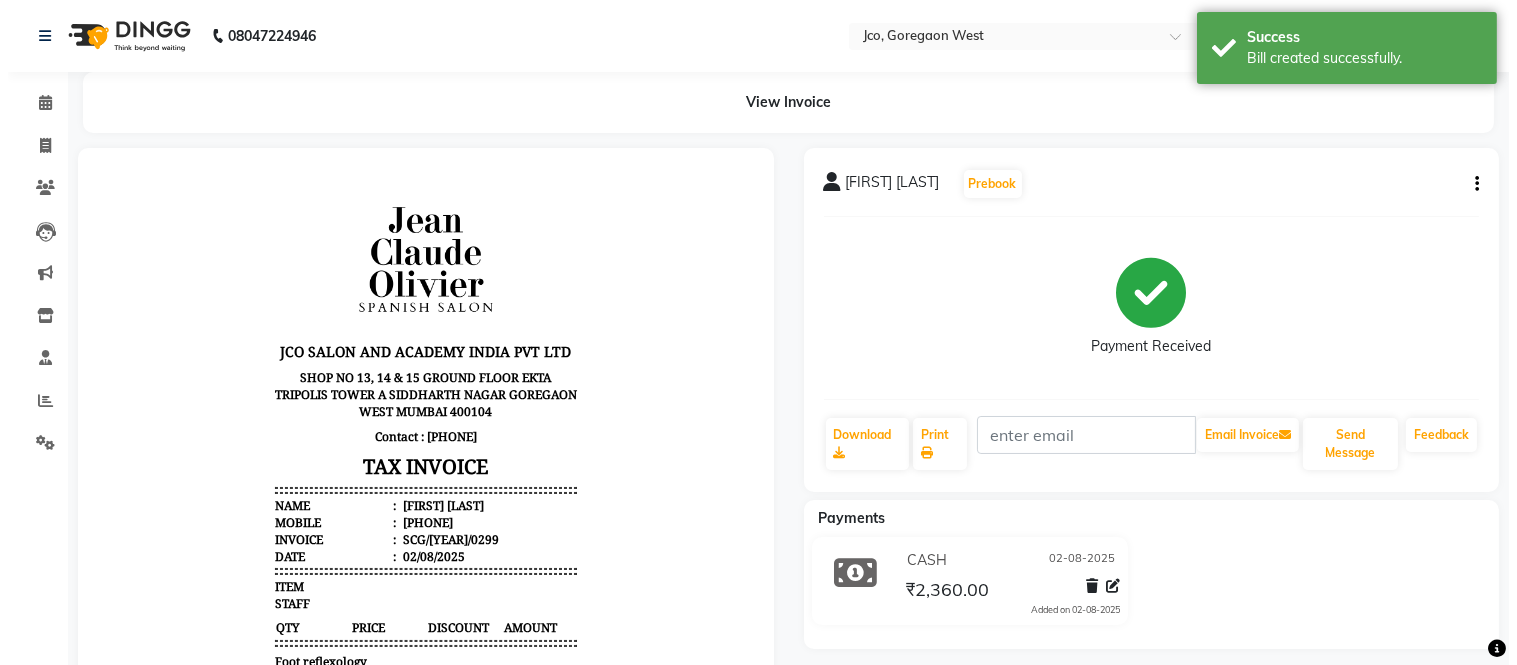 scroll, scrollTop: 0, scrollLeft: 0, axis: both 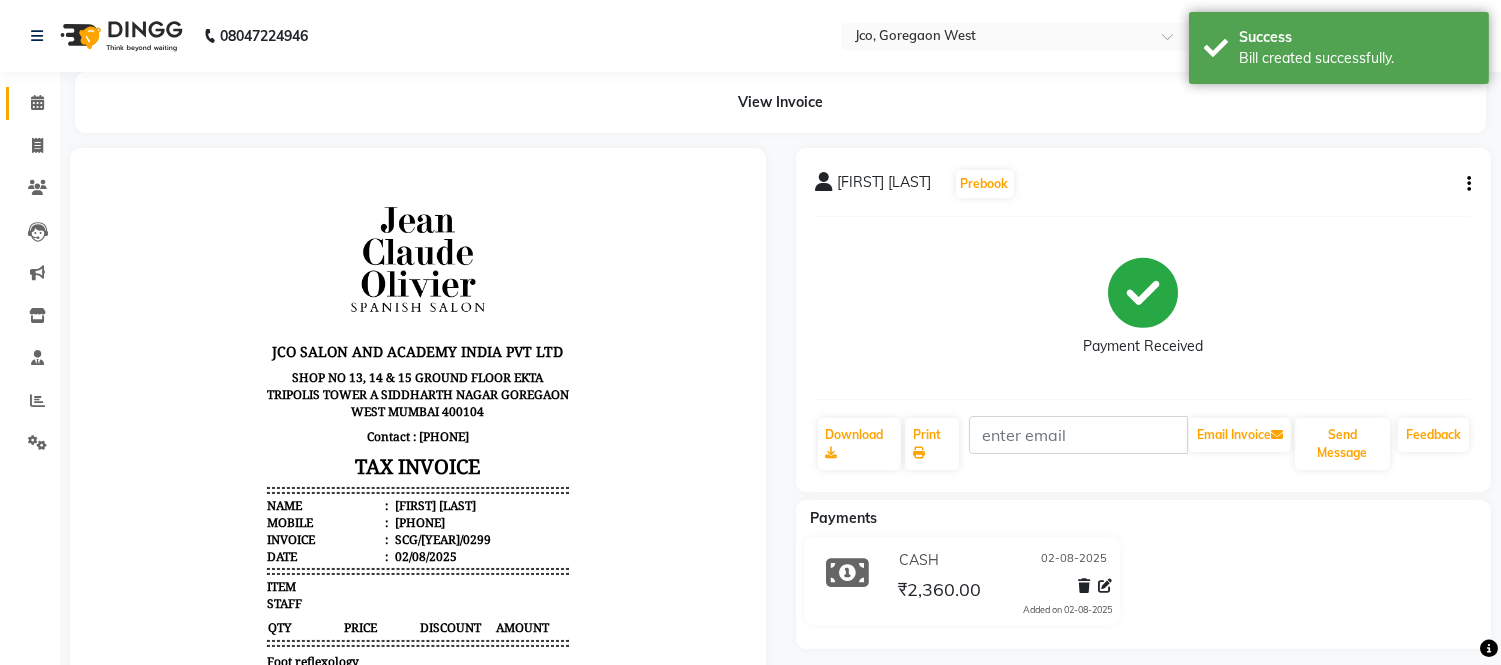 click 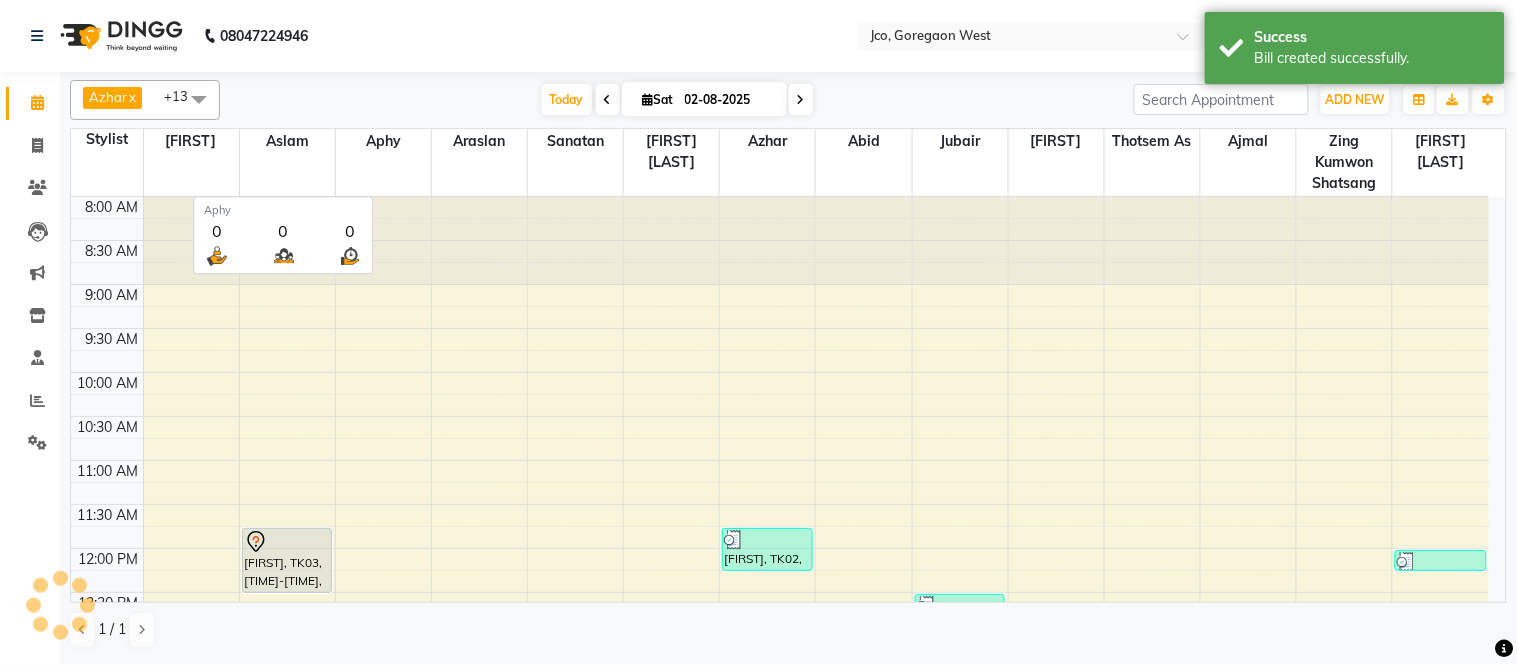 scroll, scrollTop: 0, scrollLeft: 0, axis: both 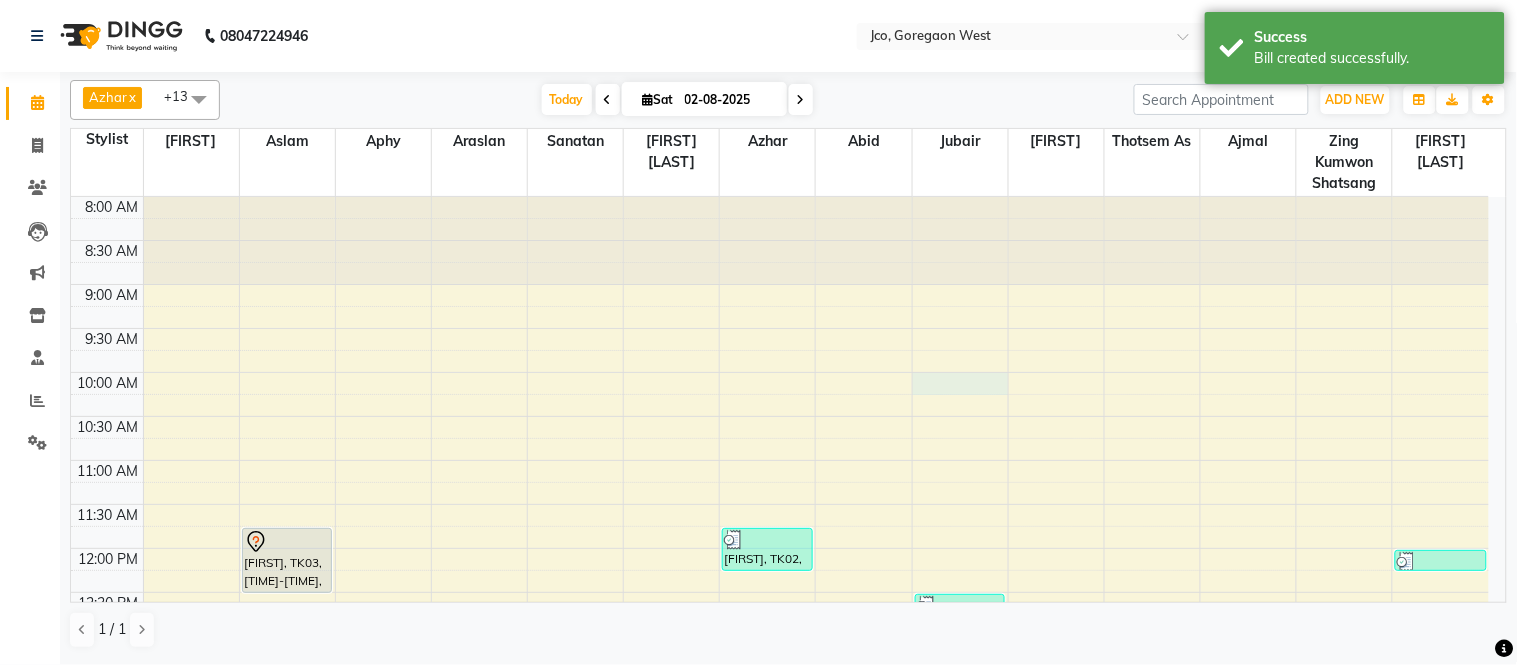 click on "mini, TK03, [TIME]-[TIME],  H/C Stylist Female     [FIRST] [LAST], TK04, [TIME]-[TIME], Foot reflexology     [FIRST], TK02, [TIME]-[TIME], H/C Stylist Male     [FIRST] [LAST], TK04, [TIME]-[TIME], Foot reflexology     YUKTI, TK01, [TIME]-[TIME], Eyebrow" at bounding box center [780, 768] 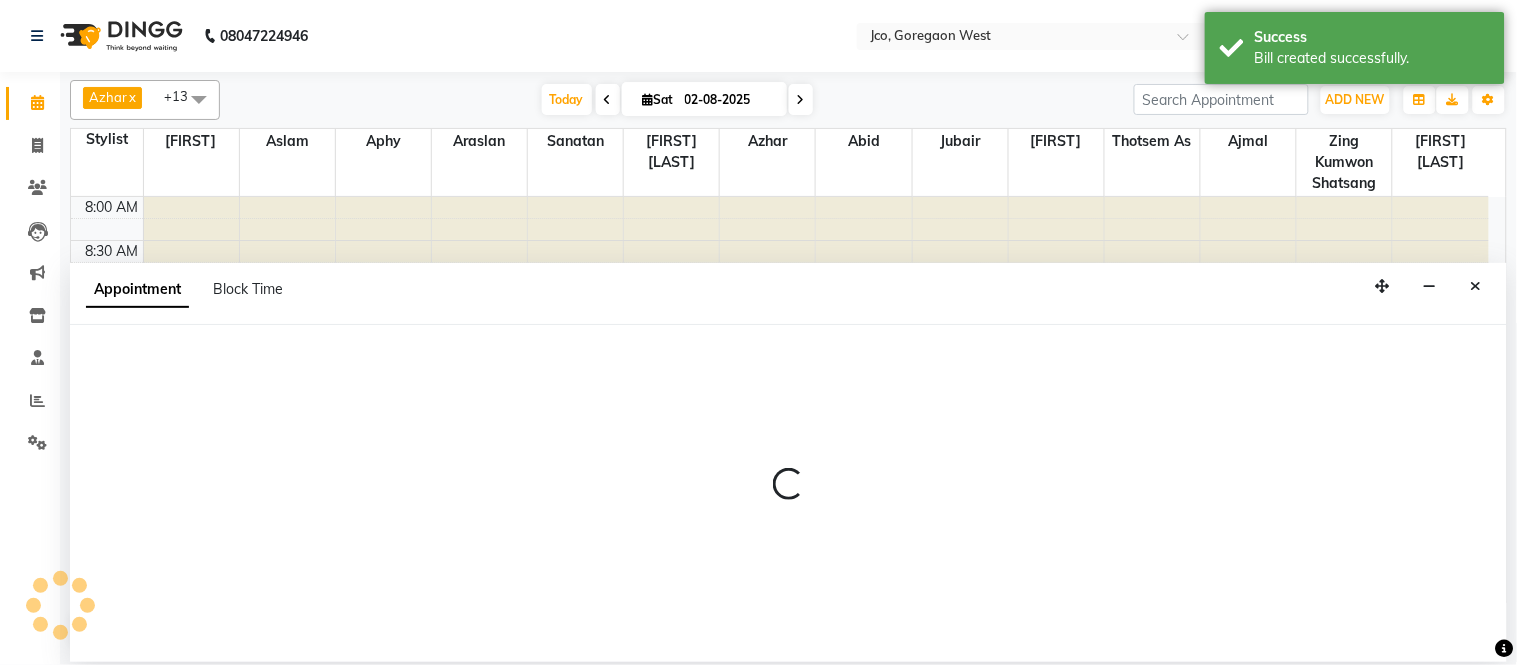 select on "80186" 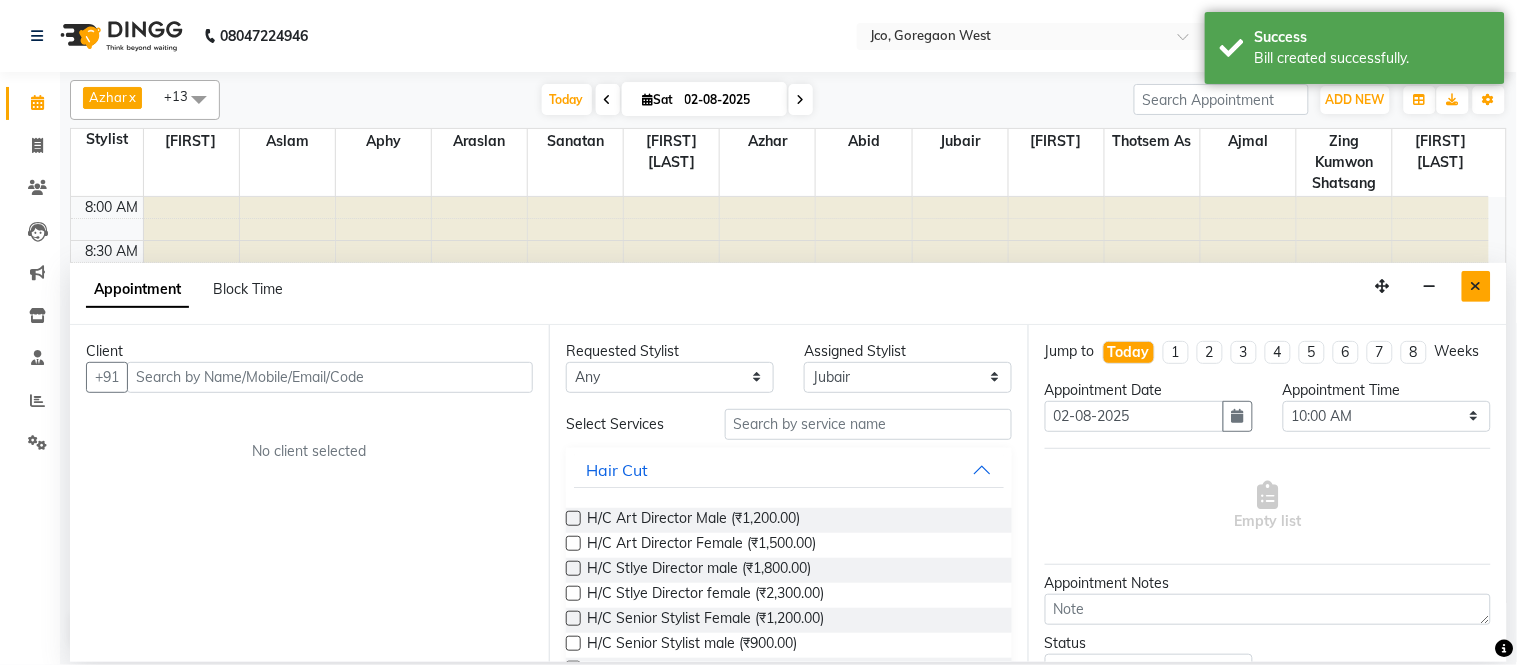 click at bounding box center (1476, 286) 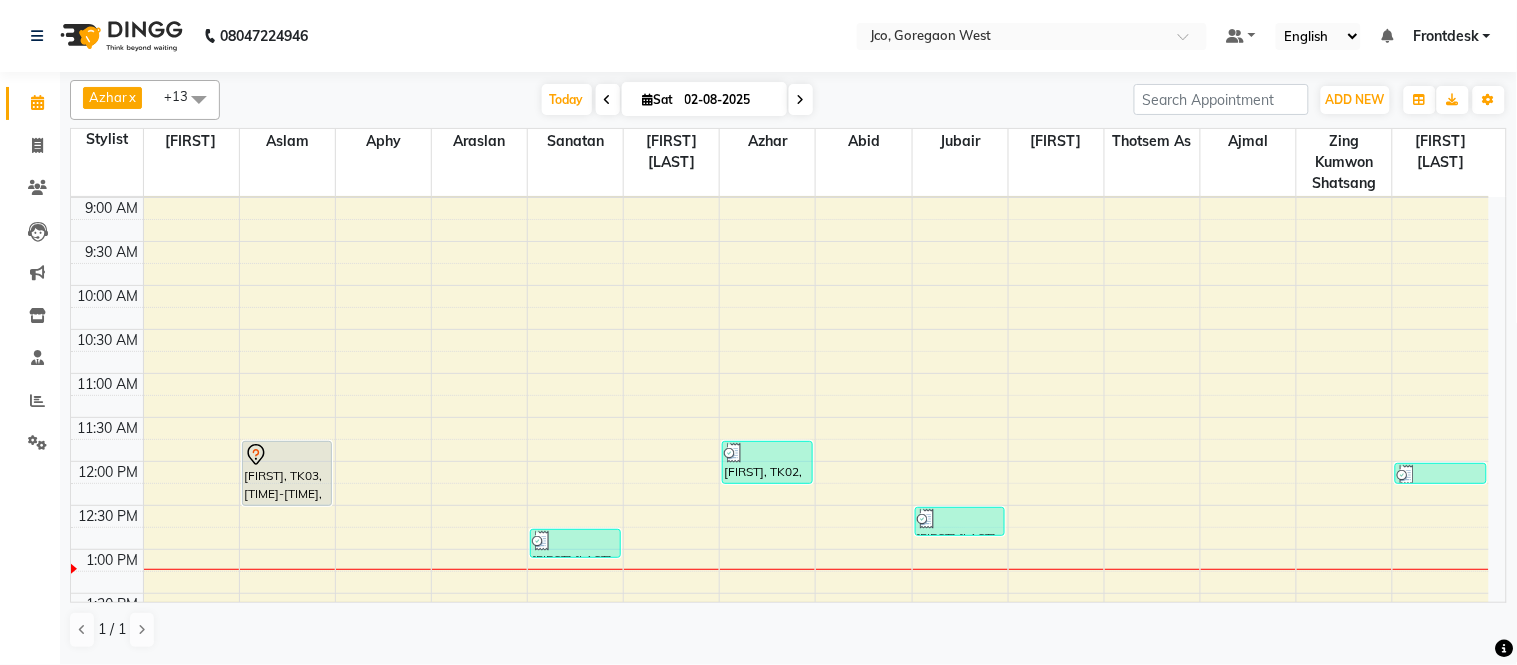 scroll, scrollTop: 0, scrollLeft: 0, axis: both 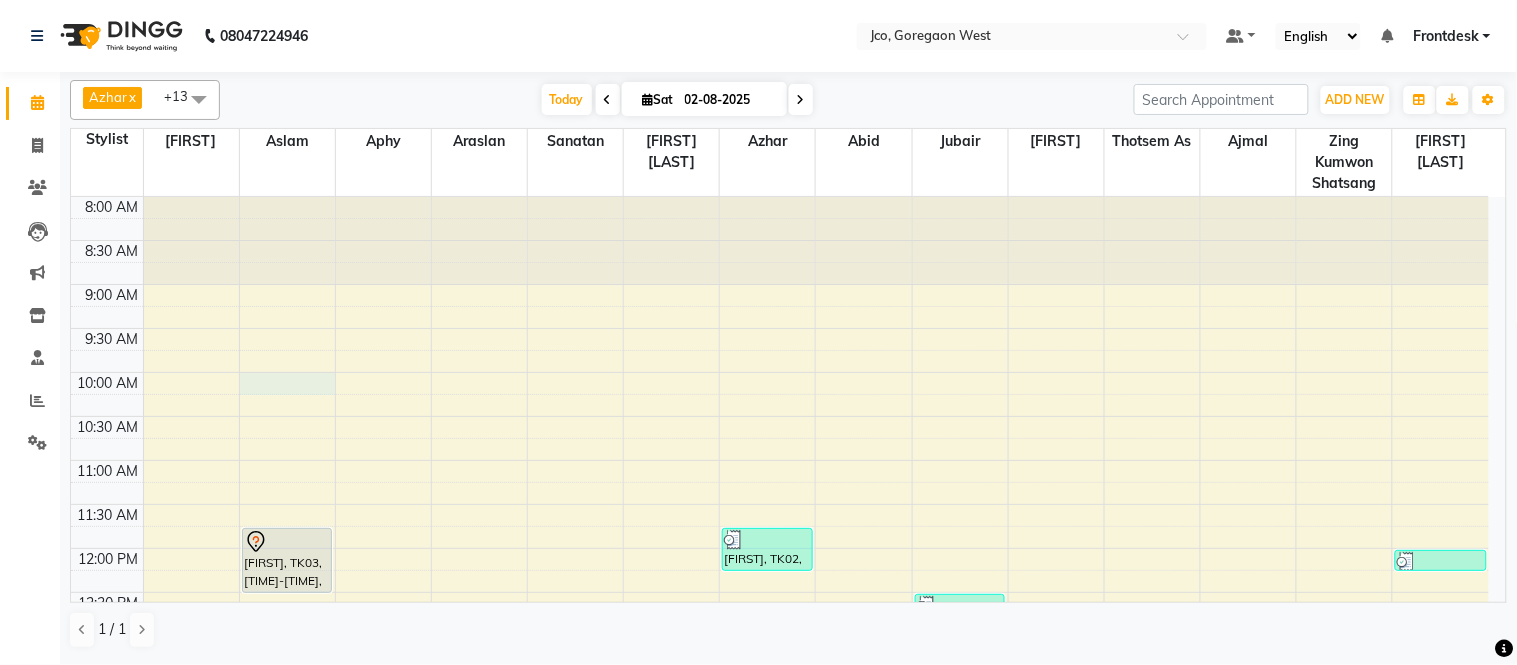 click on "mini, TK03, [TIME]-[TIME],  H/C Stylist Female     [FIRST] [LAST], TK04, [TIME]-[TIME], Foot reflexology     [FIRST], TK02, [TIME]-[TIME], H/C Stylist Male     [FIRST] [LAST], TK04, [TIME]-[TIME], Foot reflexology     YUKTI, TK01, [TIME]-[TIME], Eyebrow" at bounding box center (780, 768) 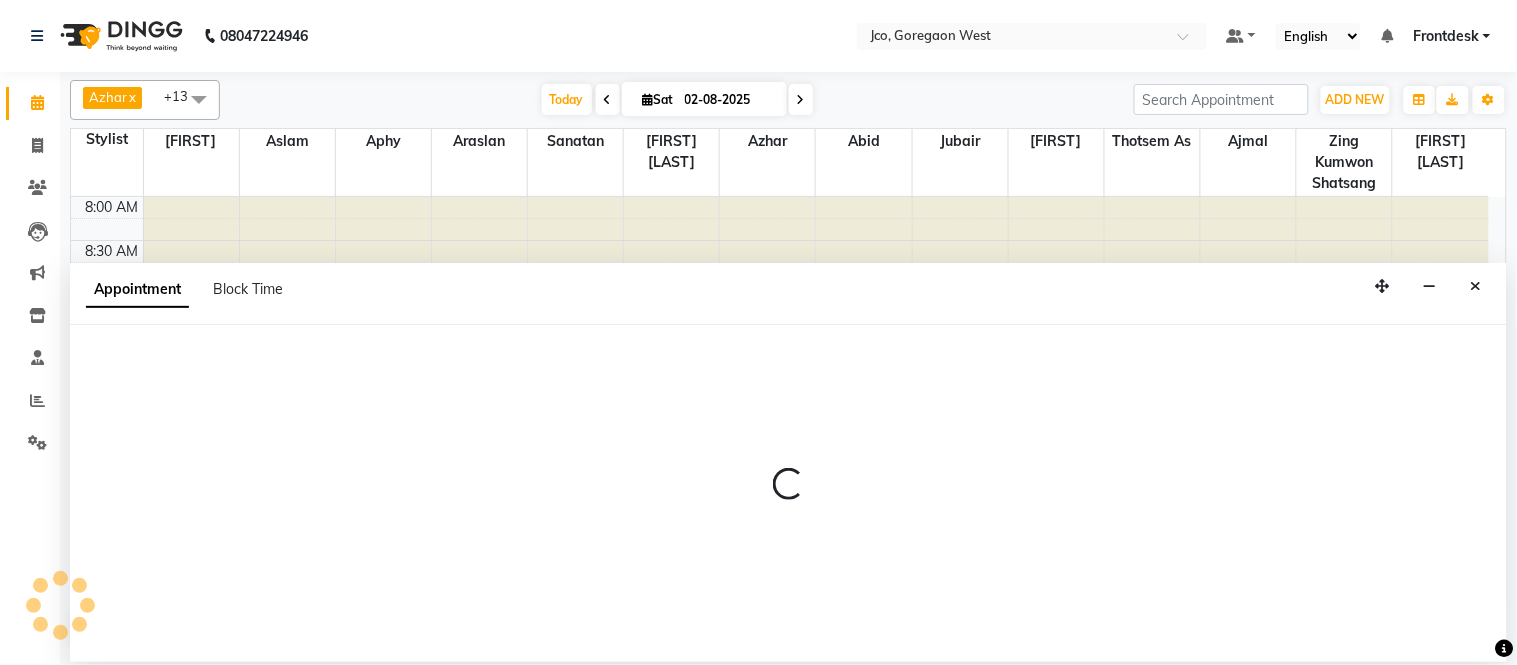 select on "68867" 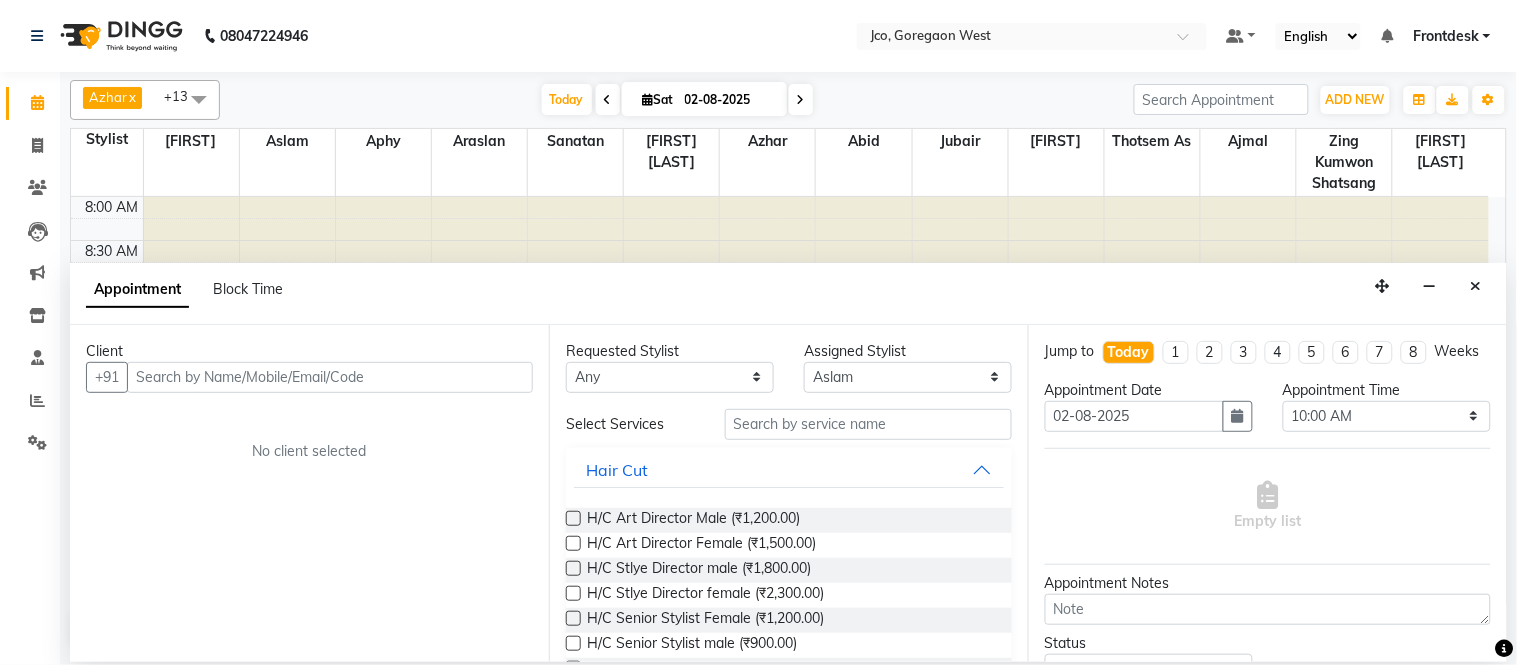 click at bounding box center (330, 377) 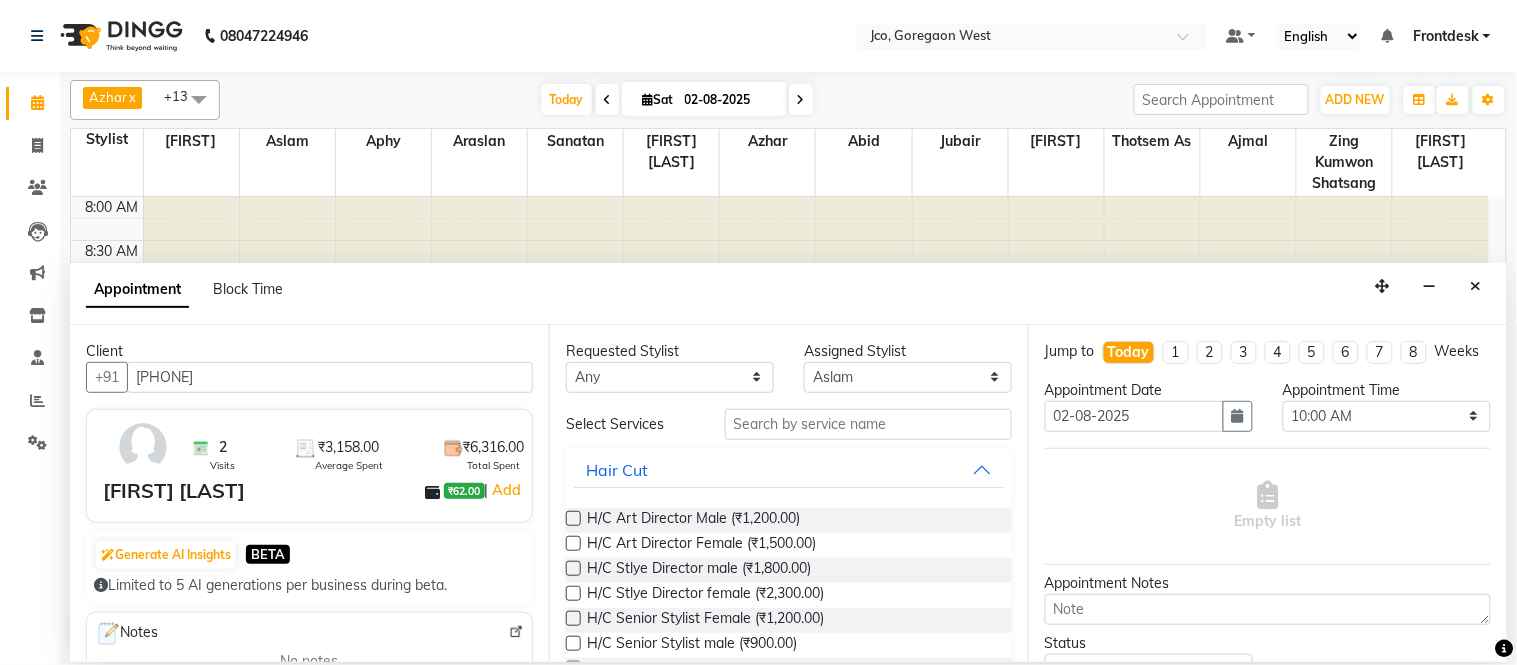 scroll, scrollTop: 347, scrollLeft: 0, axis: vertical 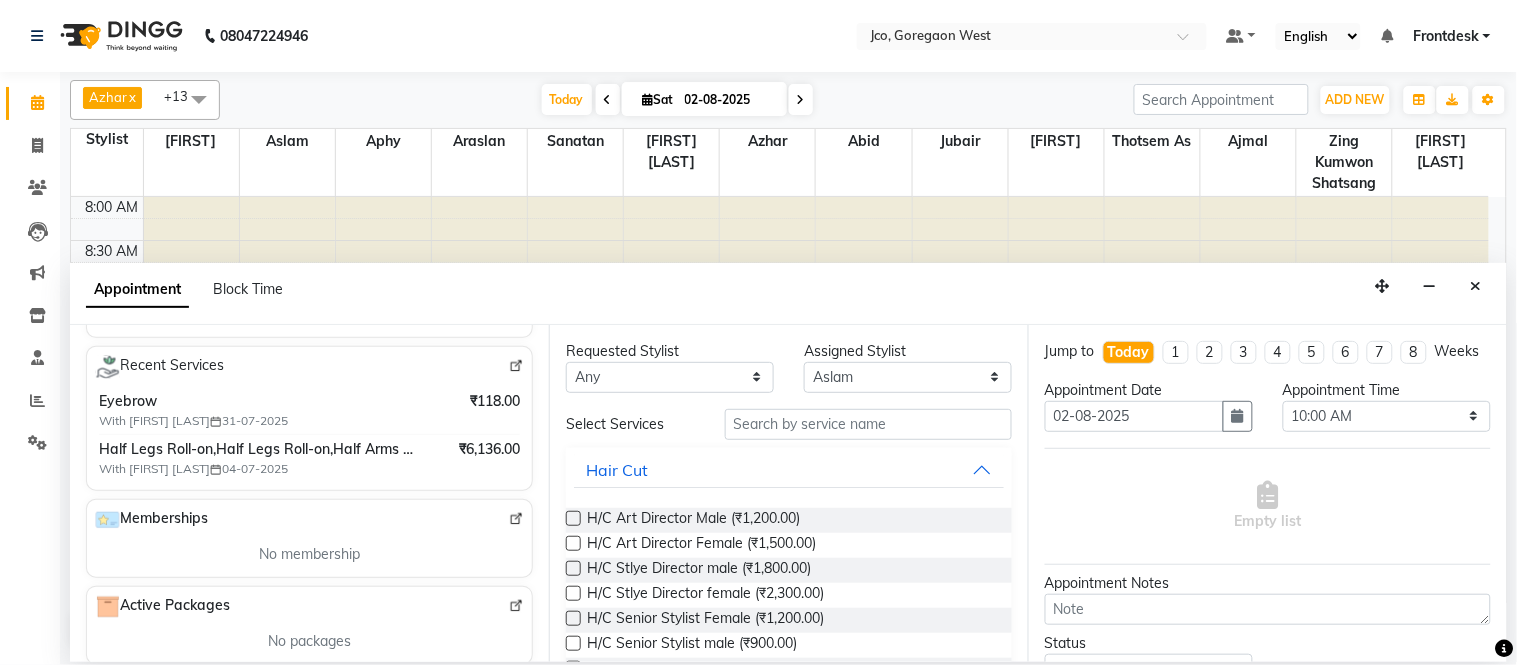 type on "[PHONE]" 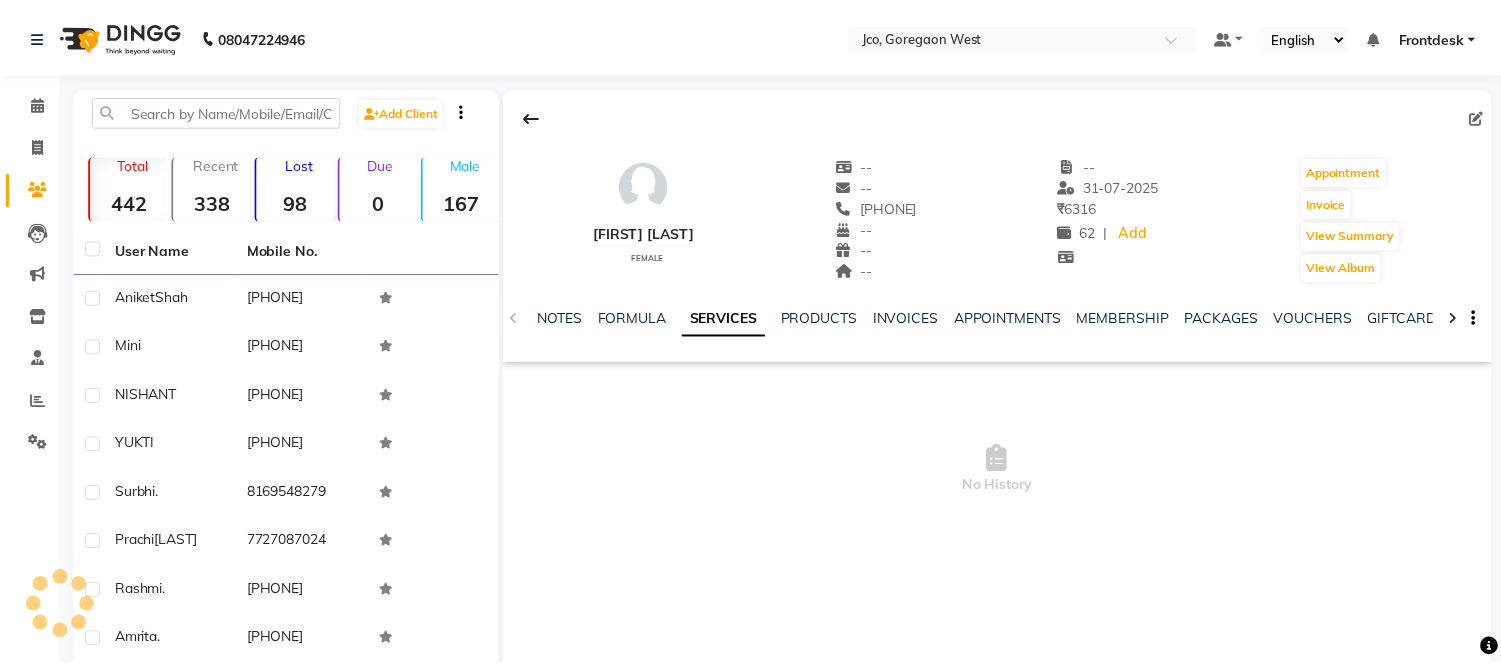 scroll, scrollTop: 0, scrollLeft: 0, axis: both 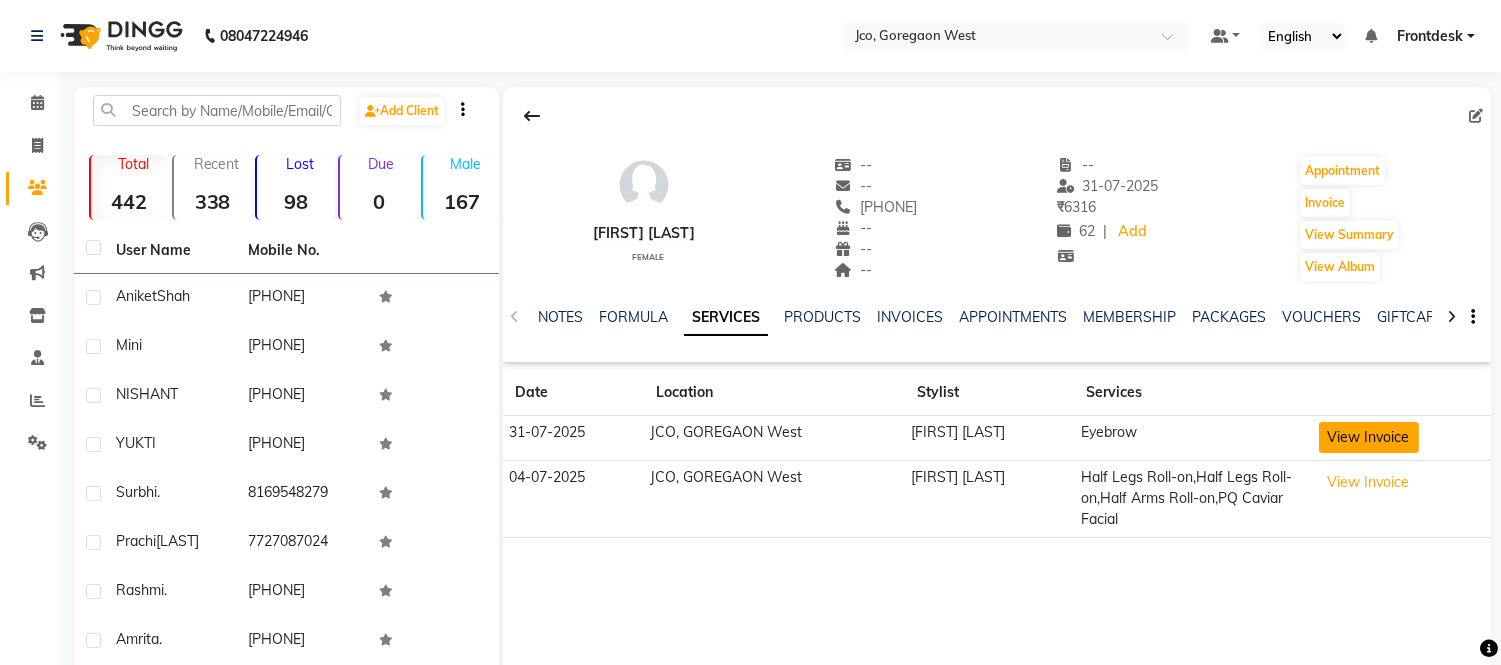 click on "View Invoice" 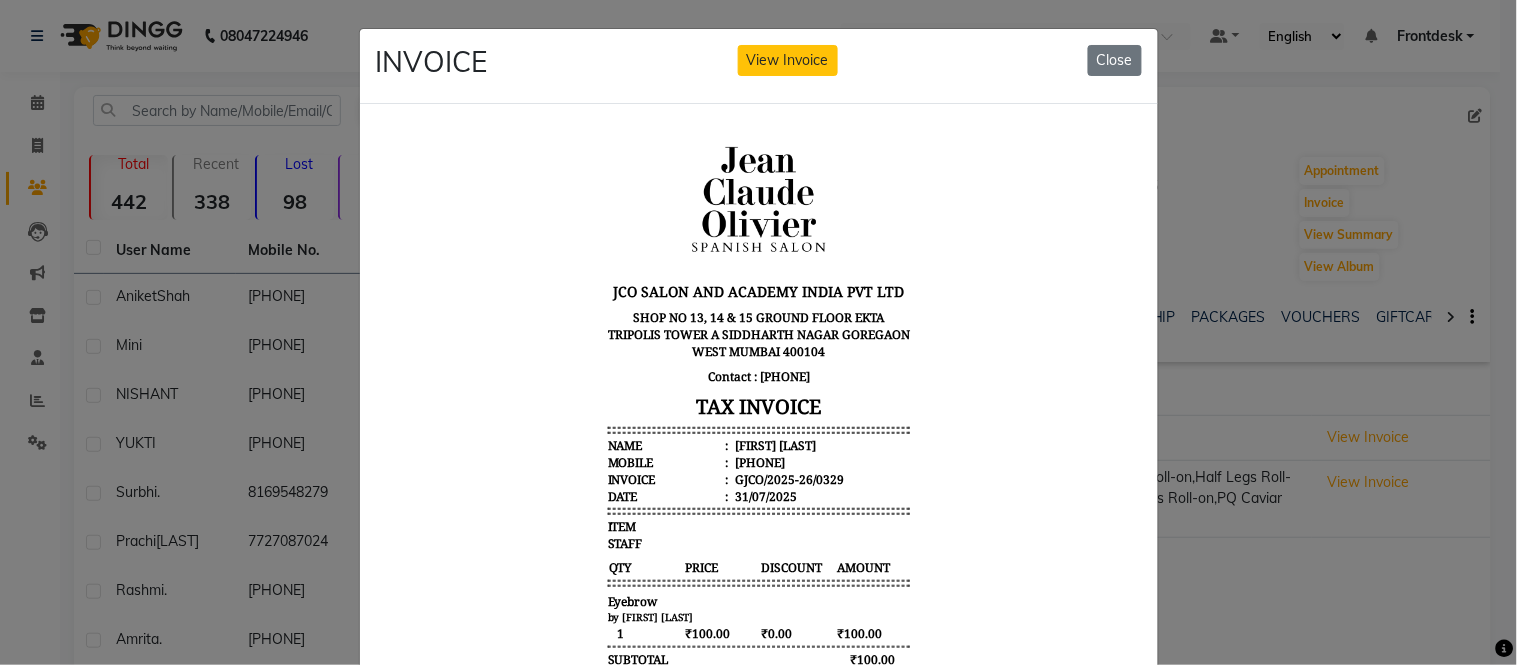 scroll, scrollTop: 15, scrollLeft: 0, axis: vertical 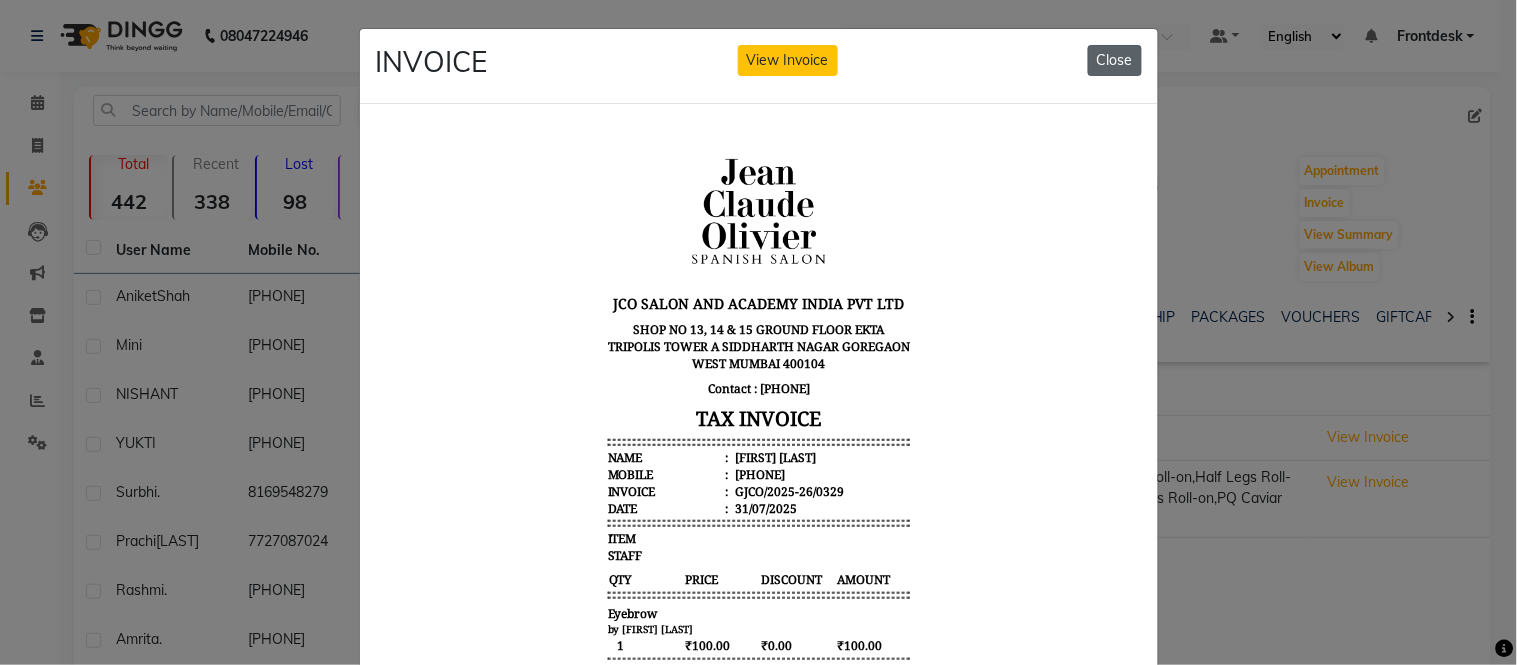 click on "Close" 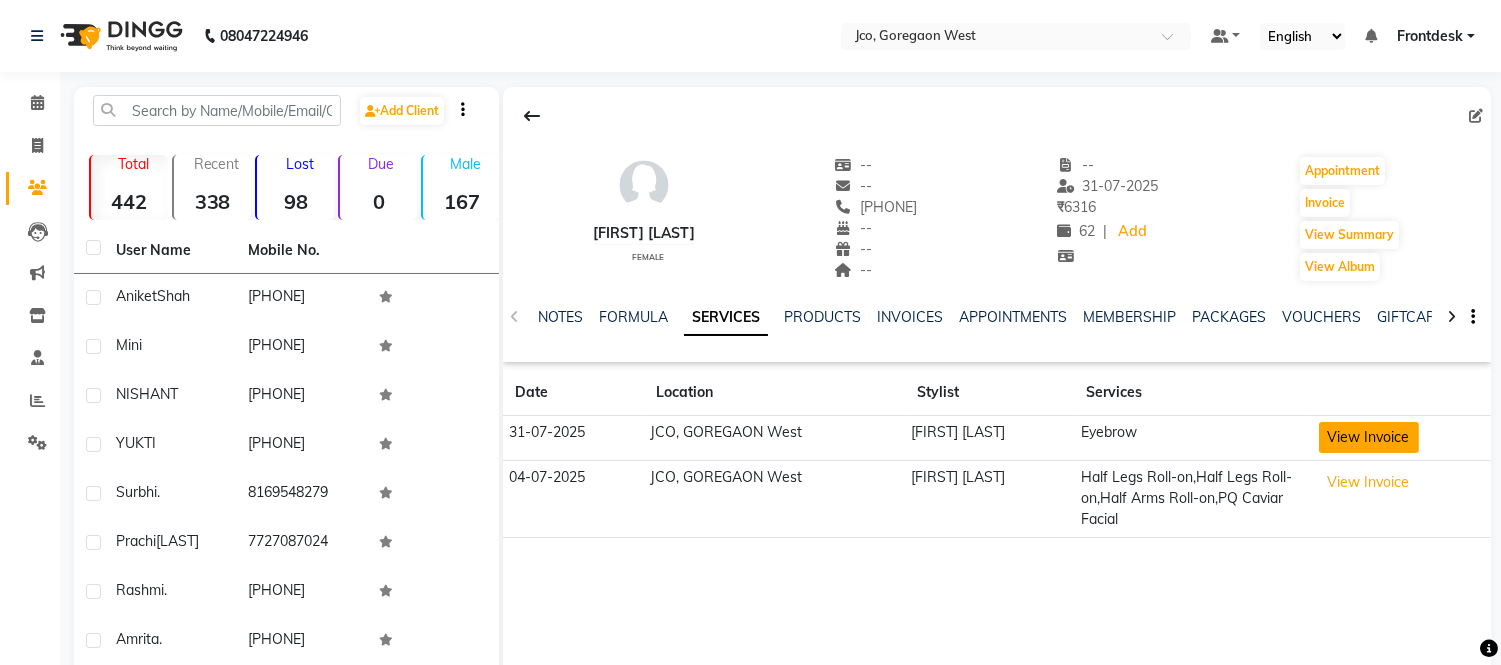 click on "View Invoice" 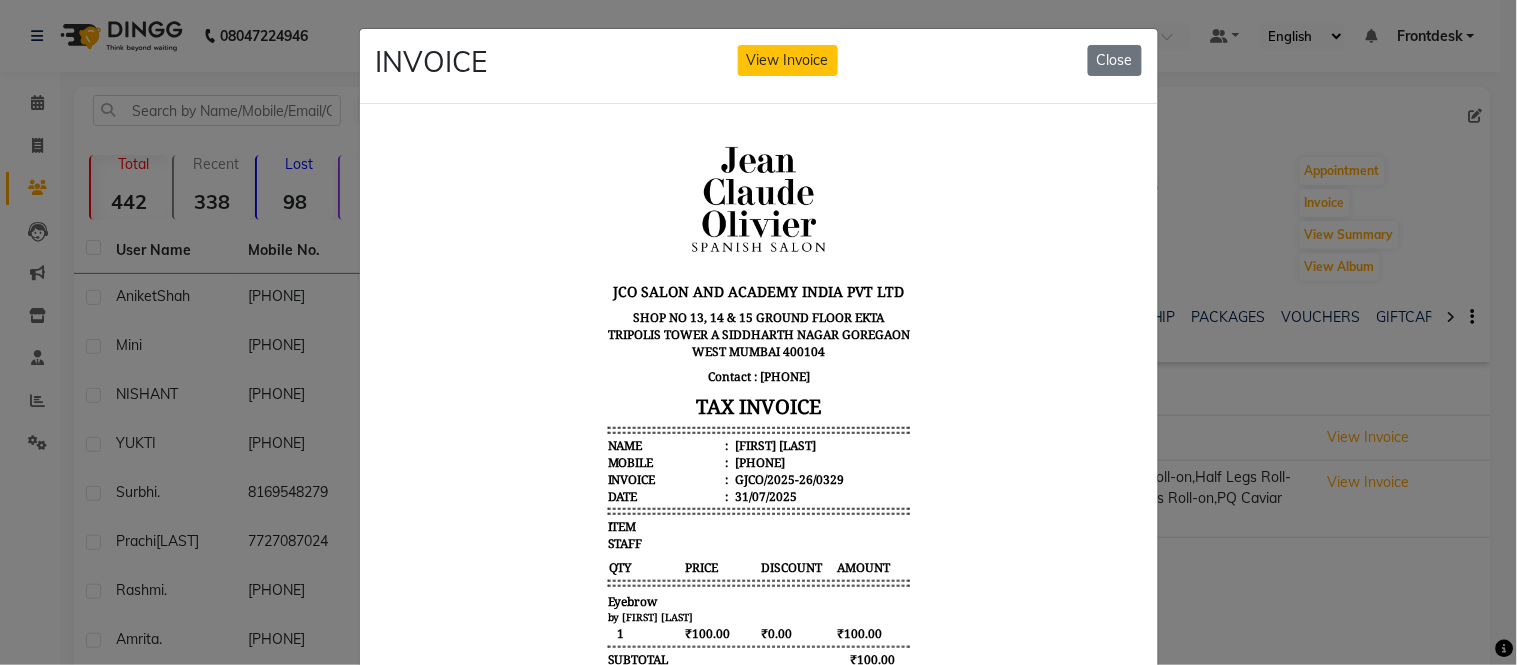 scroll, scrollTop: 15, scrollLeft: 0, axis: vertical 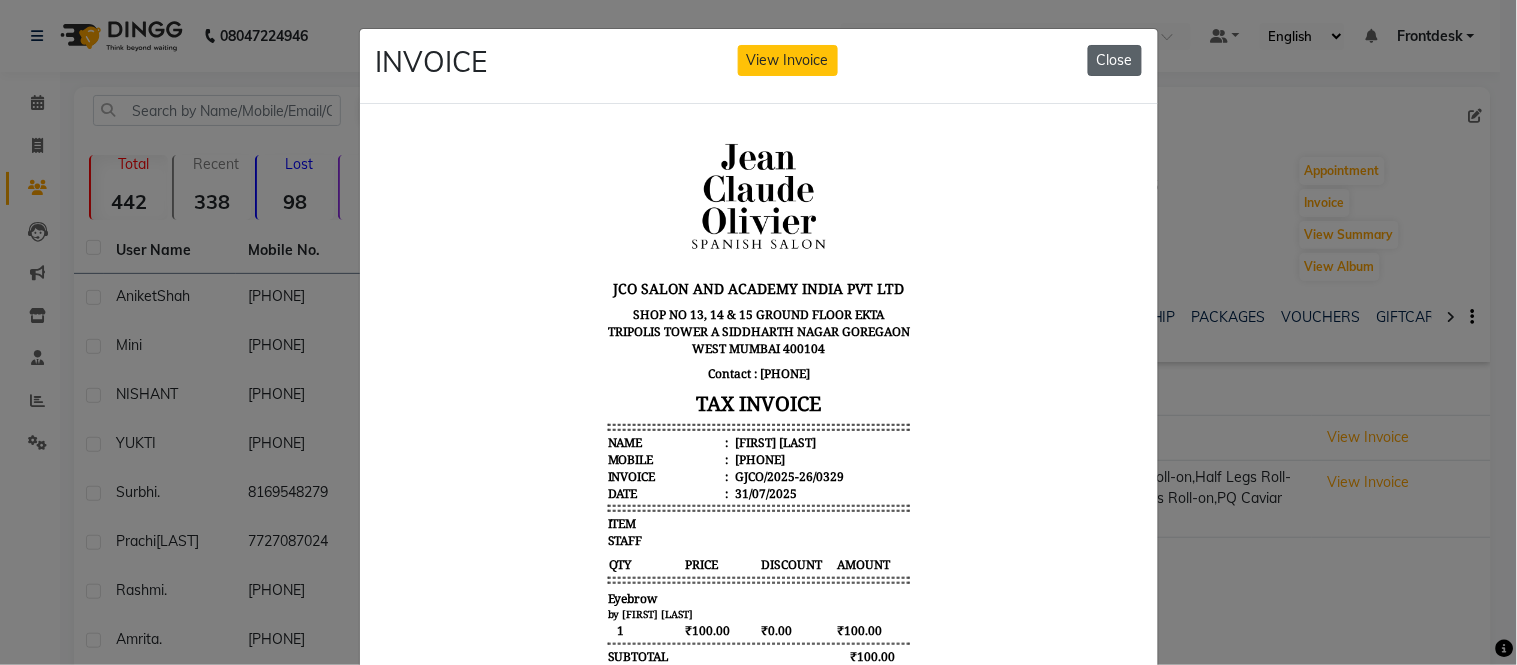 click on "Close" 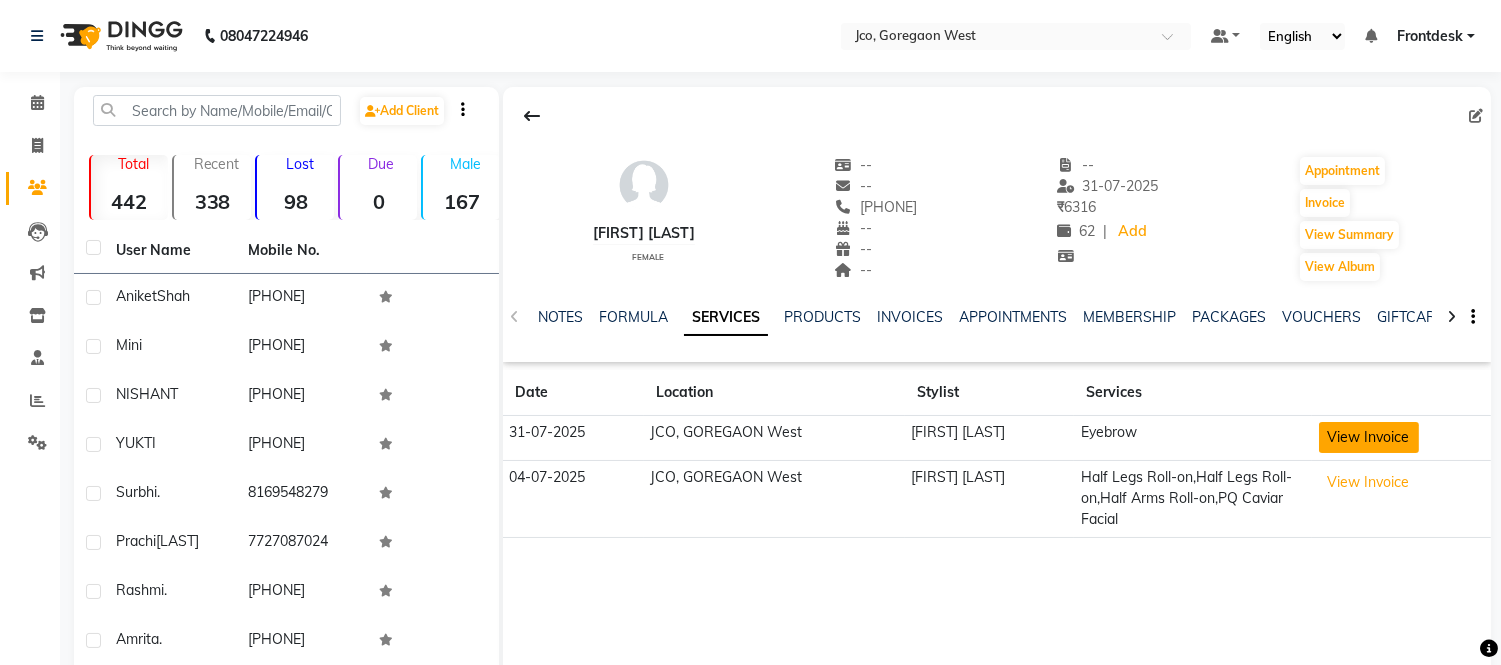 click on "View Invoice" 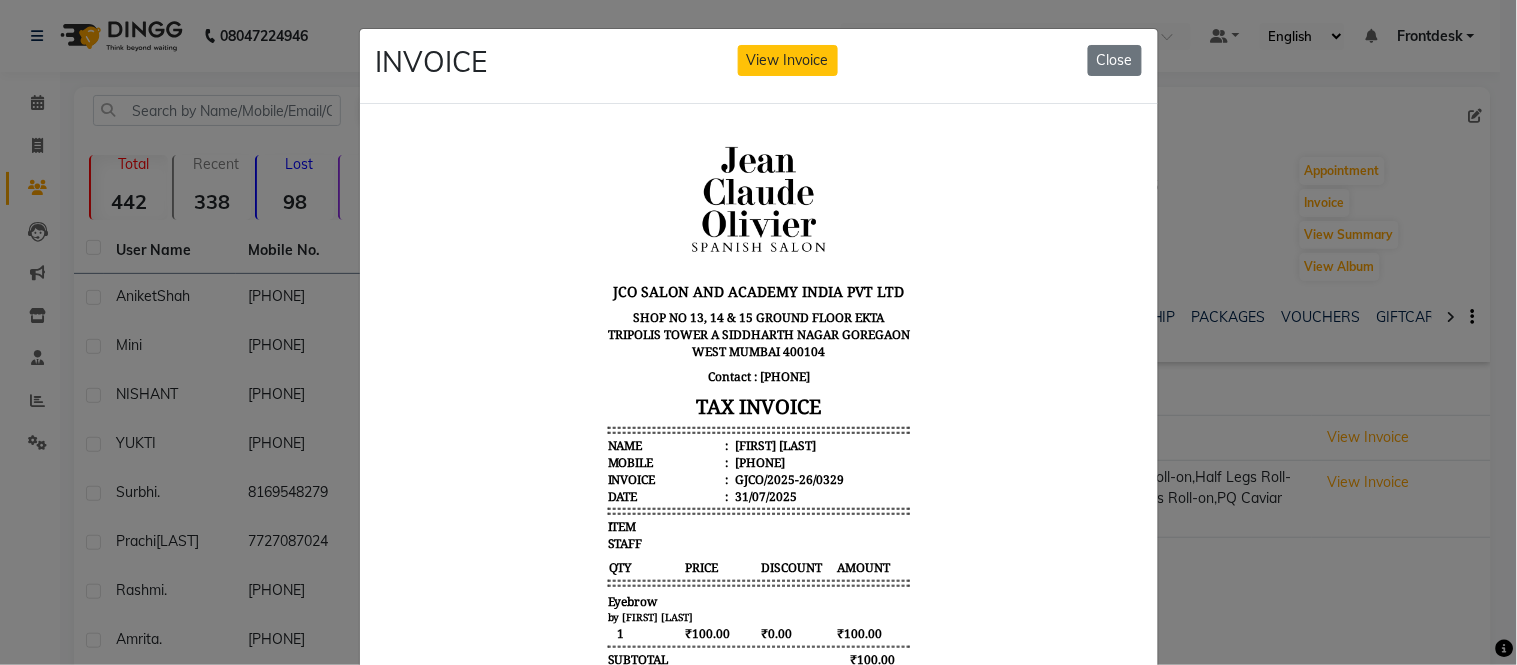 scroll, scrollTop: 15, scrollLeft: 0, axis: vertical 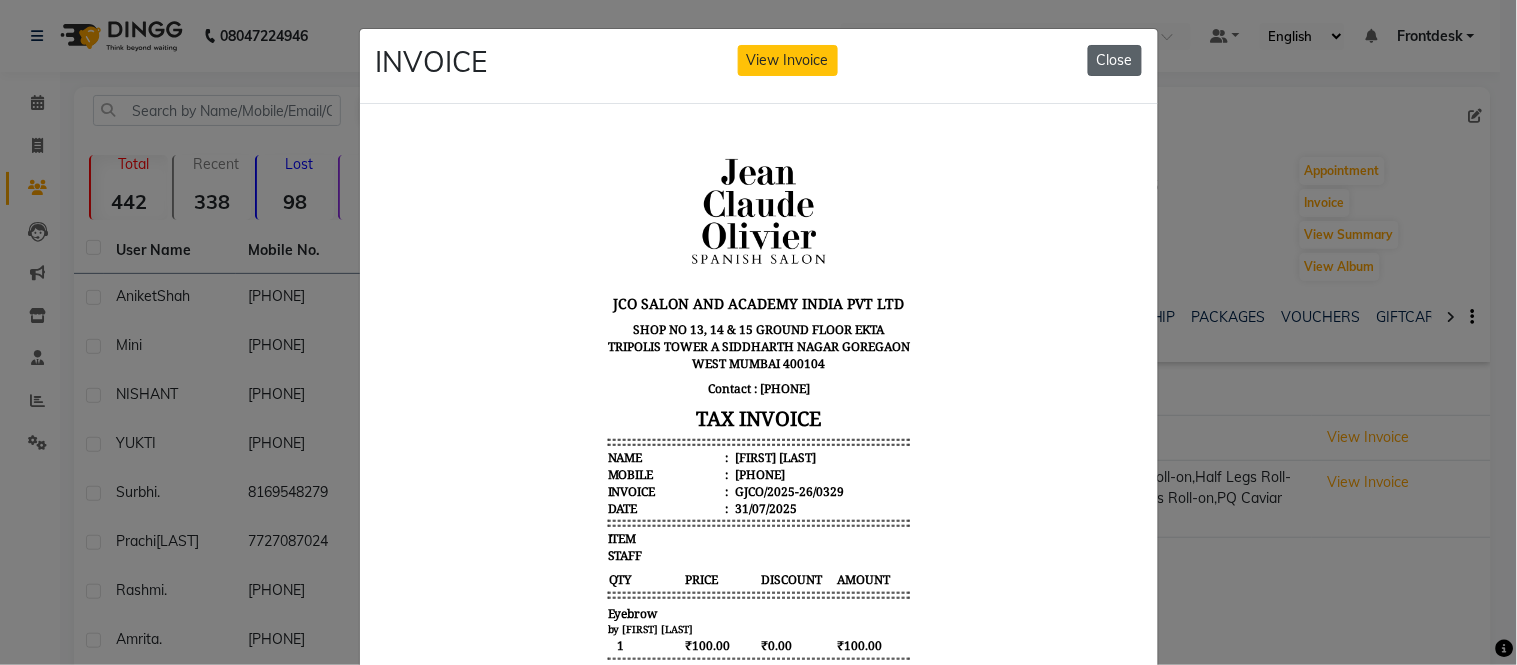 click on "Close" 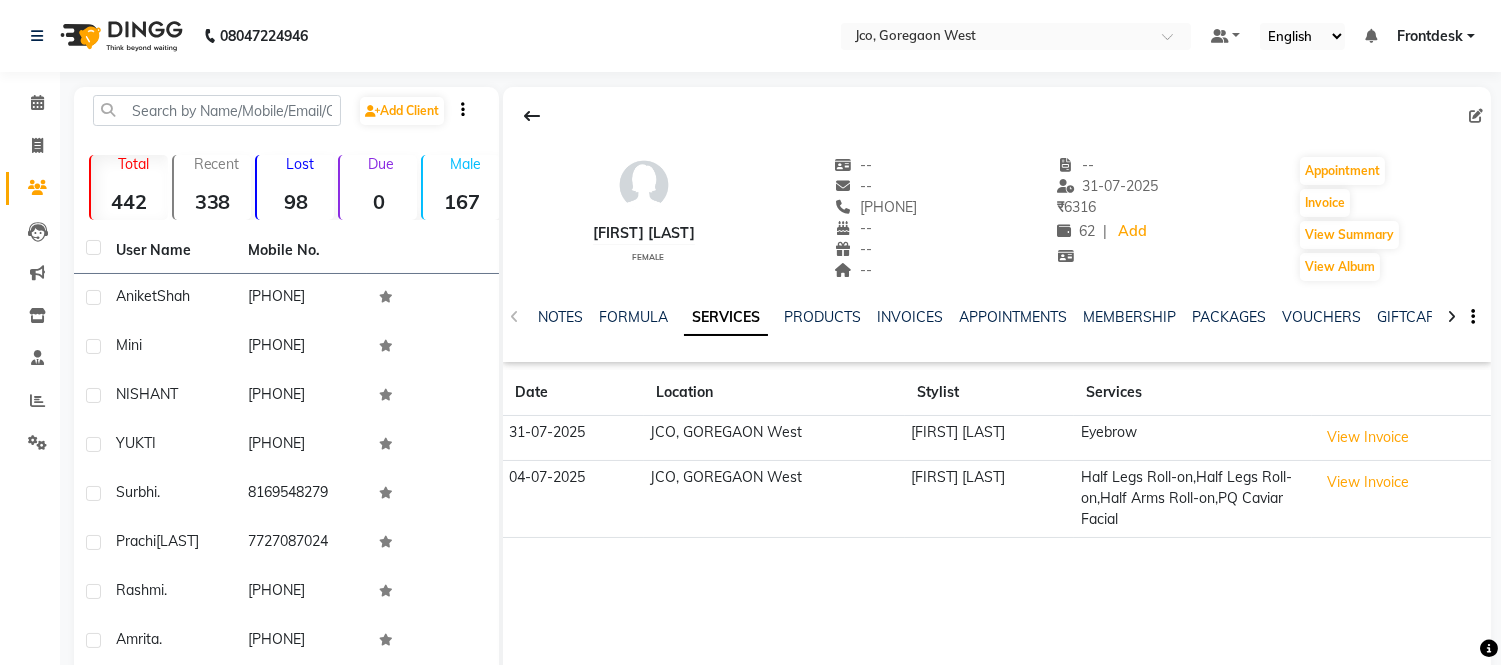 click on "View Invoice" 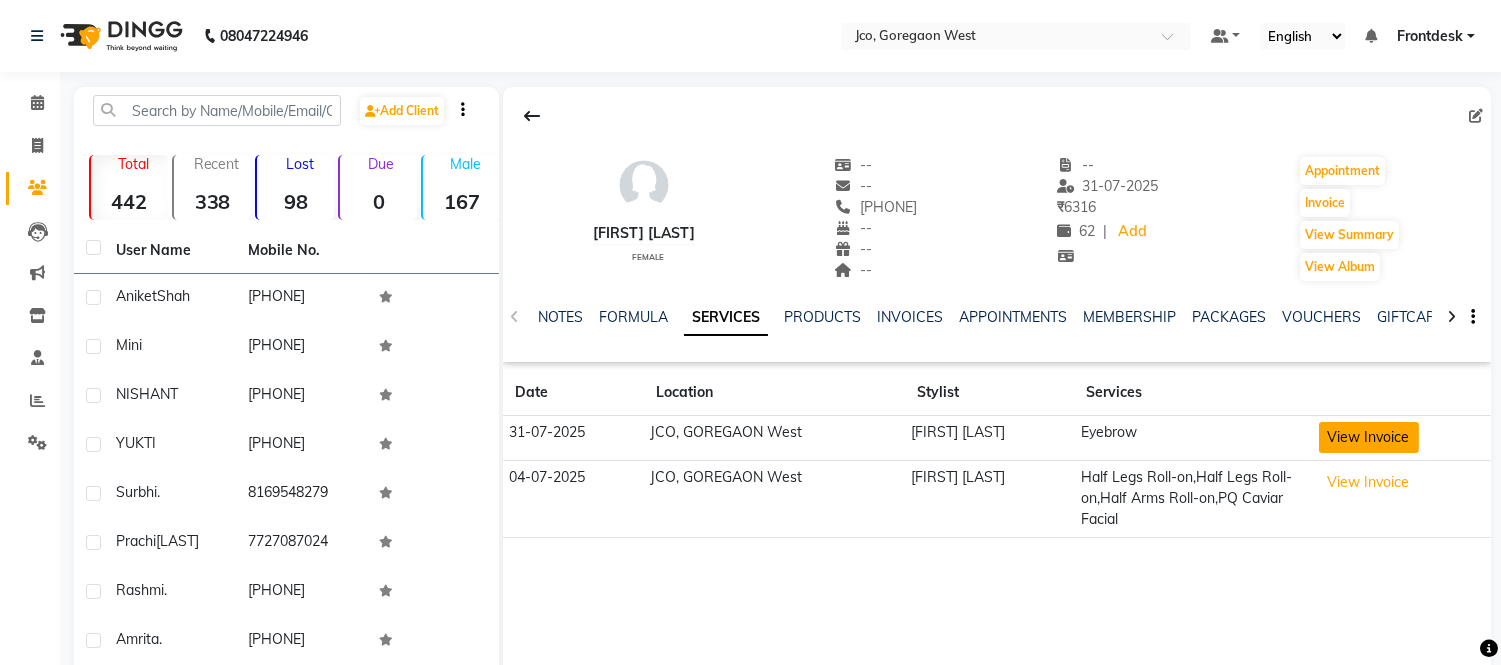 click on "View Invoice" 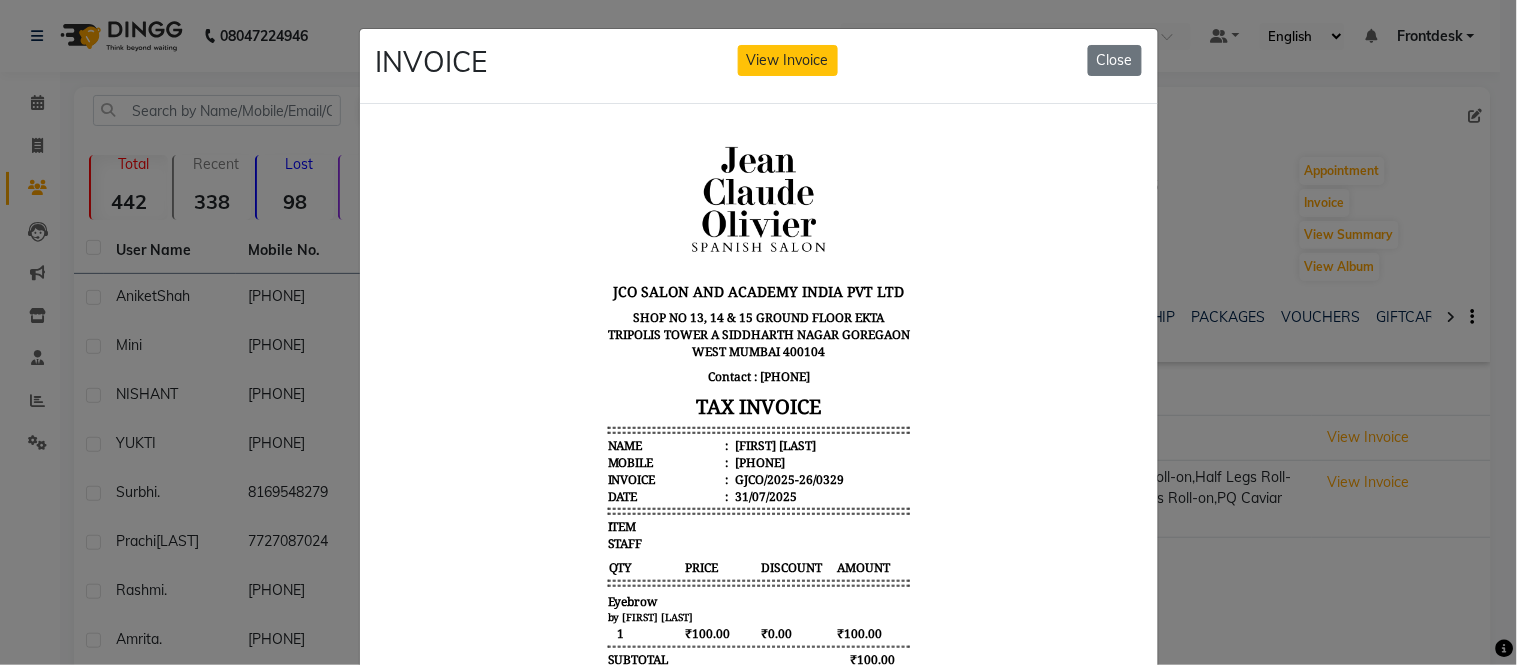 scroll, scrollTop: 15, scrollLeft: 0, axis: vertical 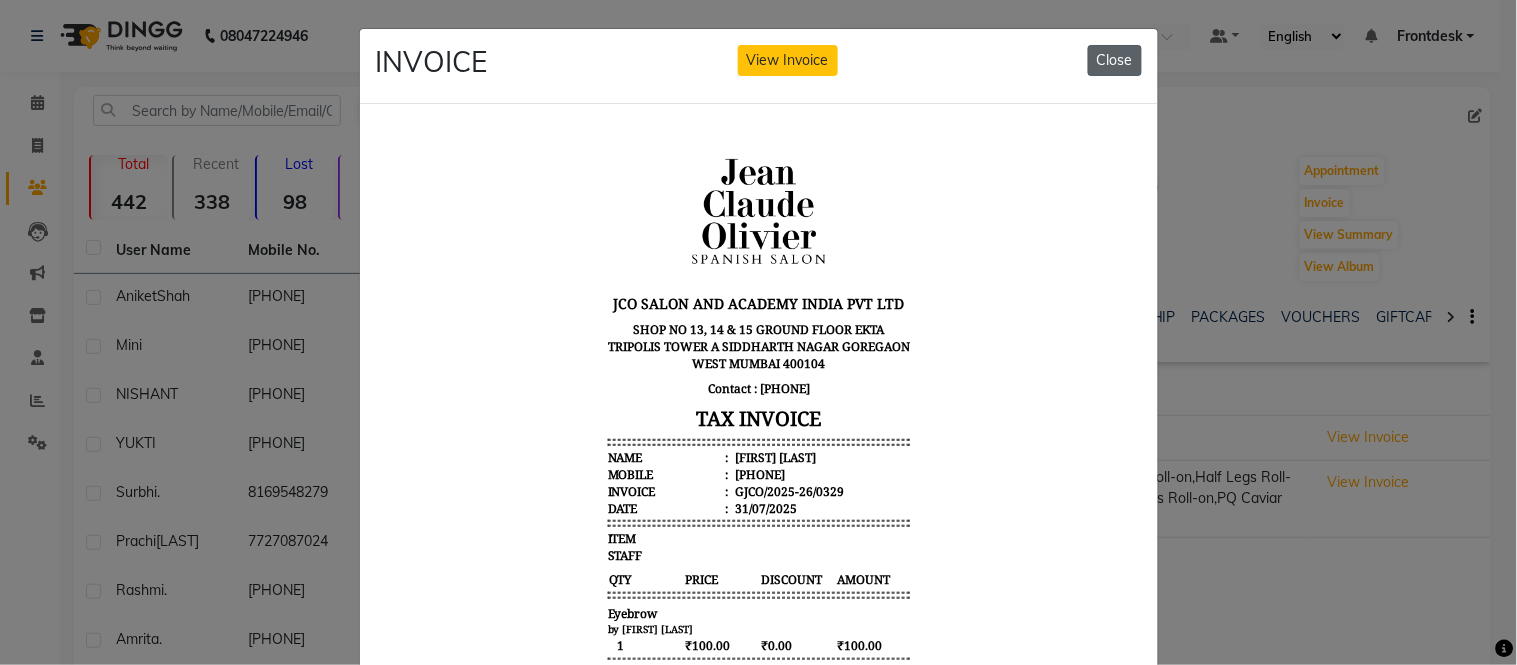 click on "Close" 